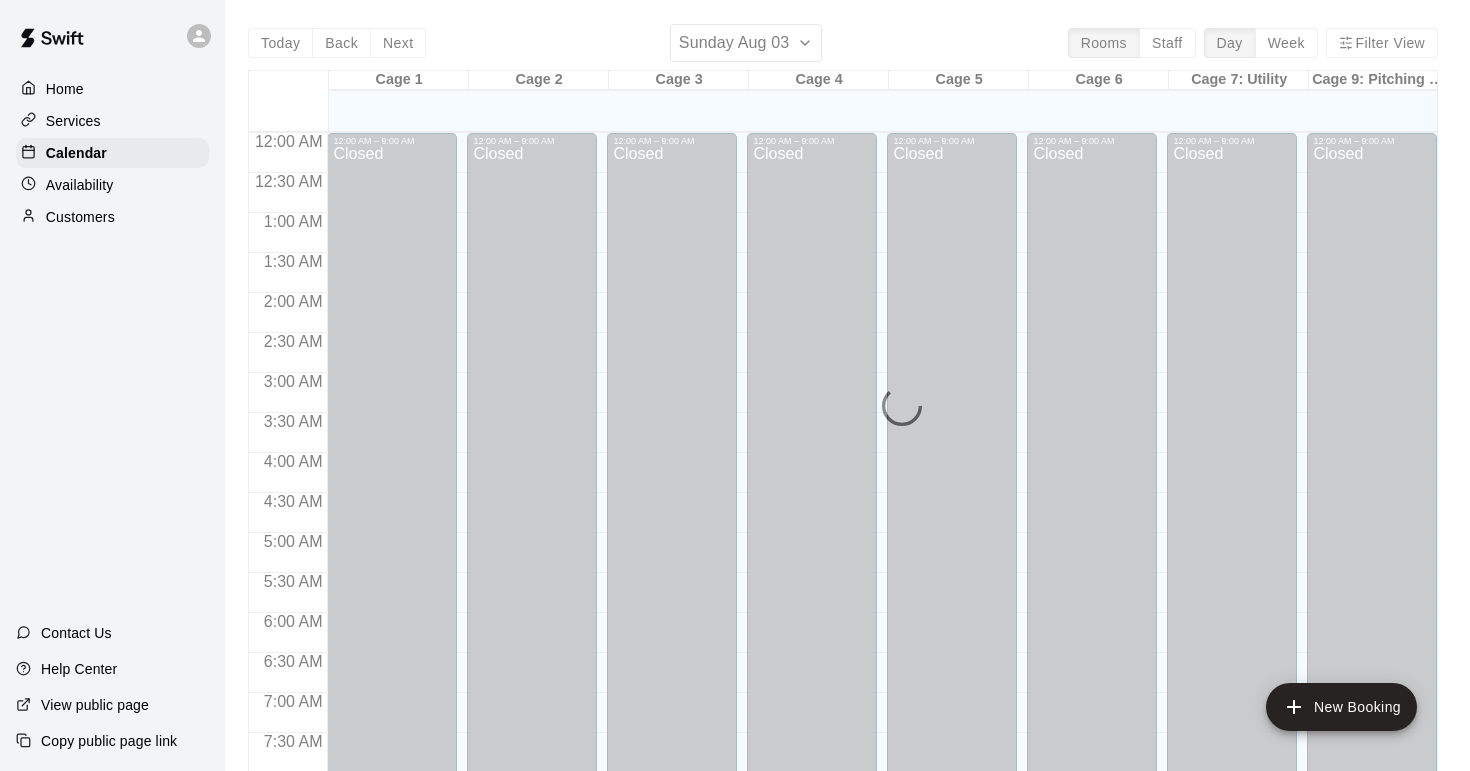 scroll, scrollTop: 0, scrollLeft: 0, axis: both 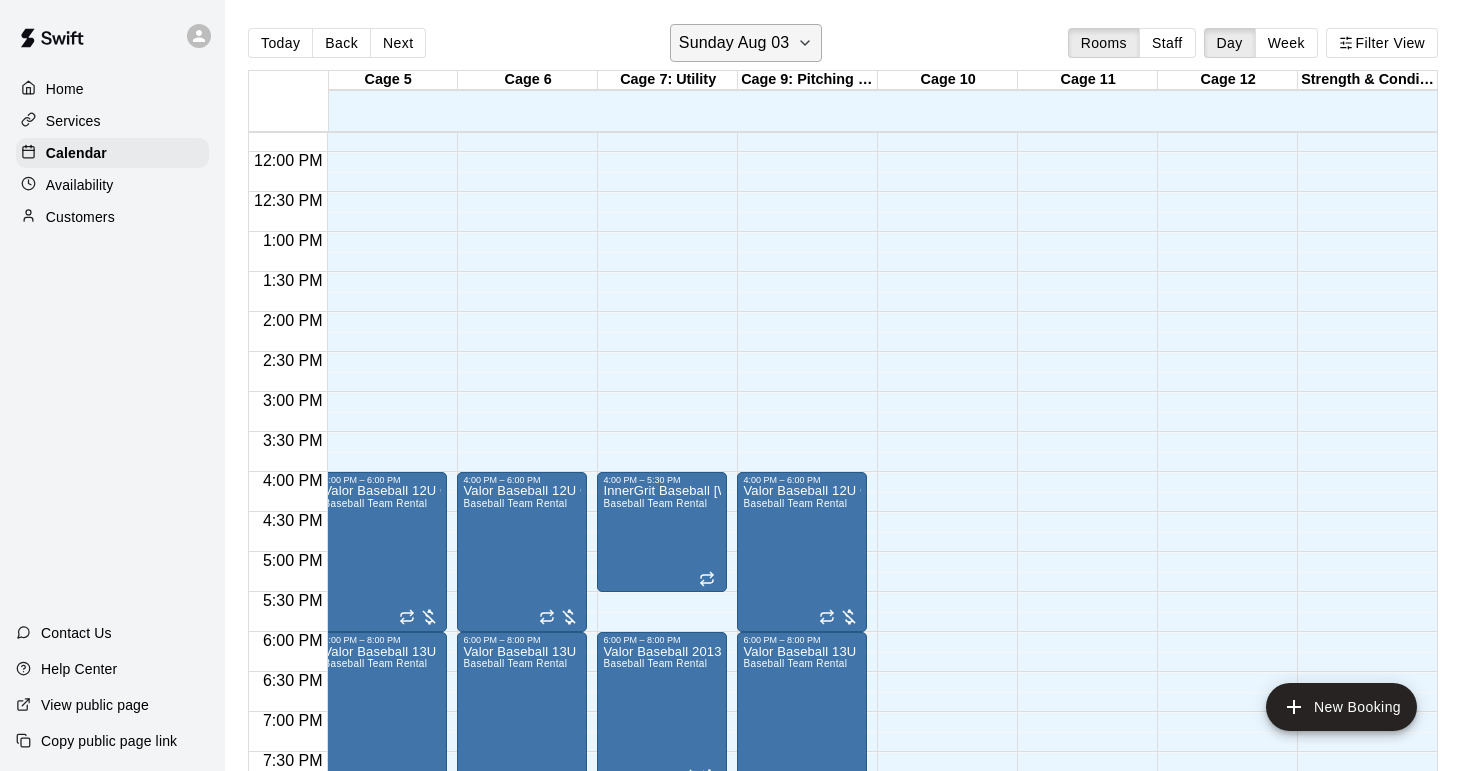 click 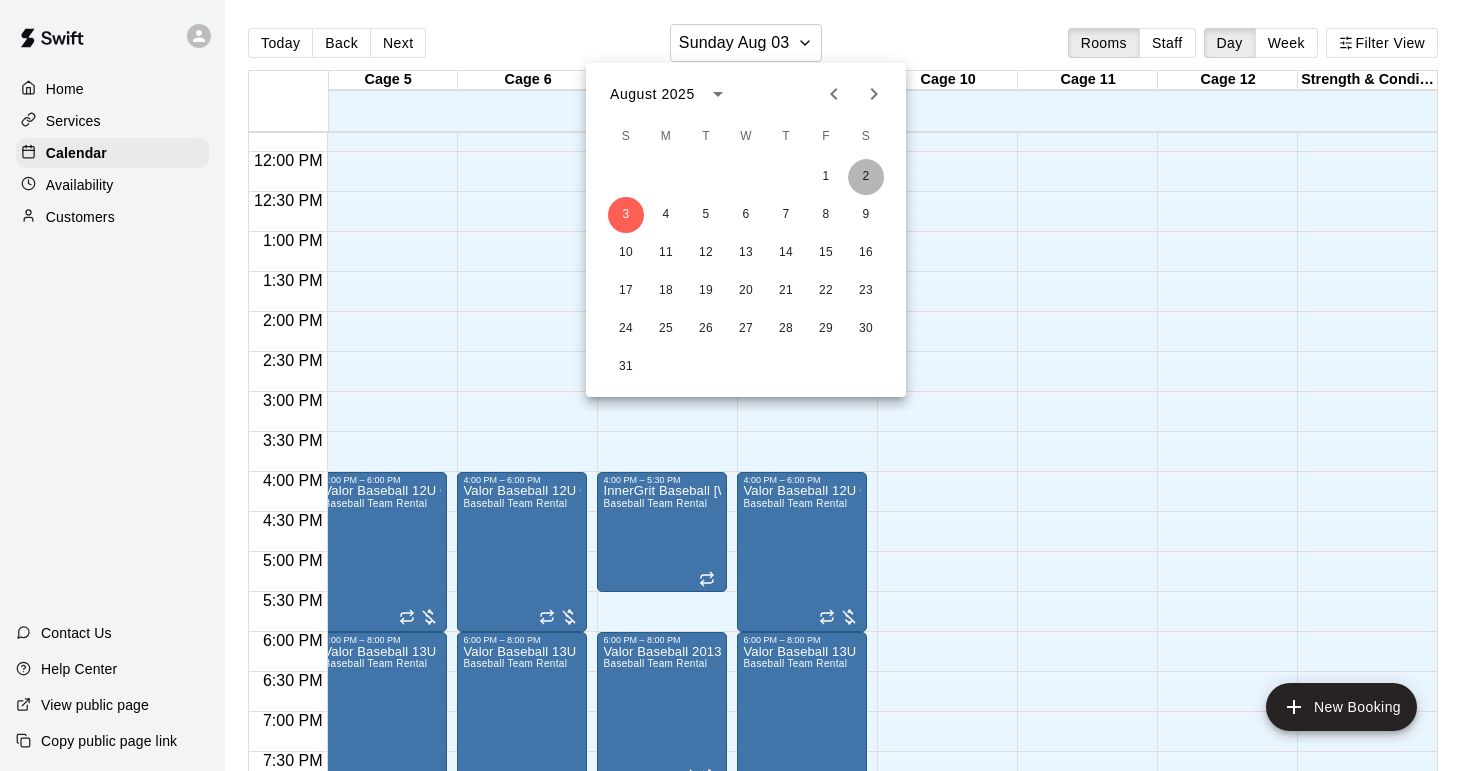 click on "2" at bounding box center [866, 177] 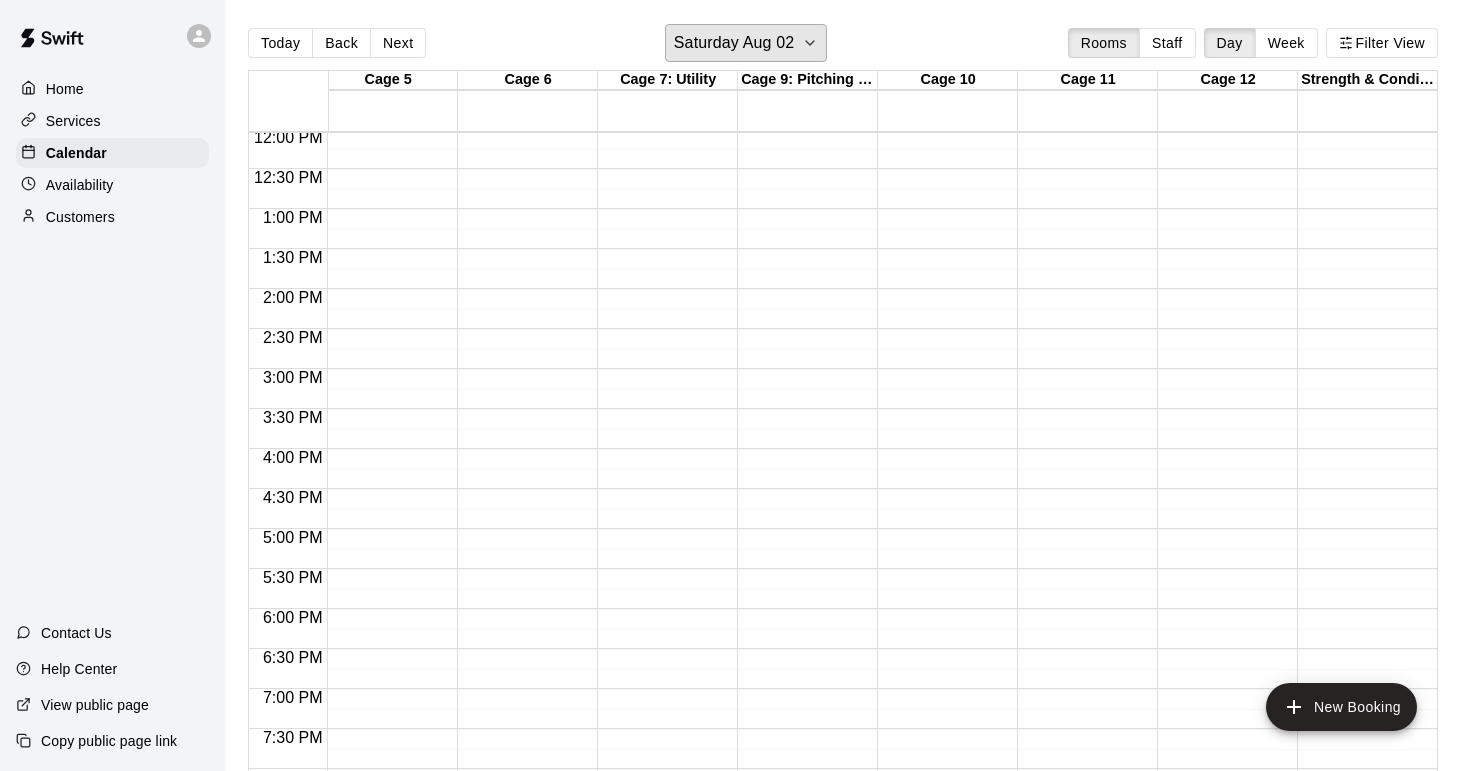 scroll, scrollTop: 990, scrollLeft: 571, axis: both 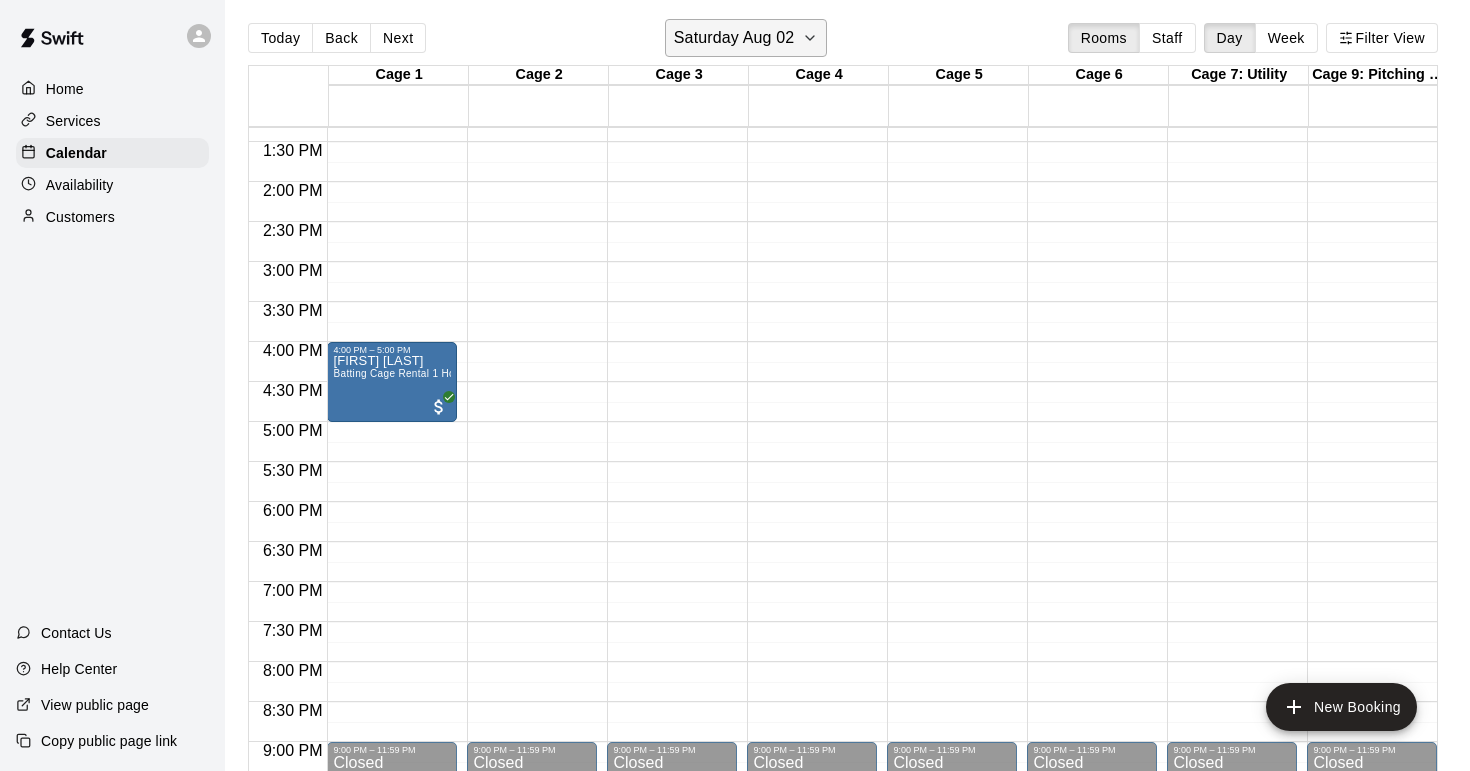 click 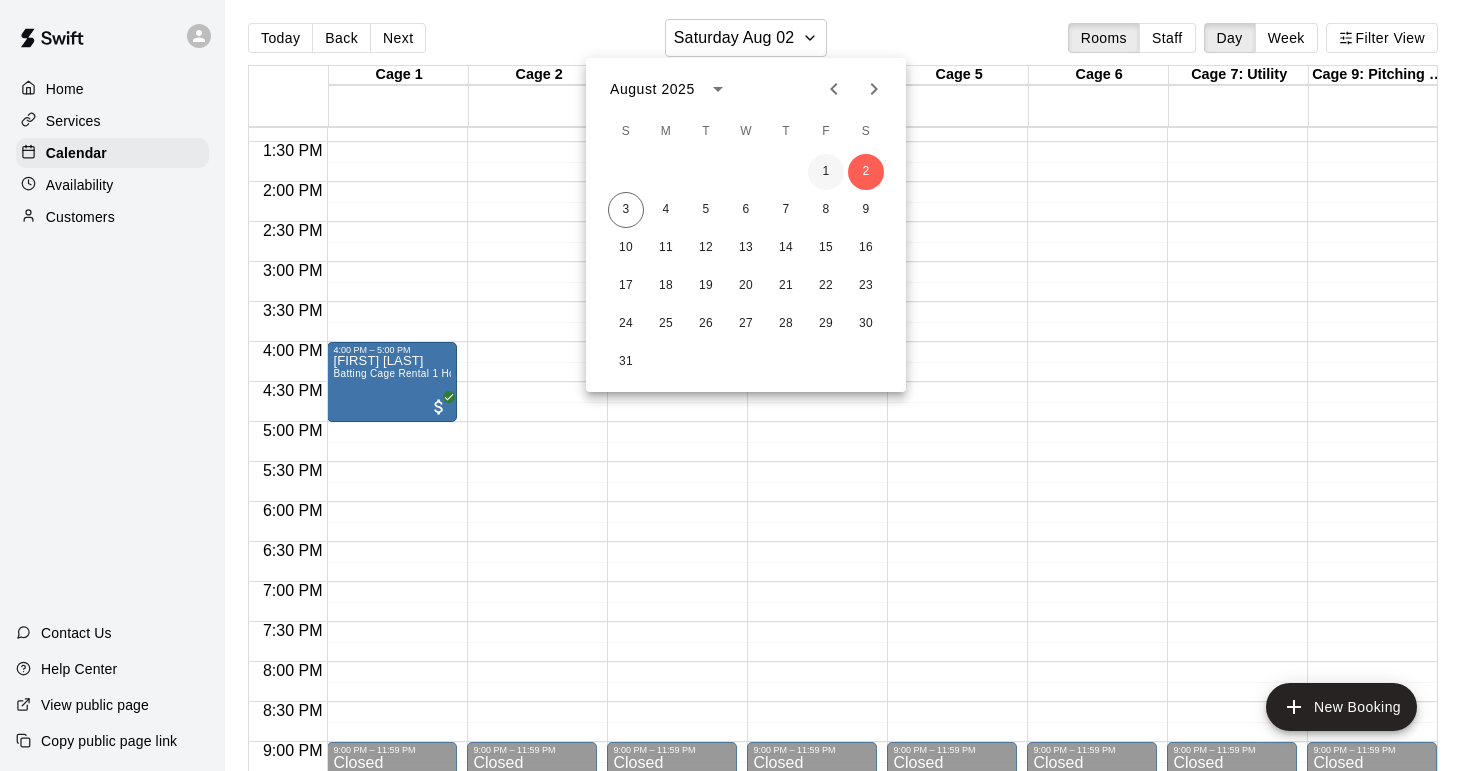 click on "1" at bounding box center (826, 172) 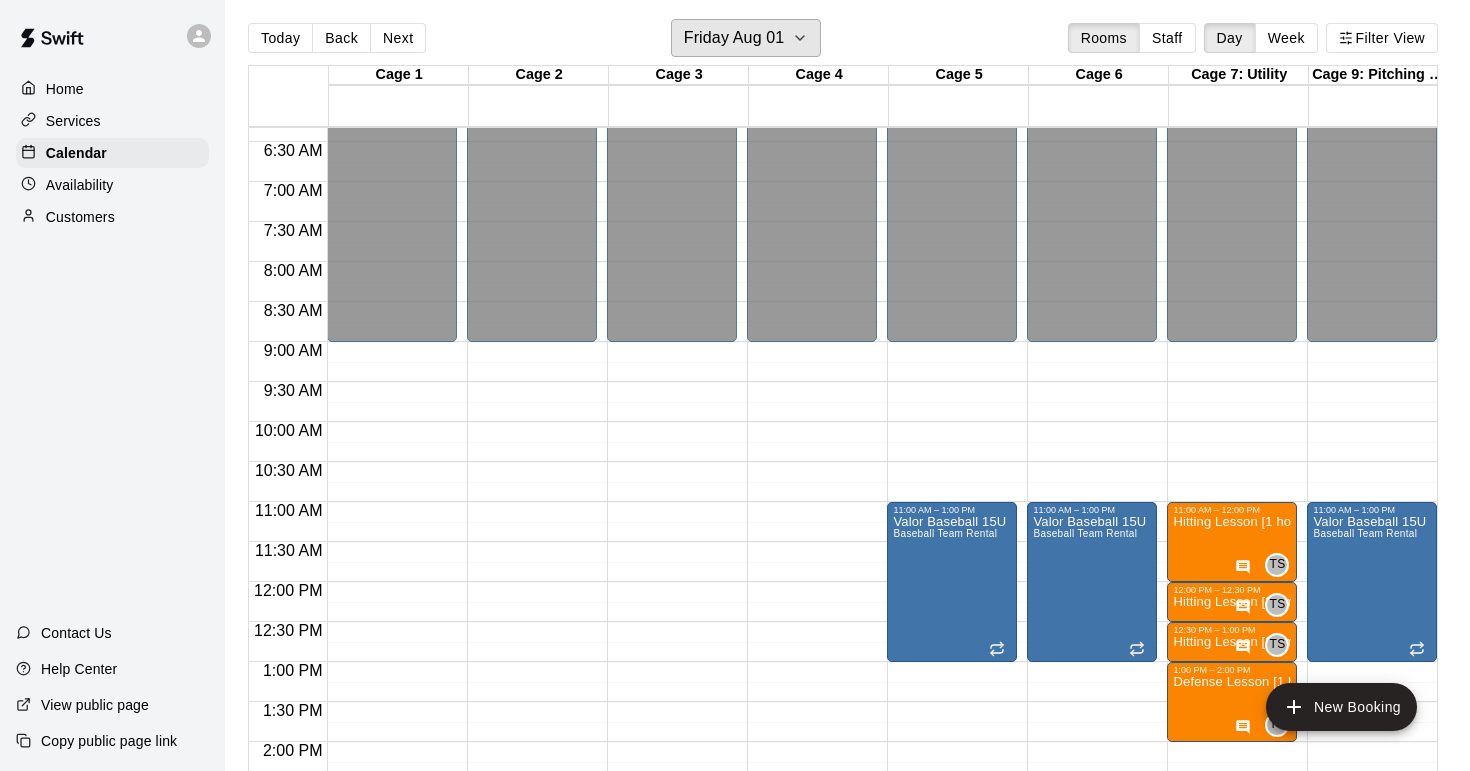 scroll, scrollTop: 506, scrollLeft: 320, axis: both 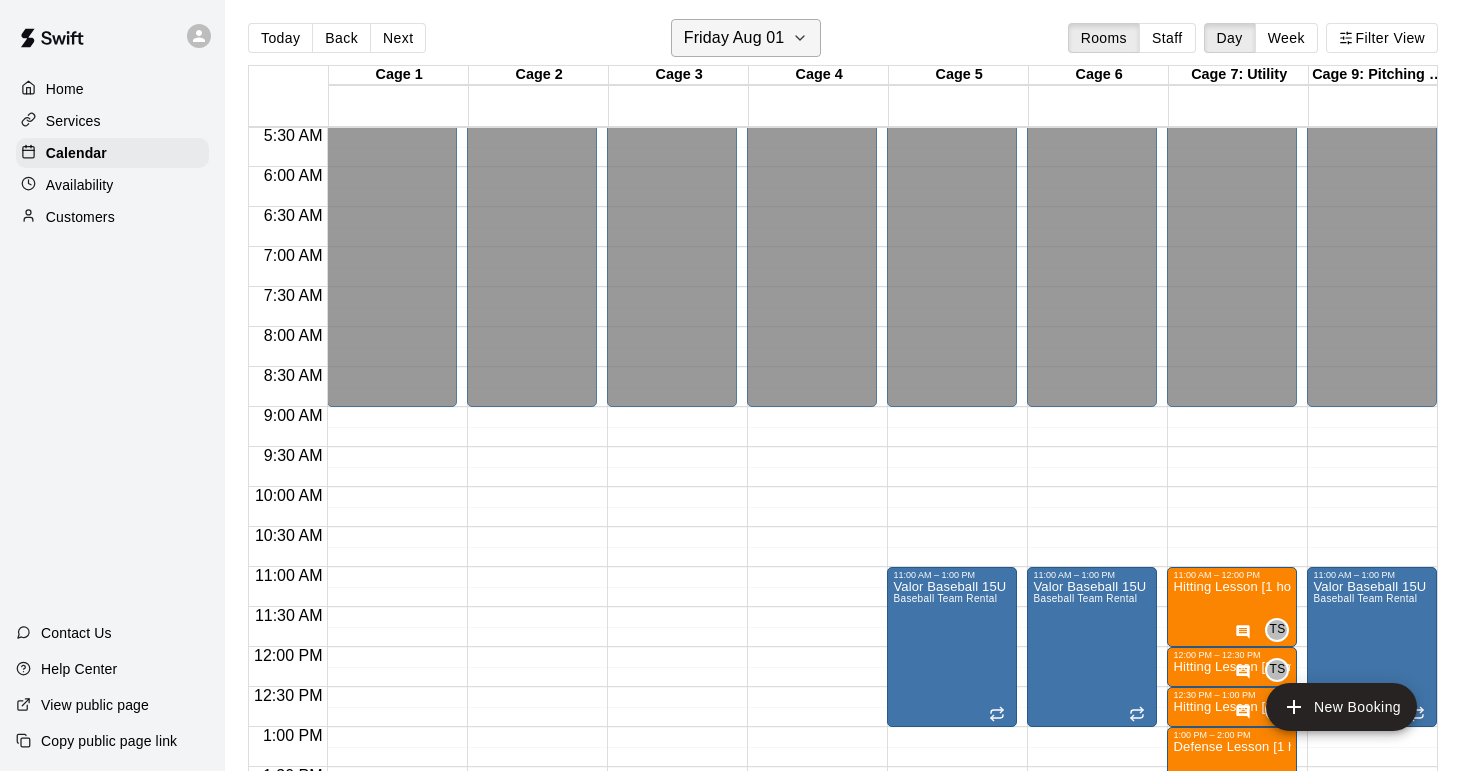 click 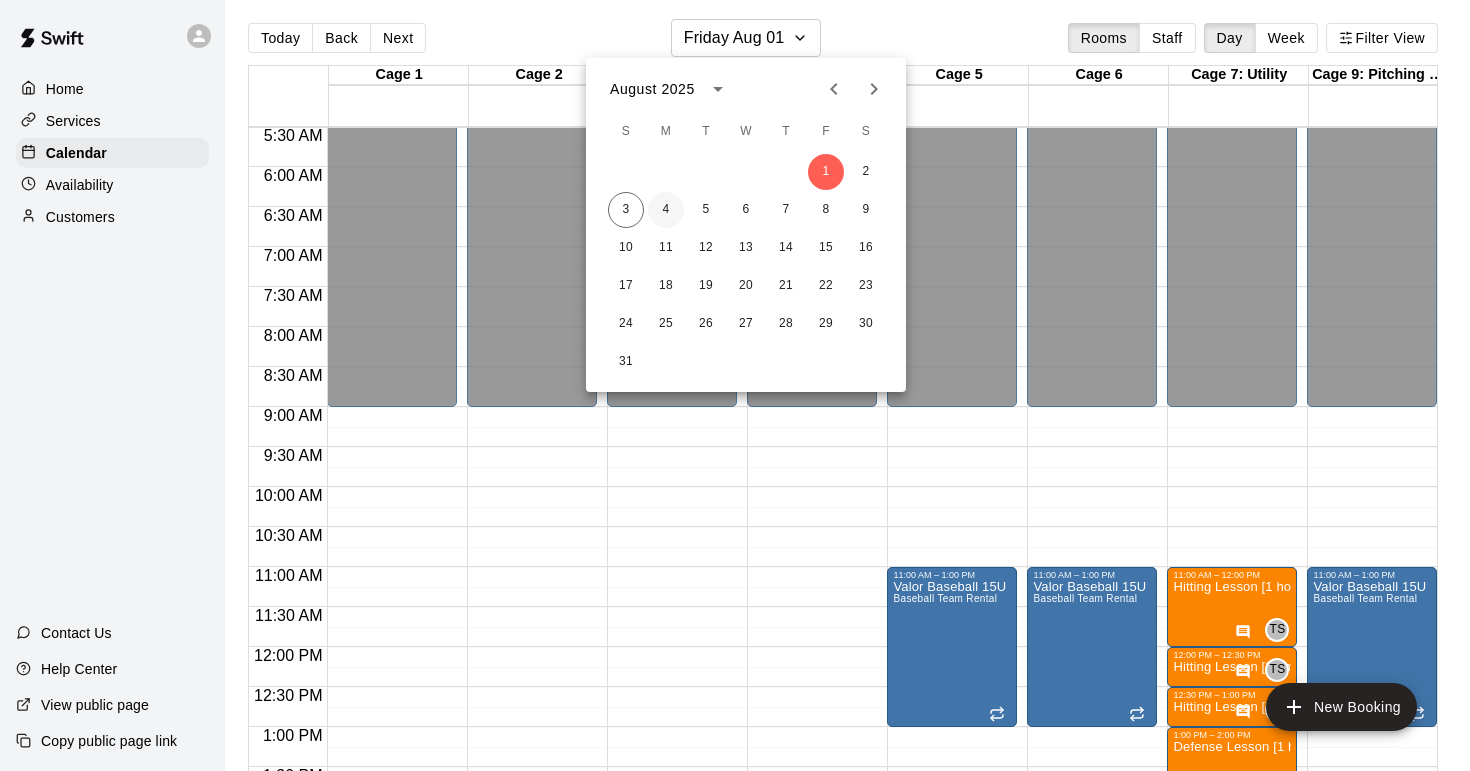 click on "4" at bounding box center [666, 210] 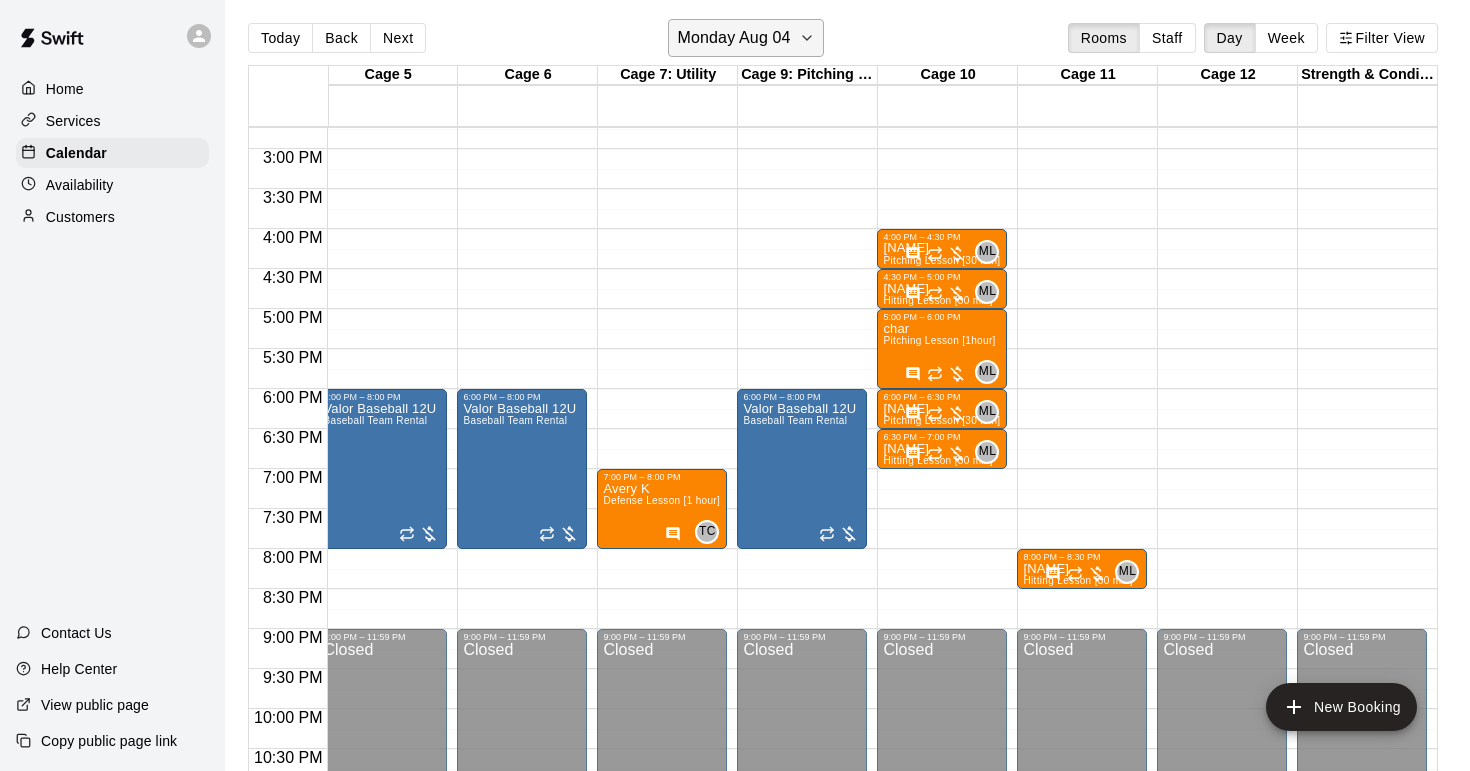 click 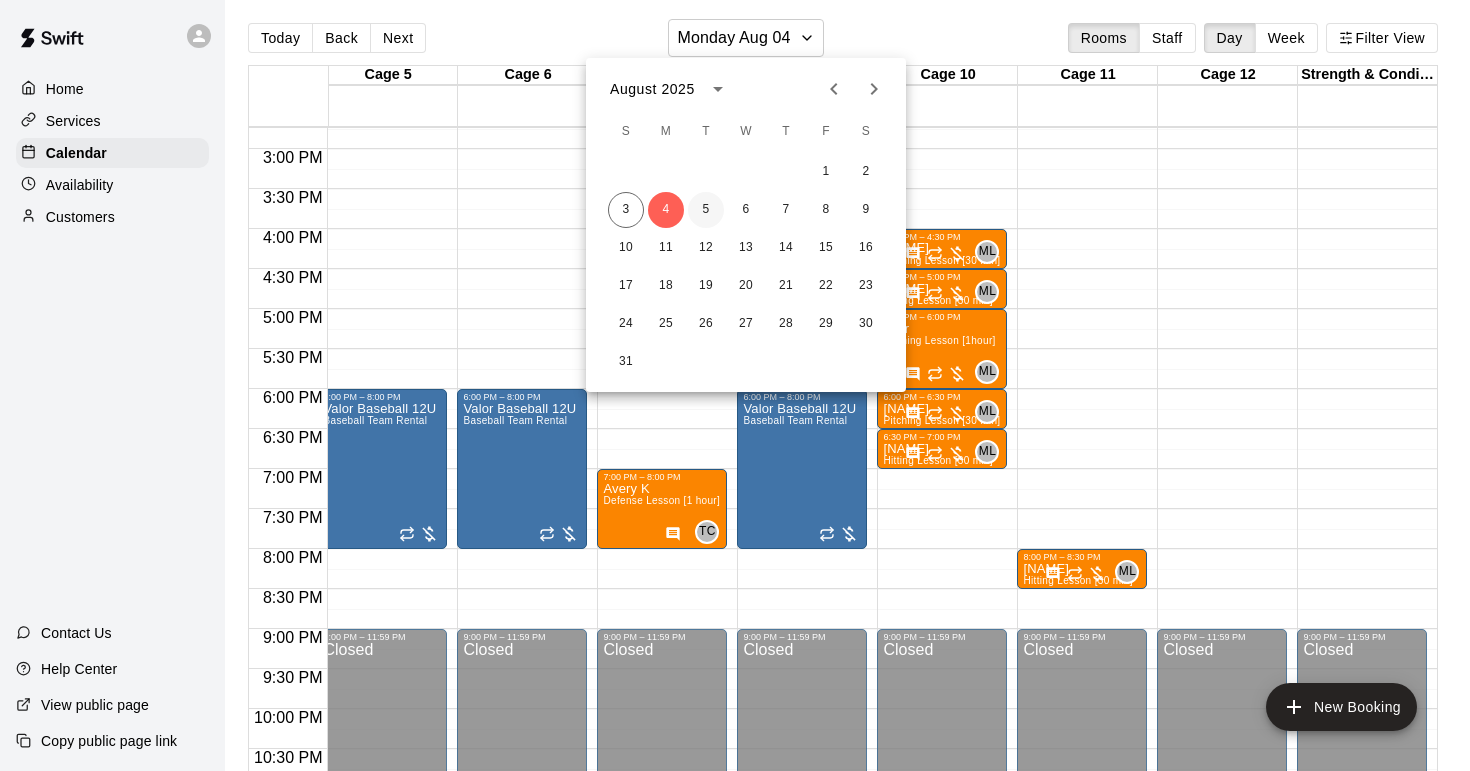 click on "5" at bounding box center (706, 210) 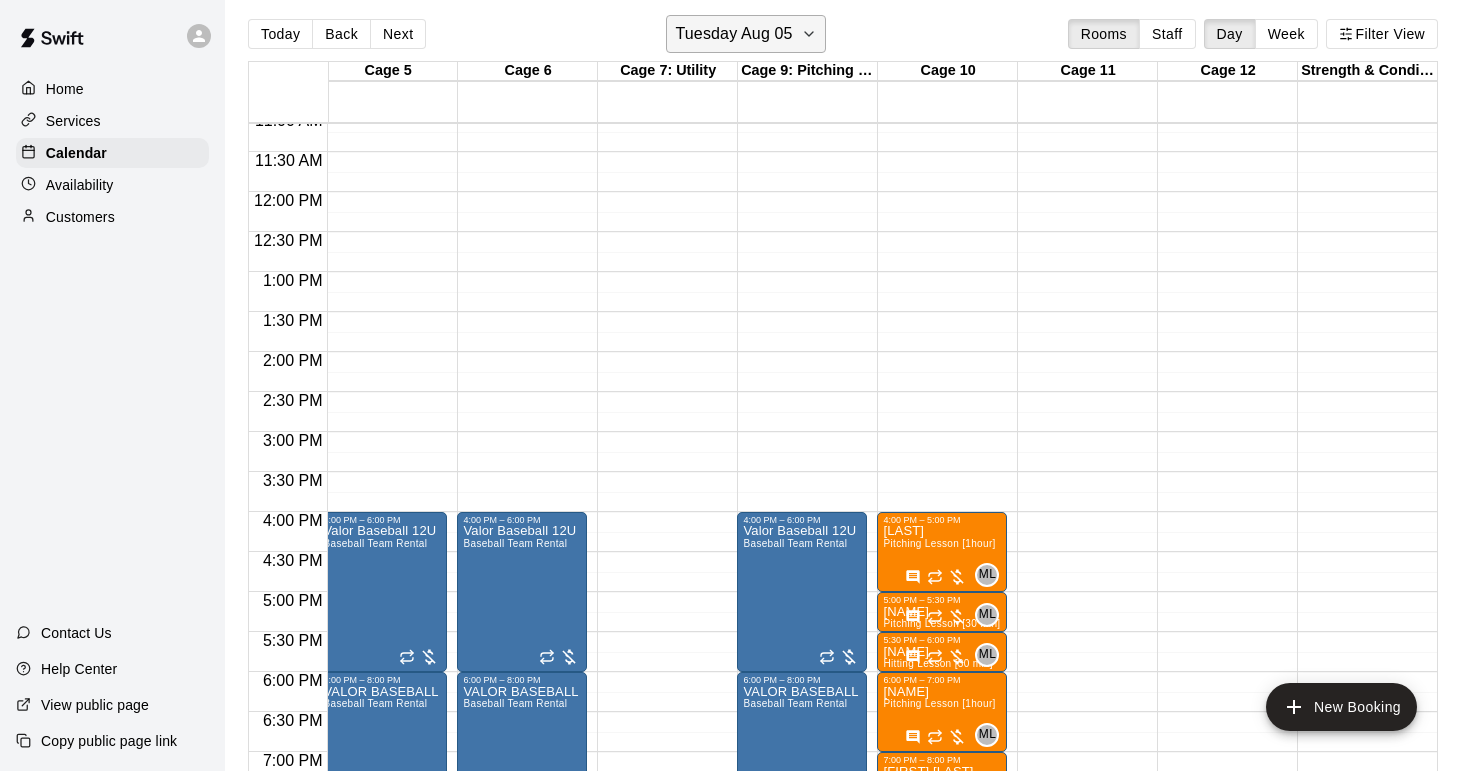 click 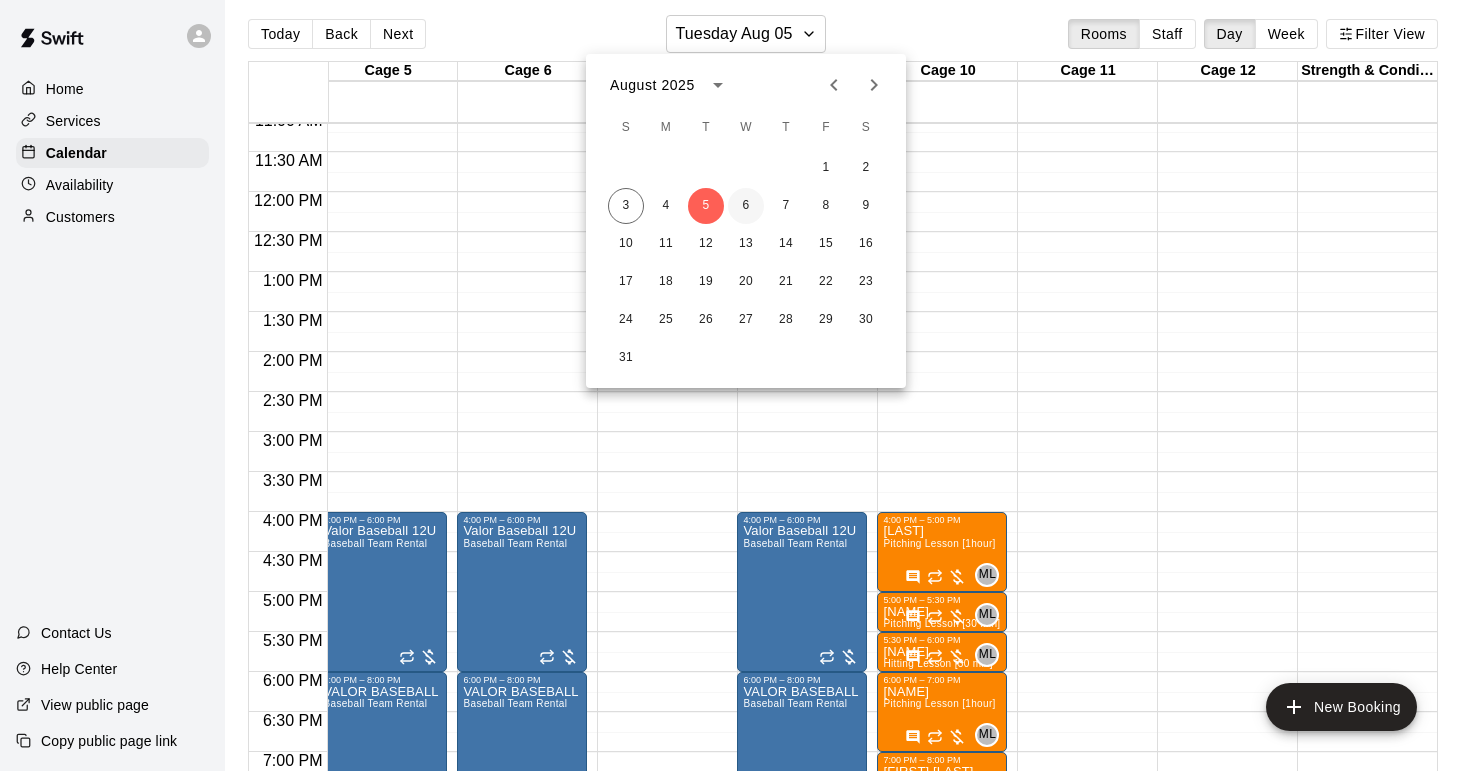 click on "6" at bounding box center [746, 206] 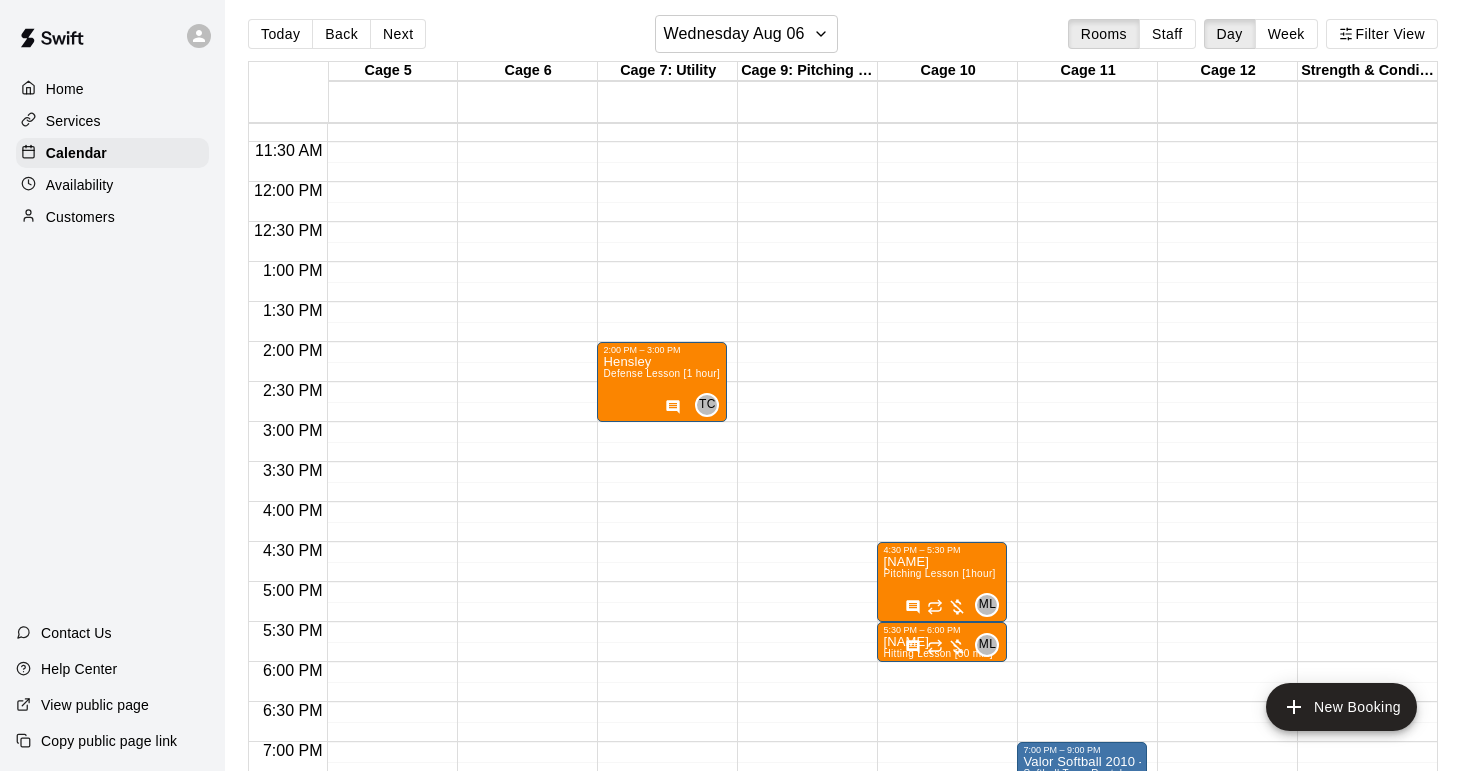 click on "12:00 AM – 9:00 AM Closed 2:00 PM – 3:00 PM Hensley  Defense Lesson [1 hour] TC 0 9:00 PM – 11:59 PM Closed" at bounding box center (662, 182) 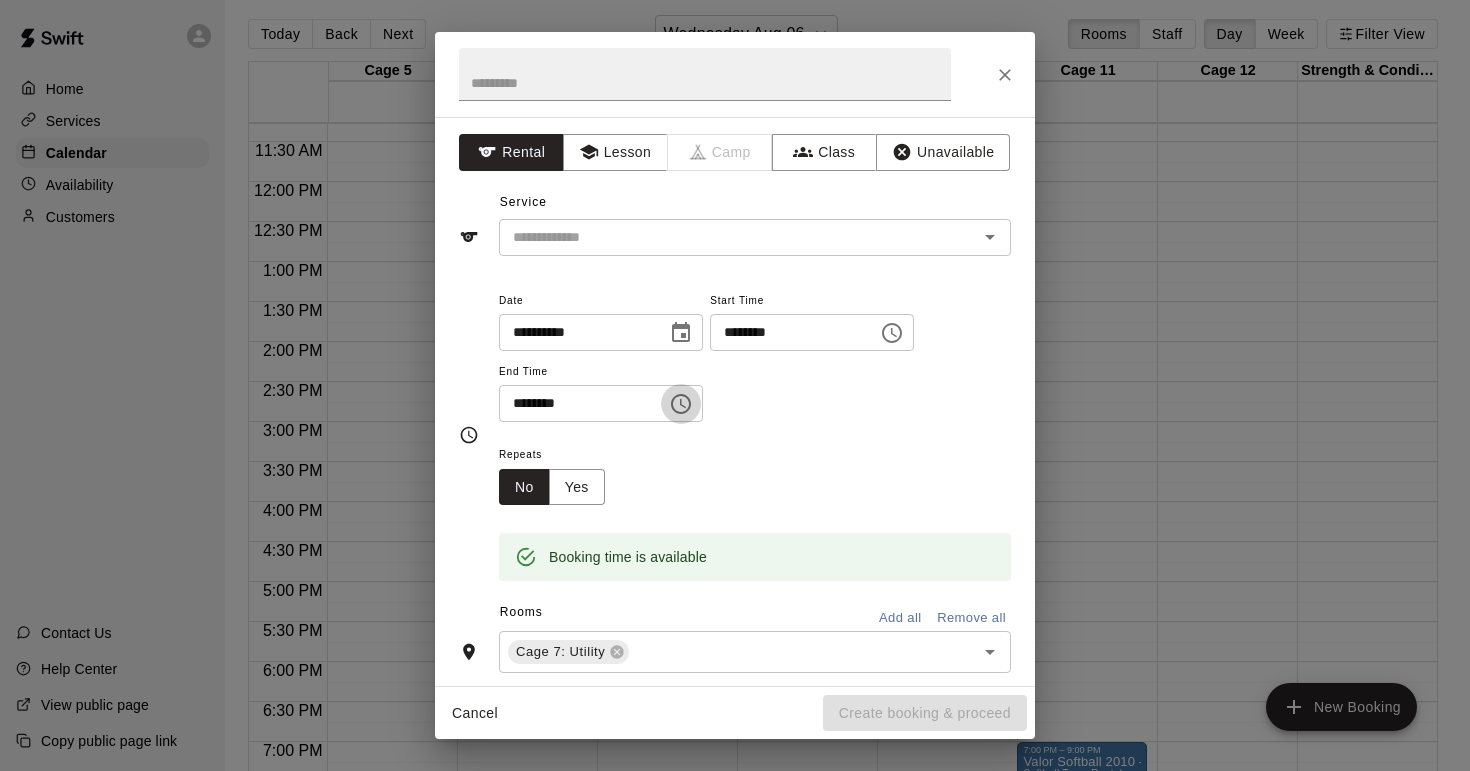 click 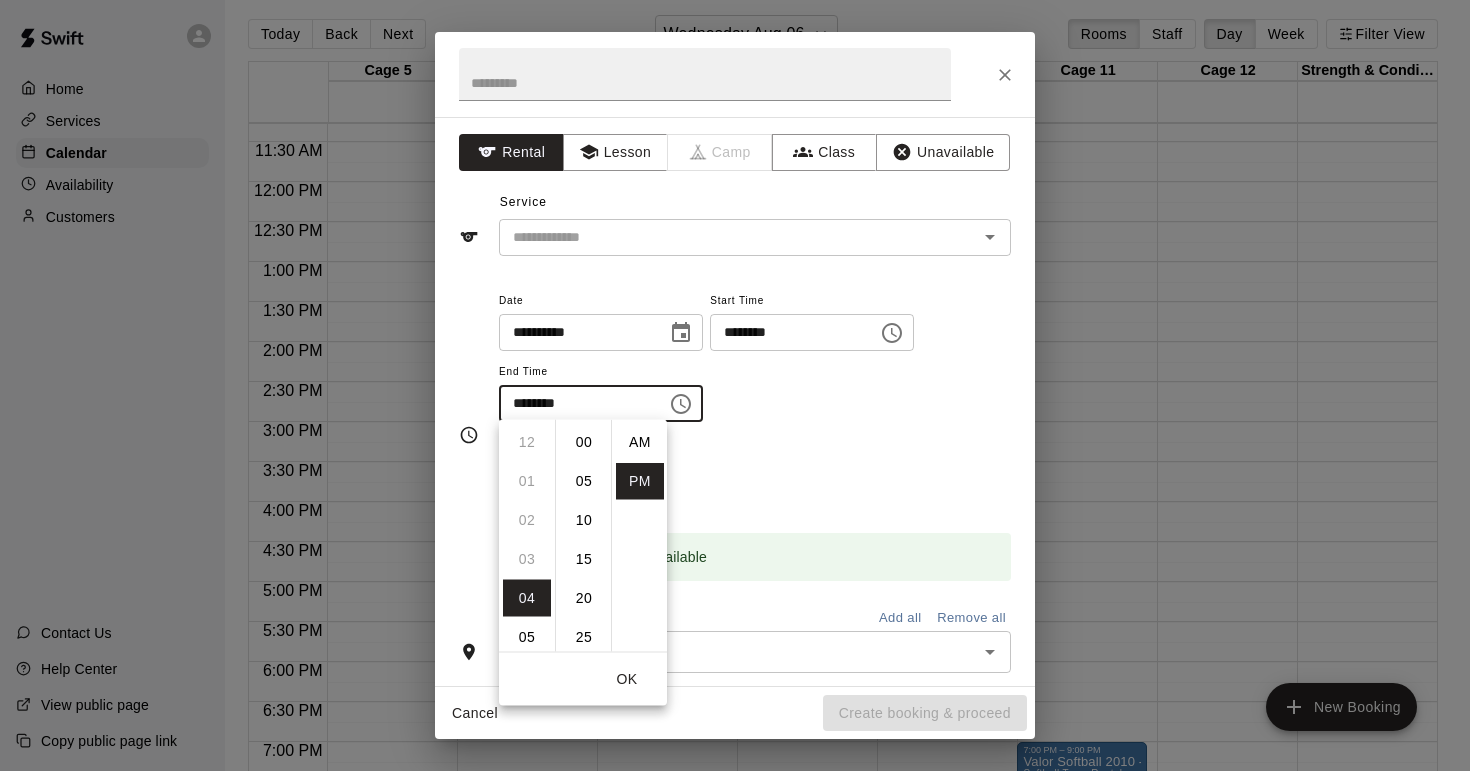 scroll, scrollTop: 156, scrollLeft: 0, axis: vertical 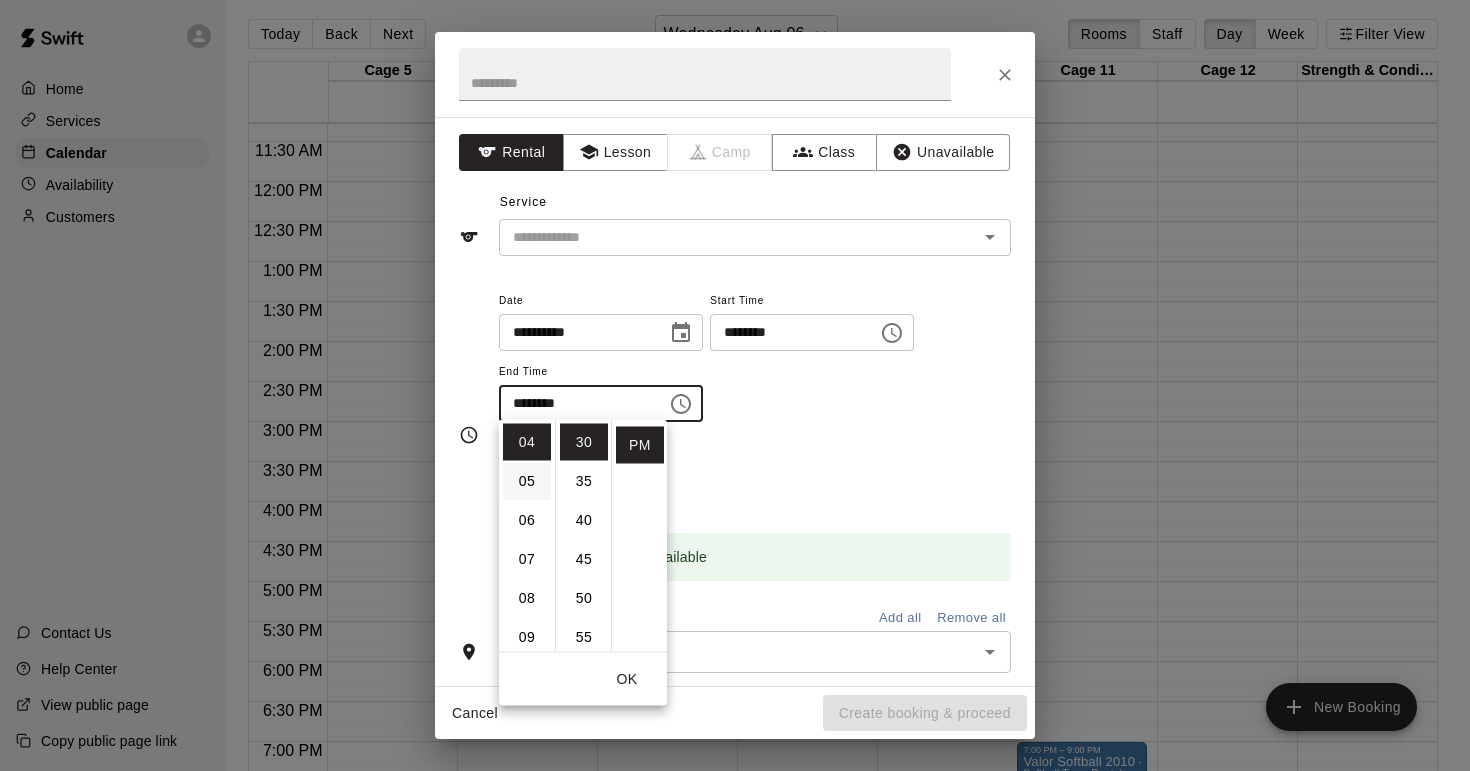 click on "05" at bounding box center [527, 481] 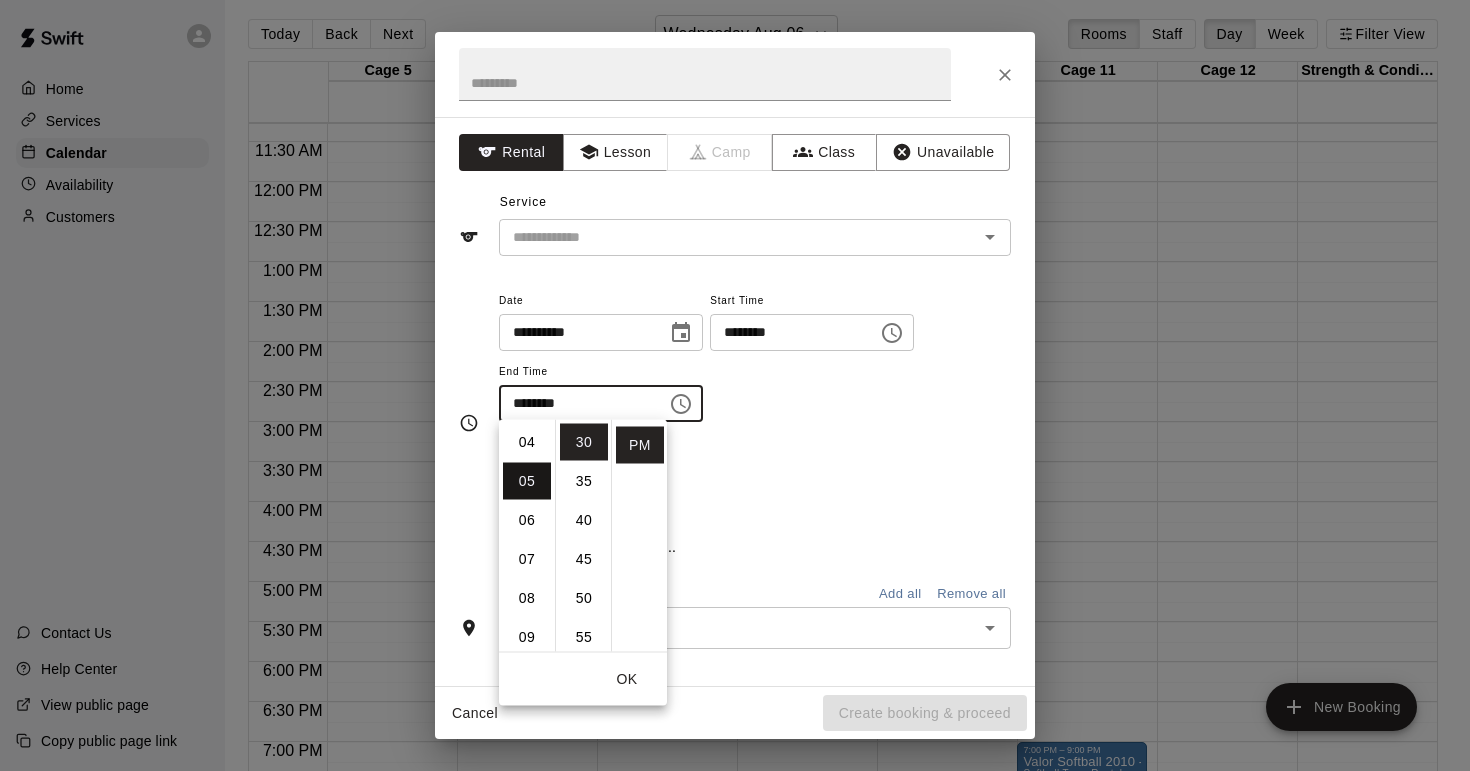 scroll, scrollTop: 195, scrollLeft: 0, axis: vertical 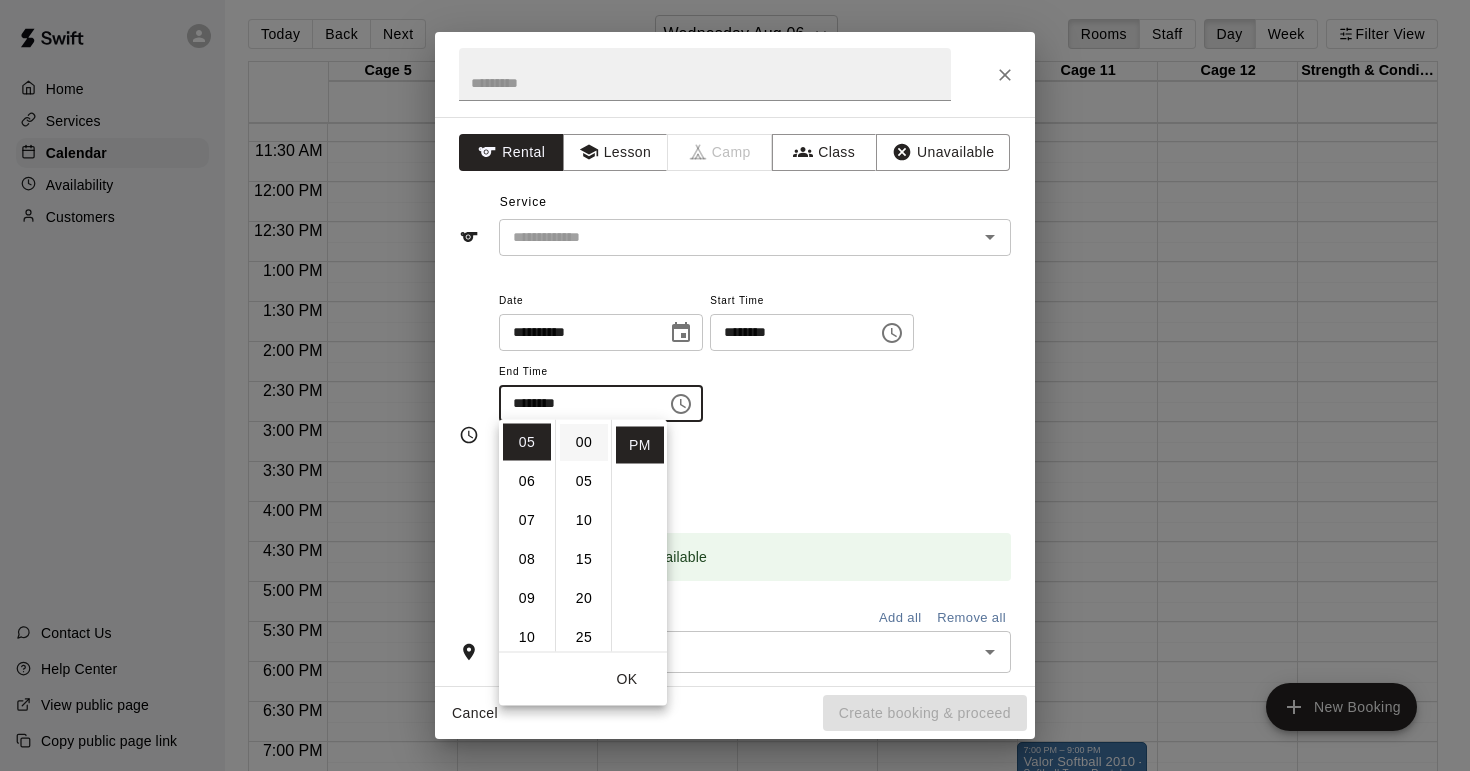 click on "00" at bounding box center (584, 442) 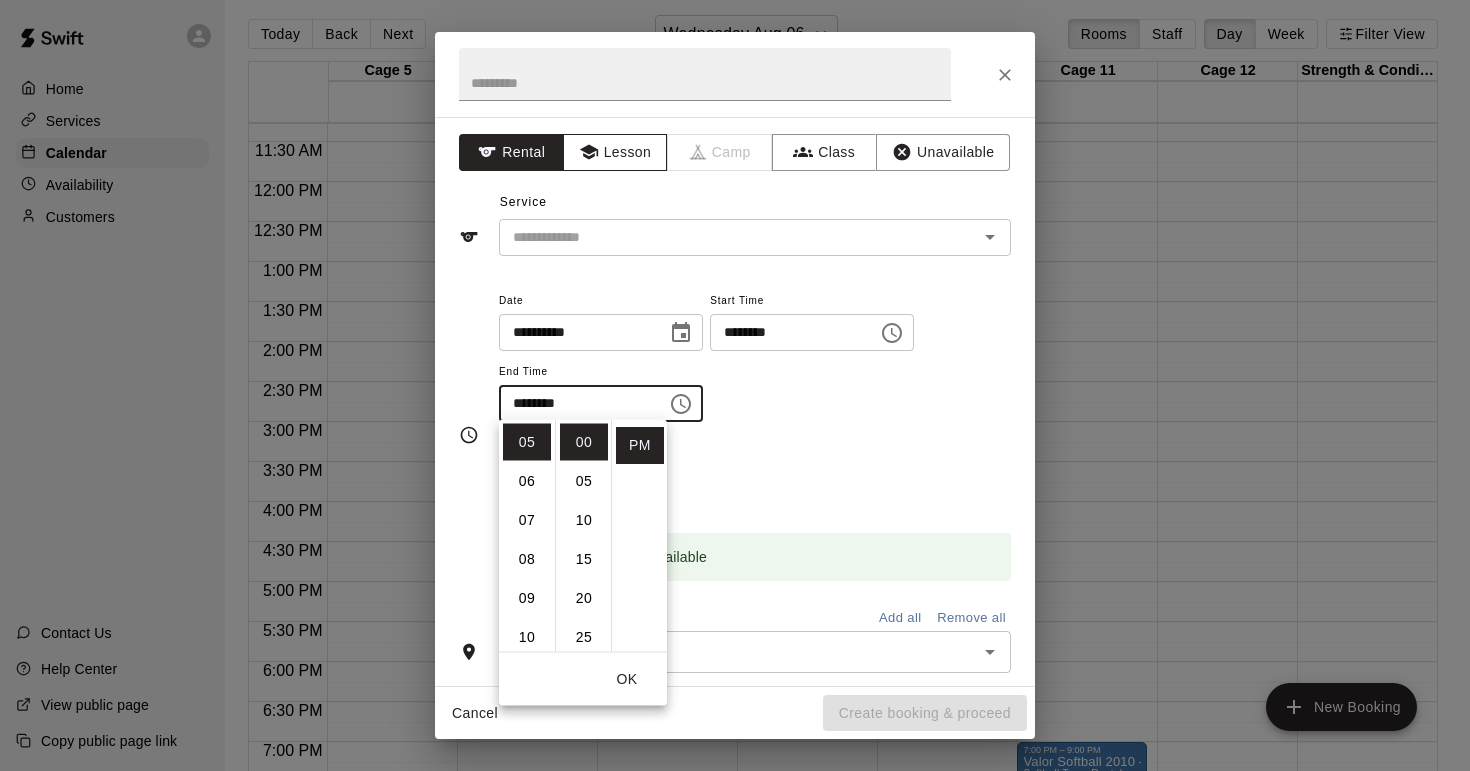click on "Lesson" at bounding box center (615, 152) 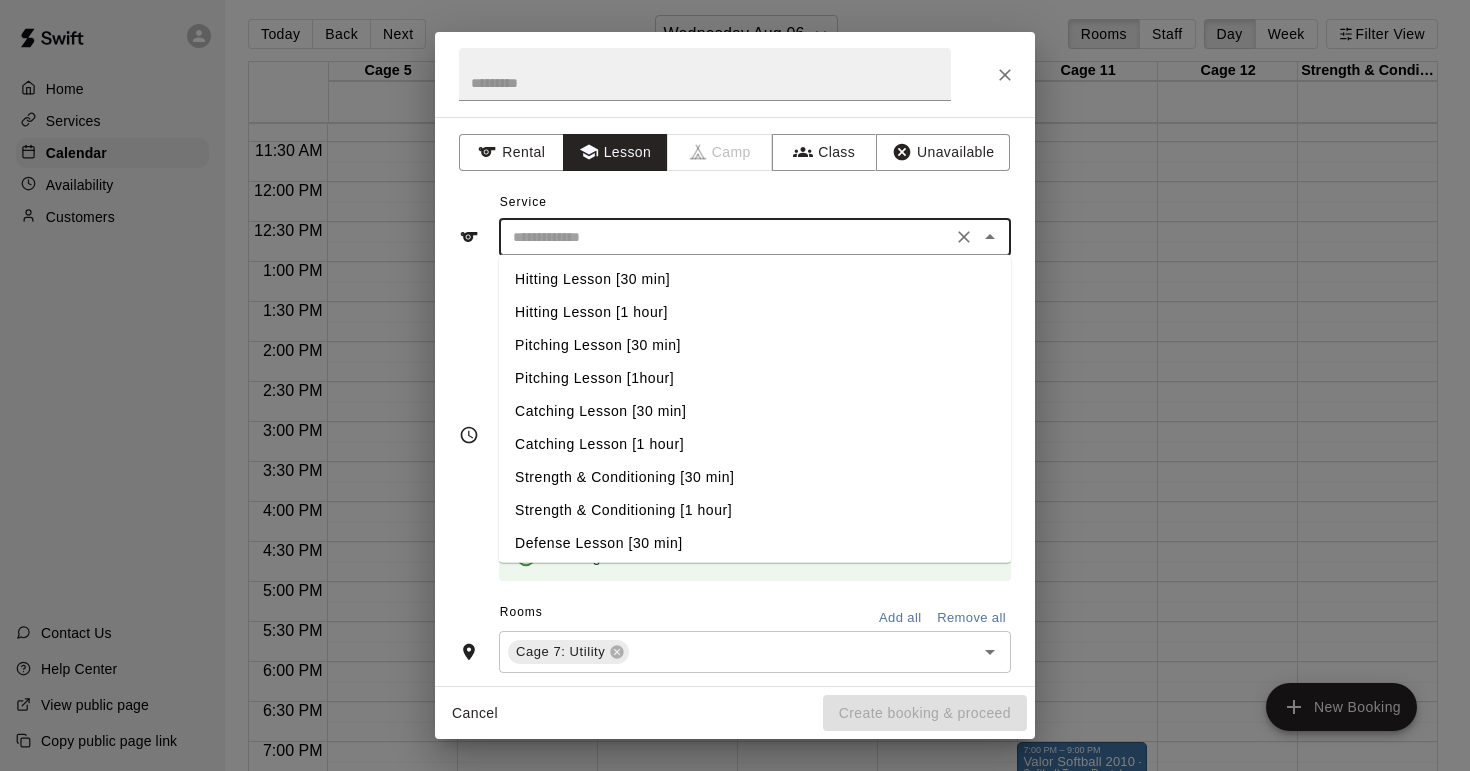 click at bounding box center [725, 237] 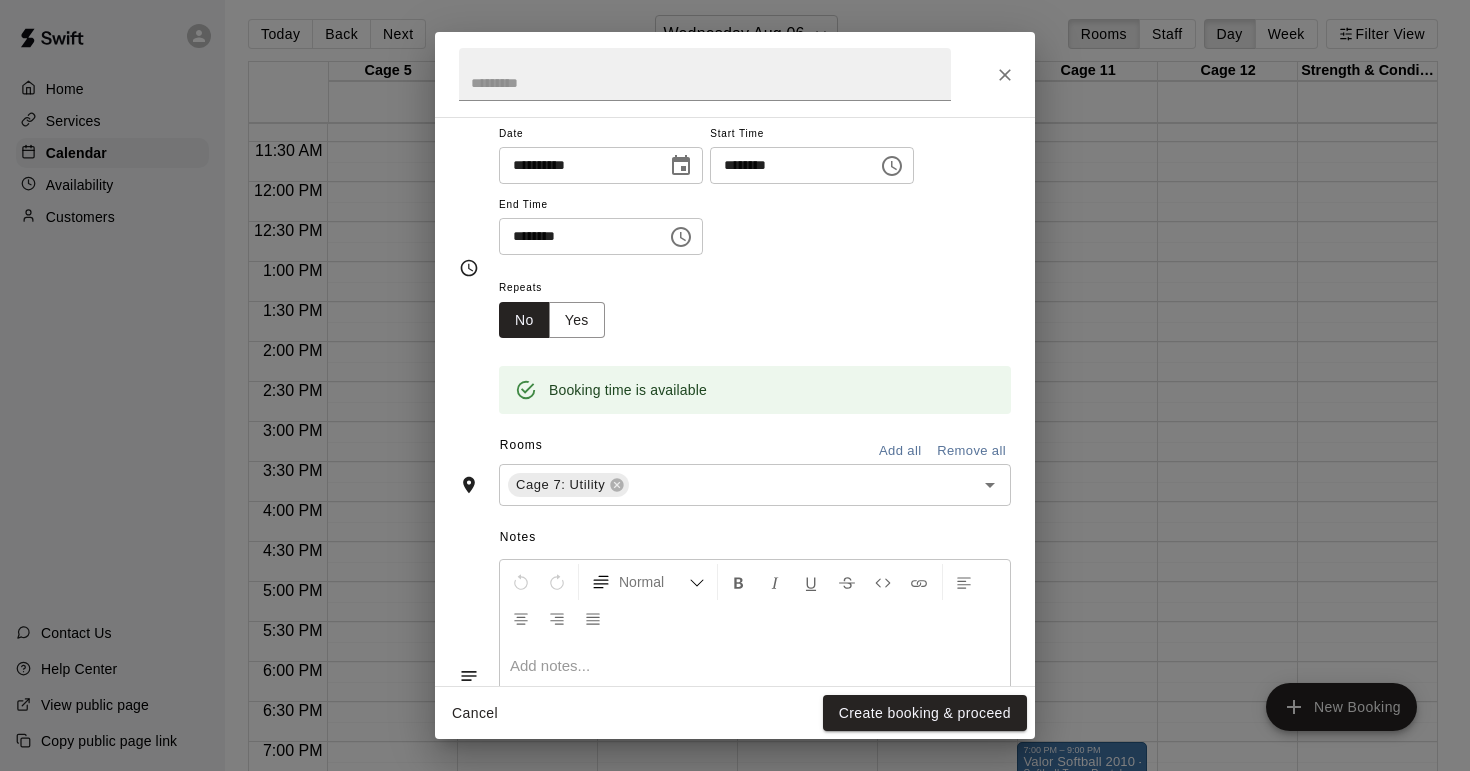 scroll, scrollTop: 282, scrollLeft: 0, axis: vertical 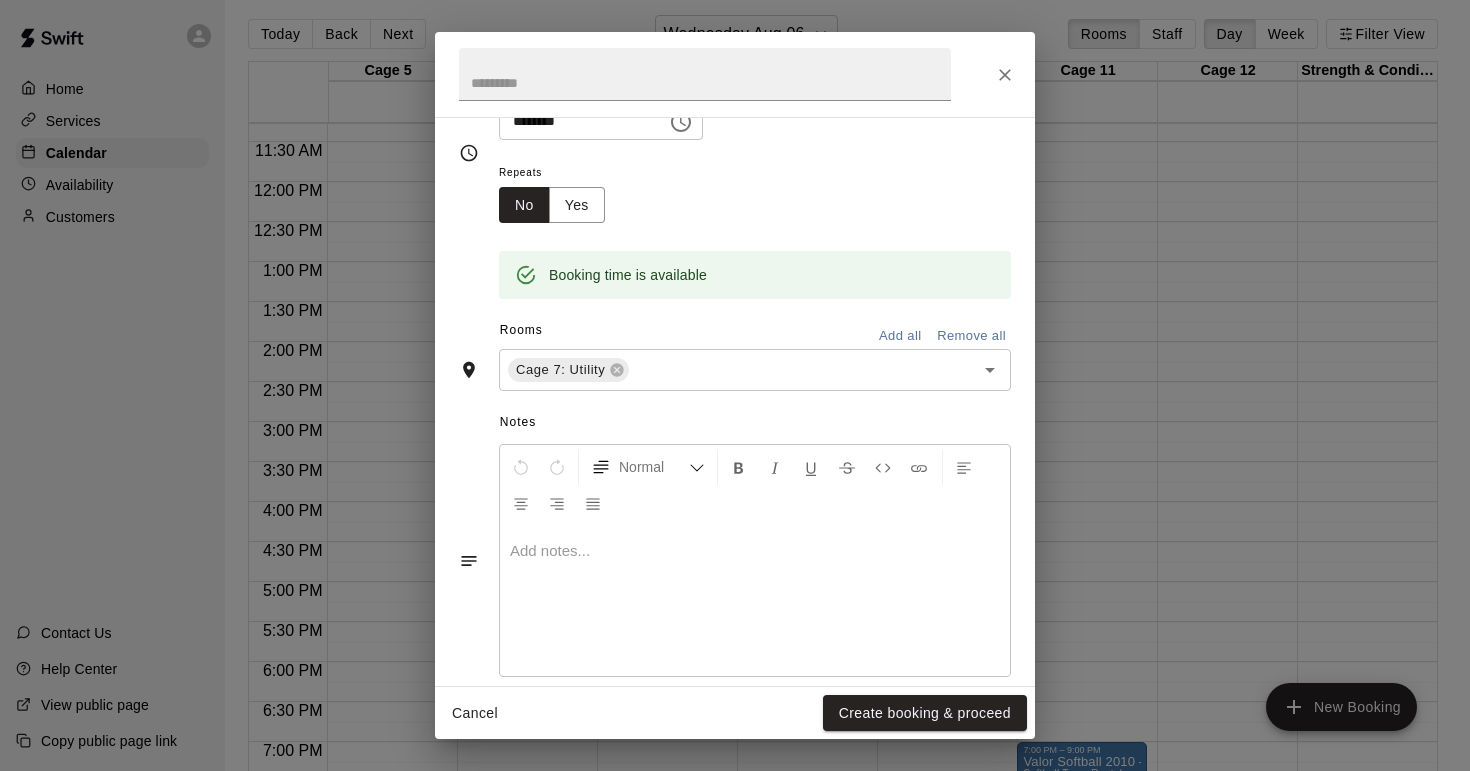 click at bounding box center (755, 551) 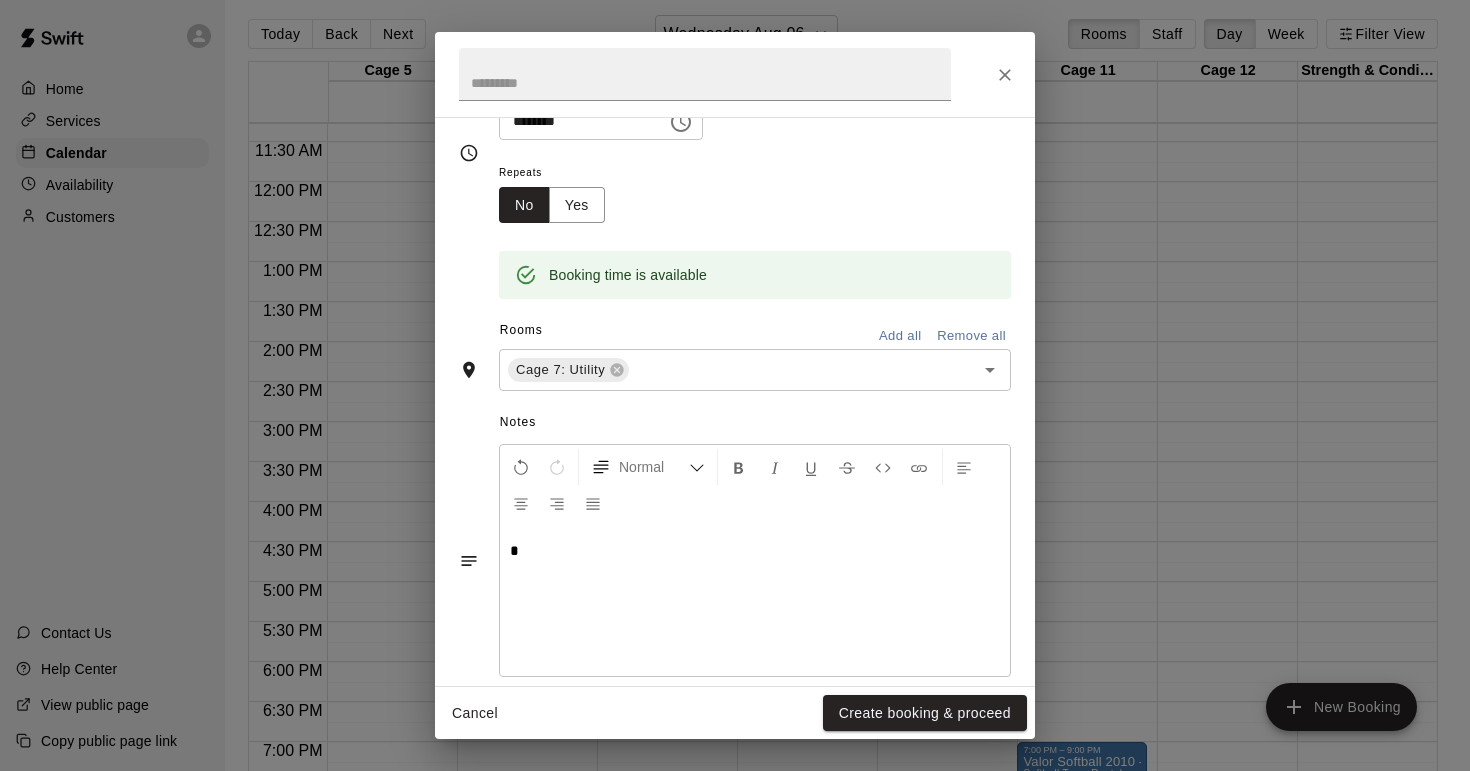 type 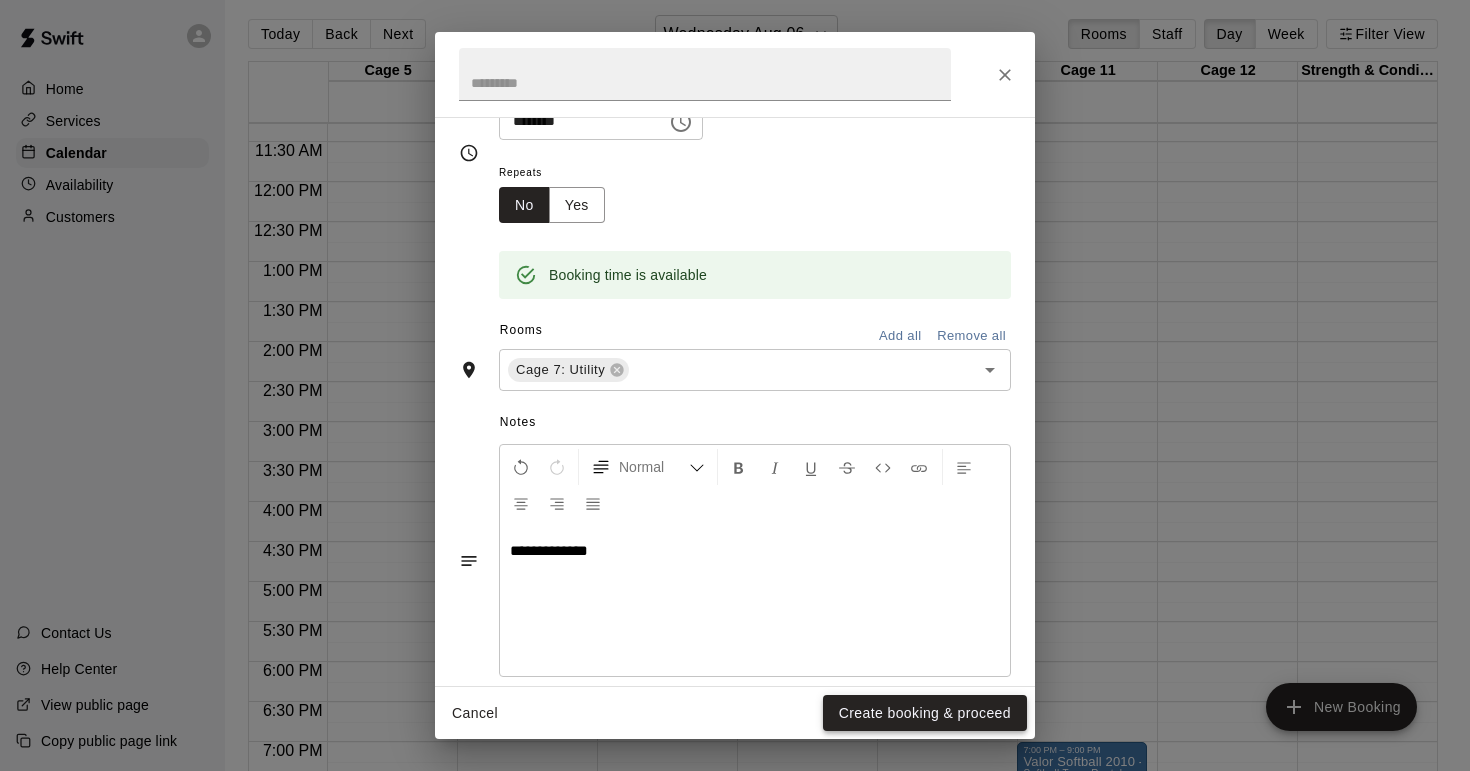 click on "Create booking & proceed" at bounding box center (925, 713) 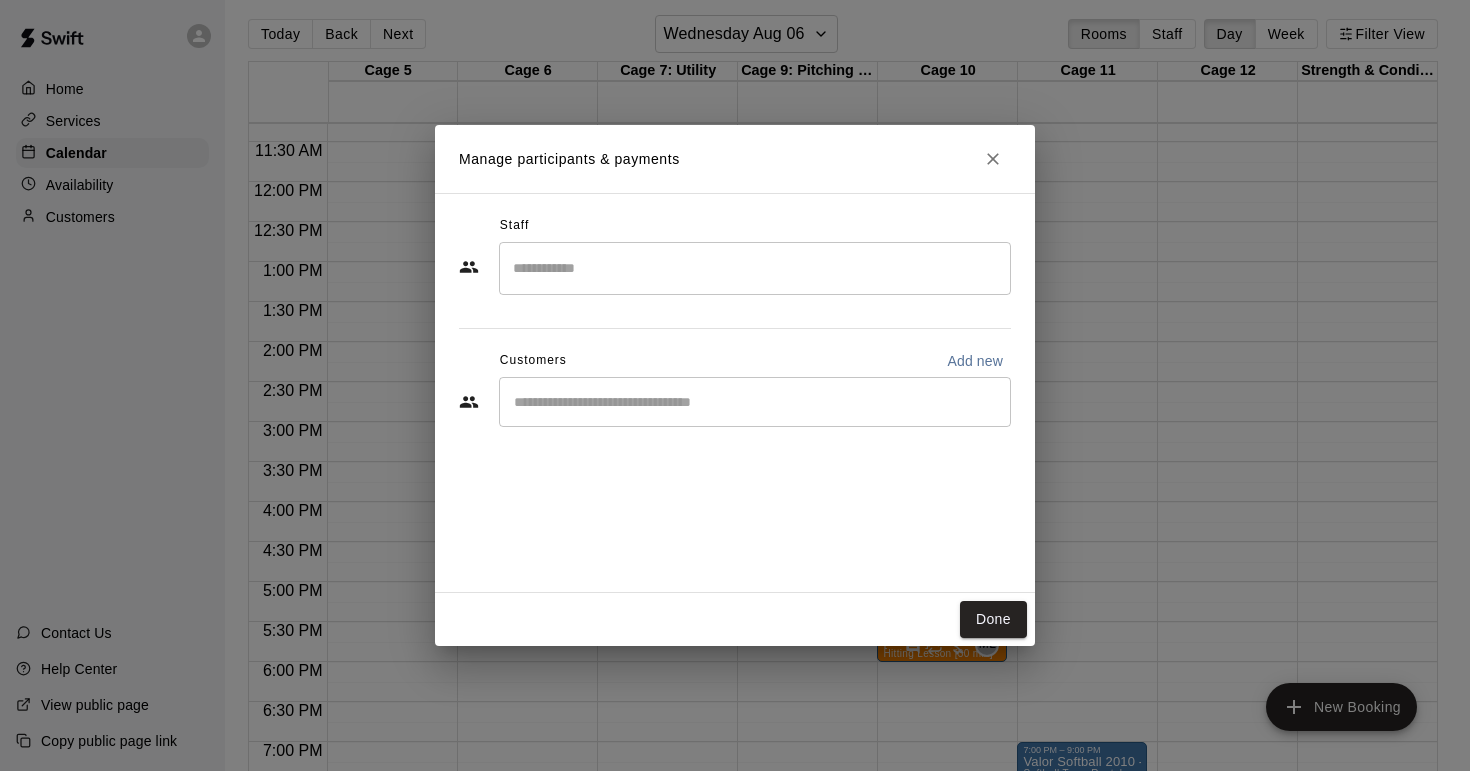 click at bounding box center (755, 268) 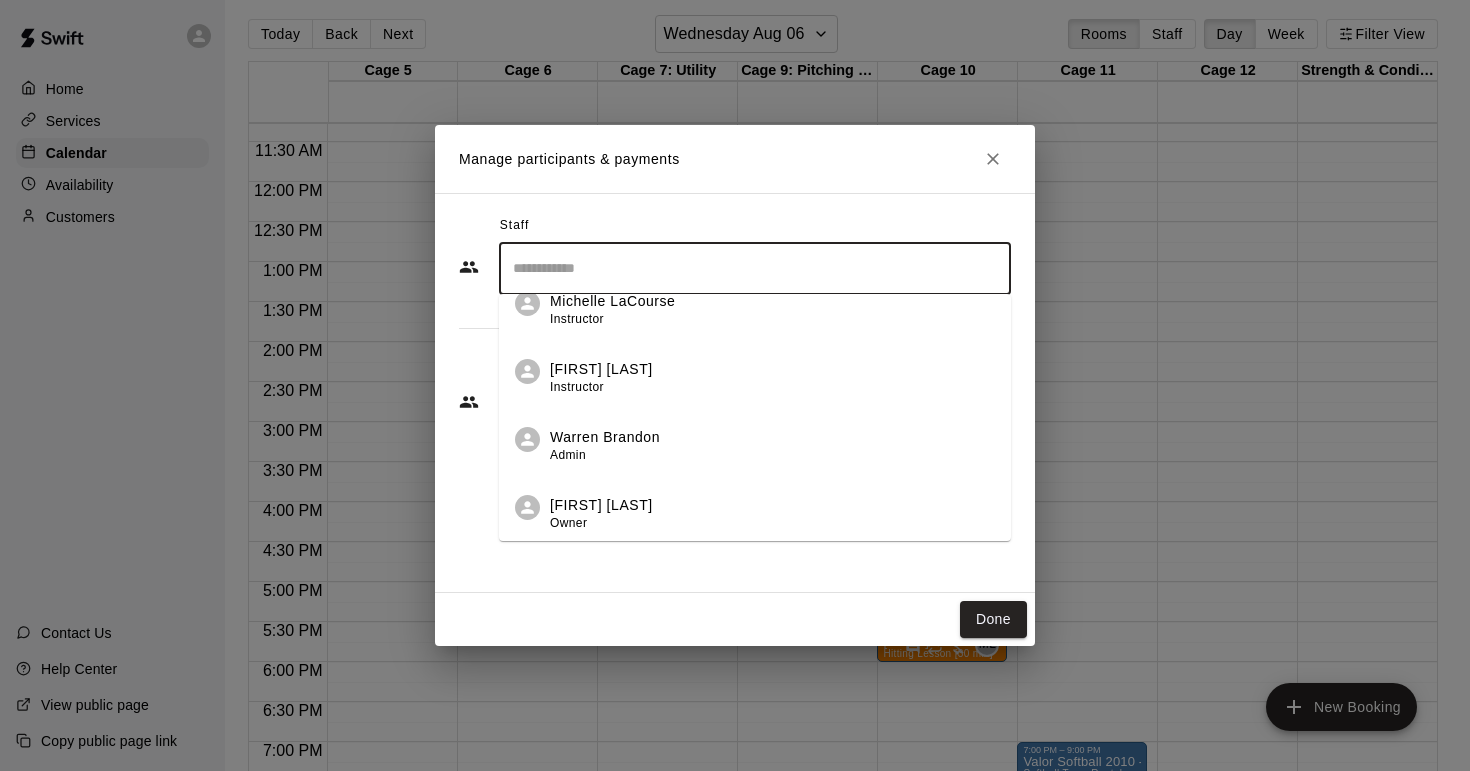 scroll, scrollTop: 705, scrollLeft: 0, axis: vertical 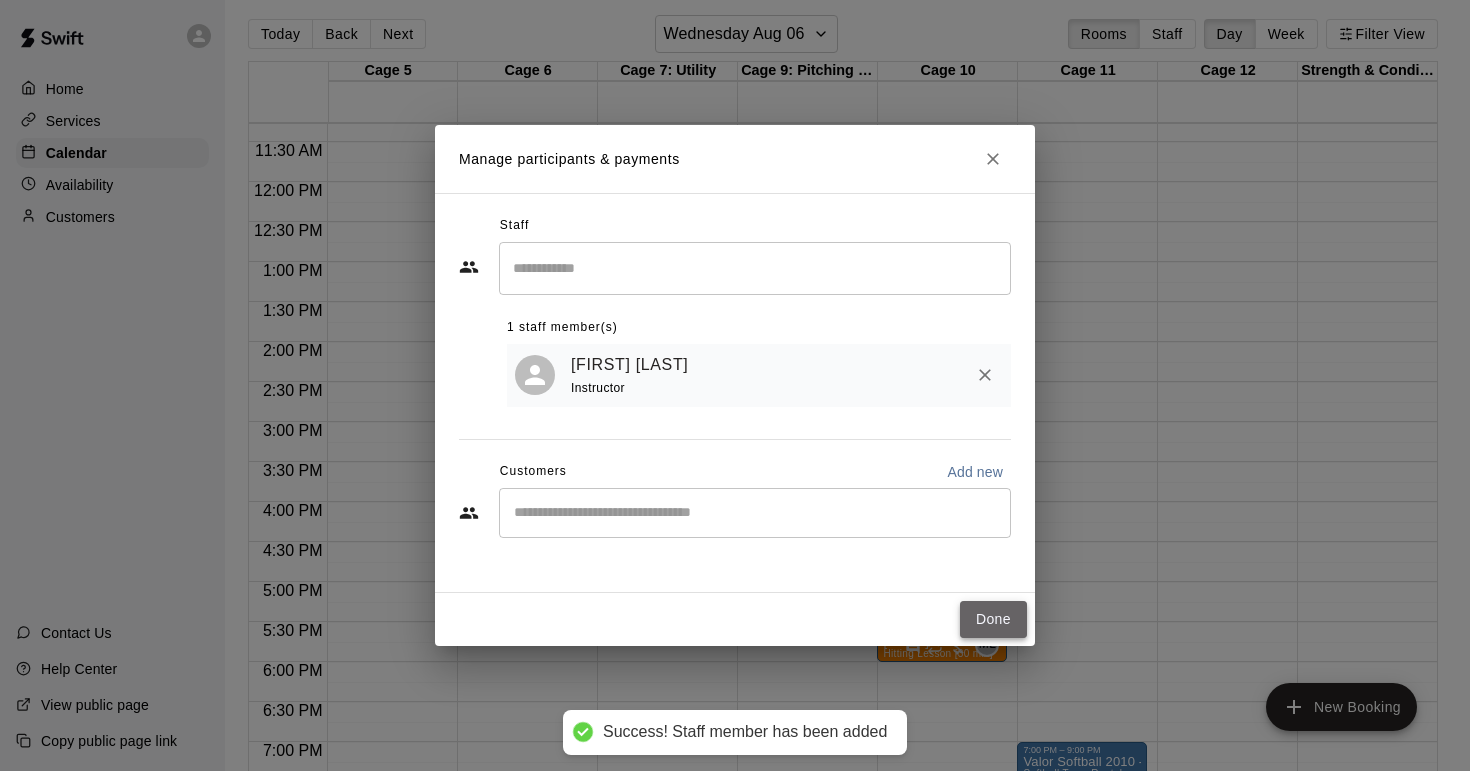 click on "Done" at bounding box center [993, 619] 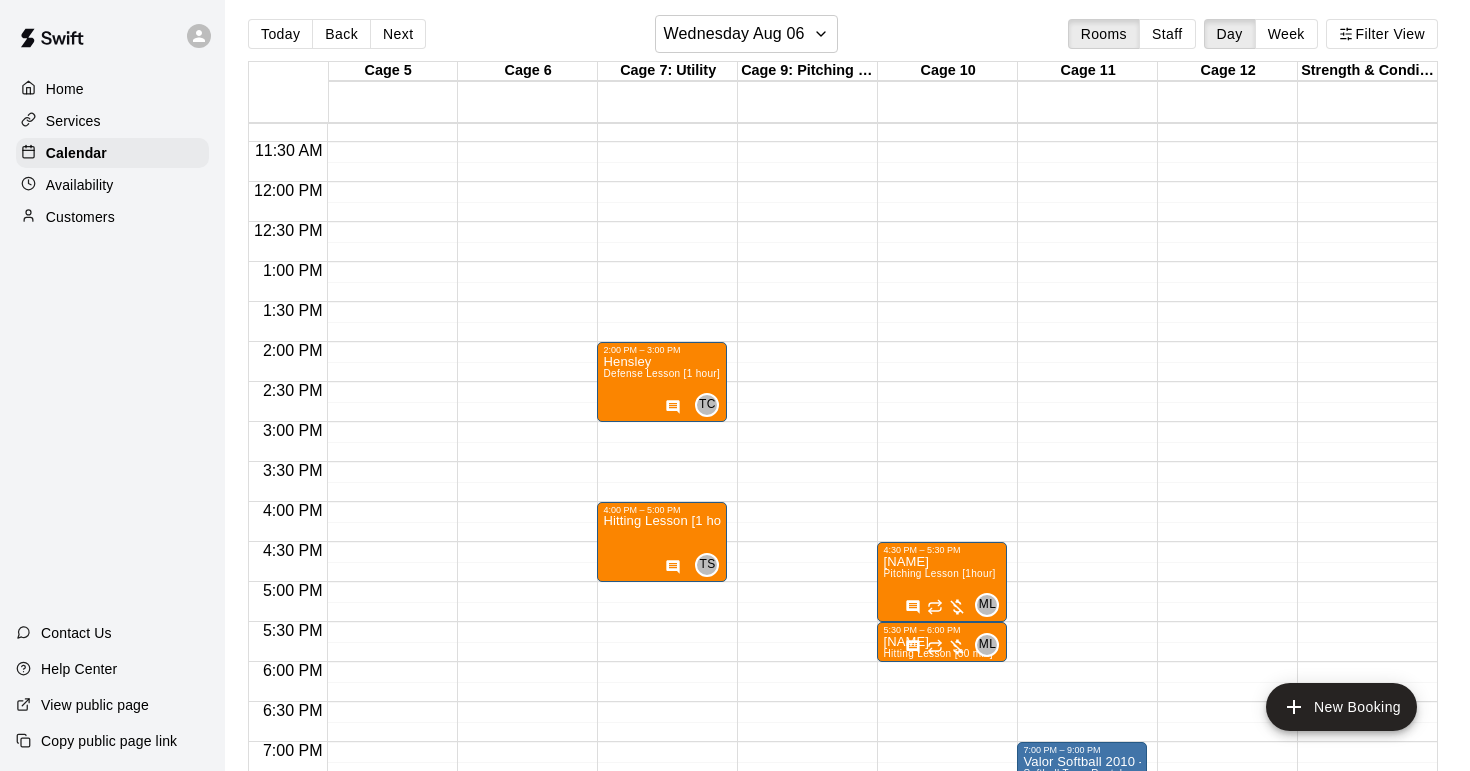 click on "12:00 AM – 9:00 AM Closed 2:00 PM – 3:00 PM Hensley  Defense Lesson [1 hour] TC 0 4:00 PM – 5:00 PM Hitting Lesson [1 hour] TS 0 9:00 PM – 11:59 PM Closed" at bounding box center (662, 182) 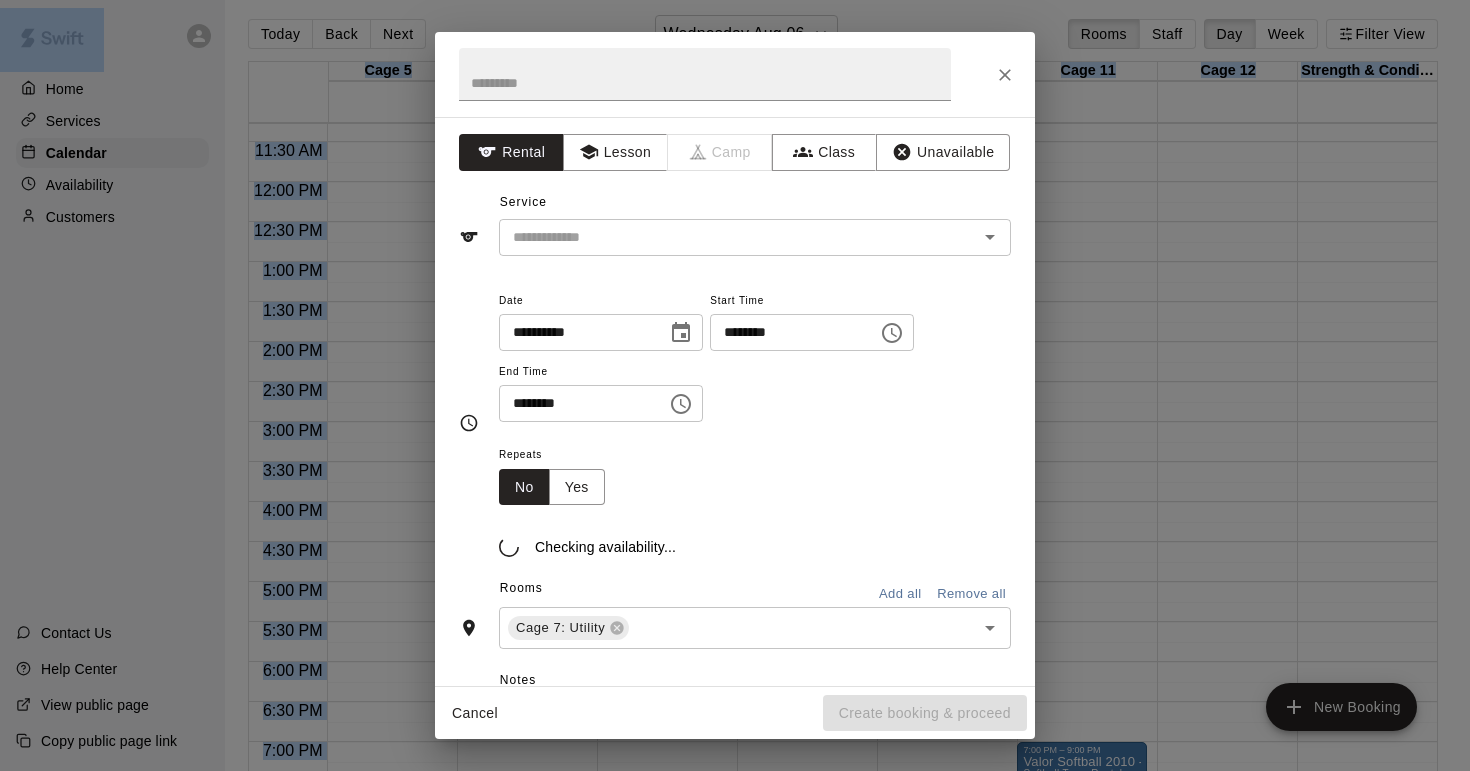 click on "Rooms Add all Remove all" at bounding box center [735, 590] 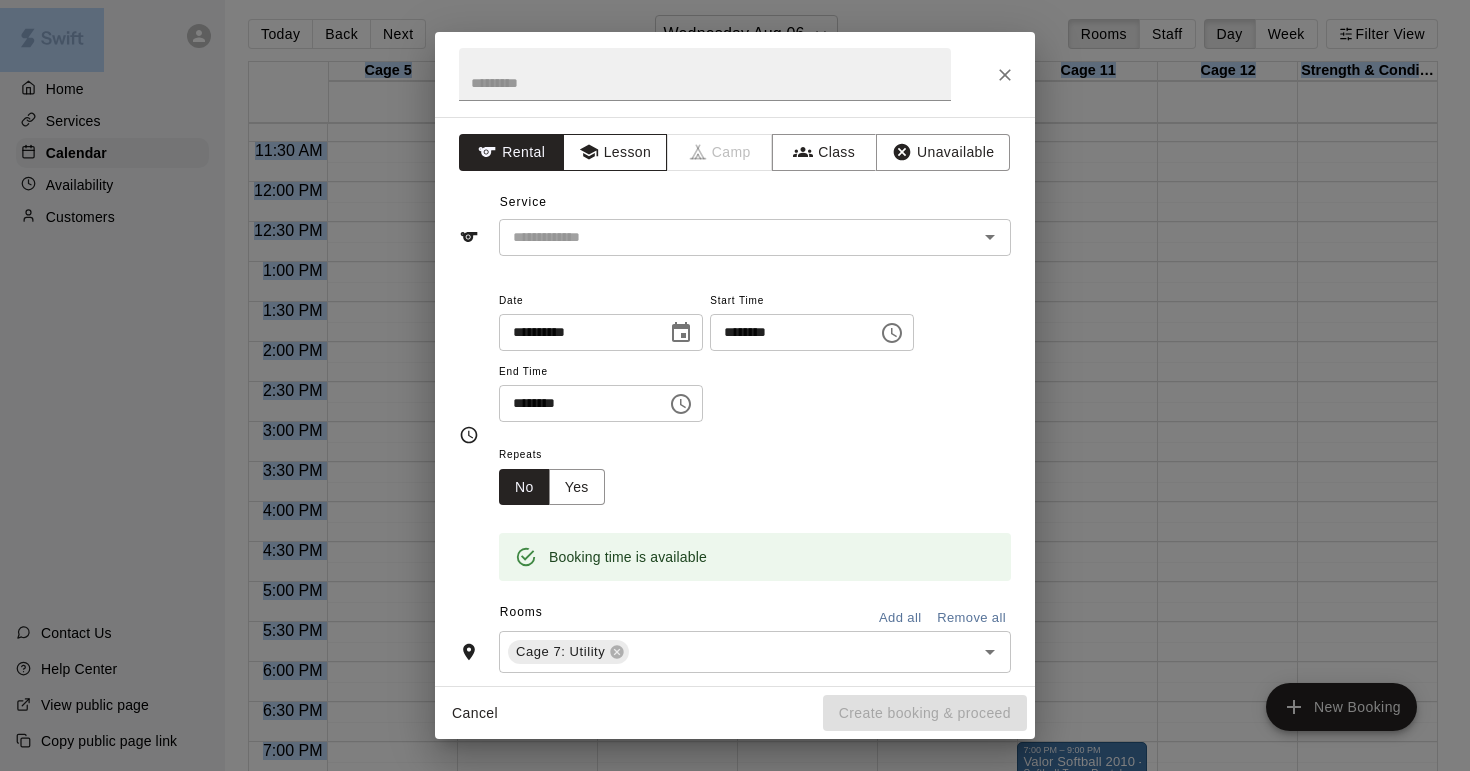 click on "Lesson" at bounding box center [615, 152] 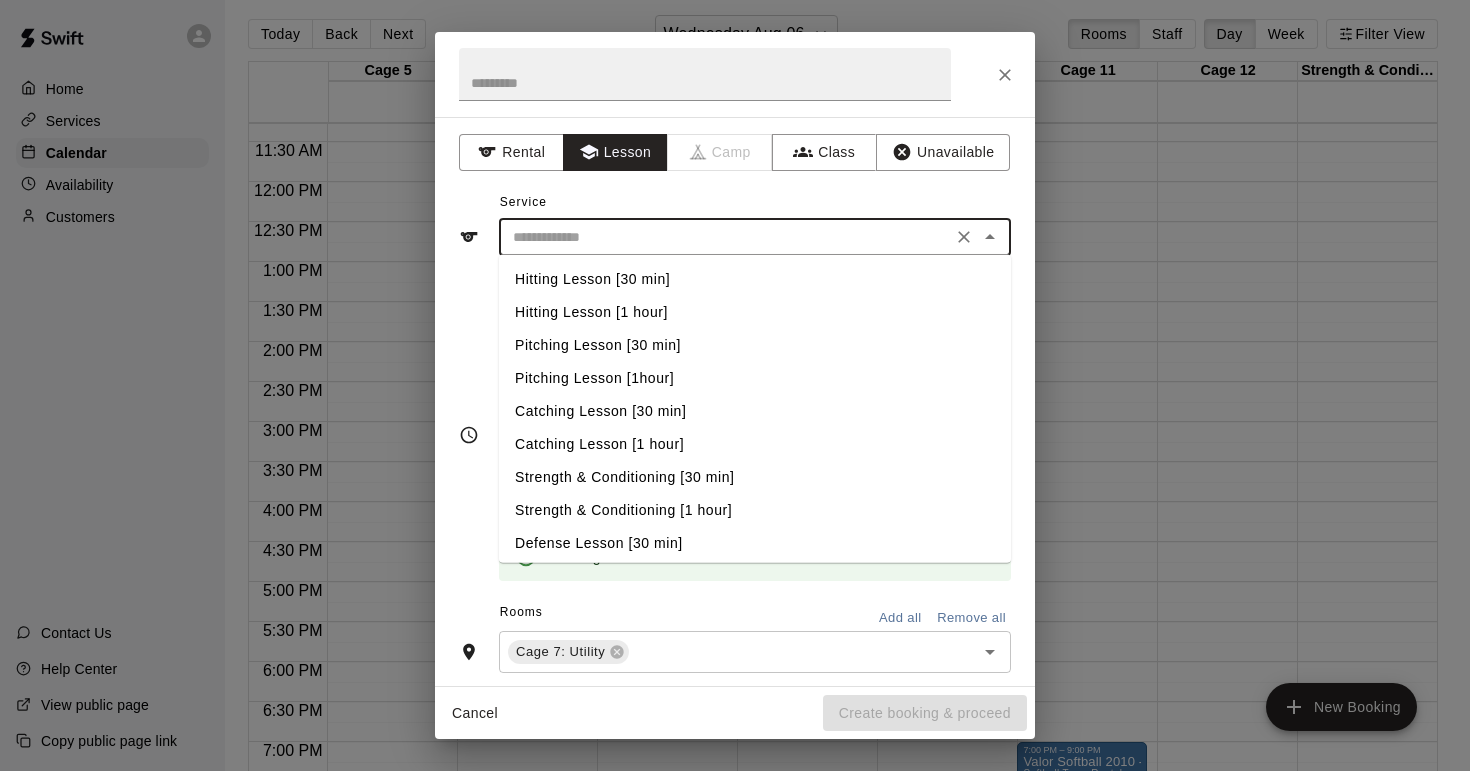 click at bounding box center (725, 237) 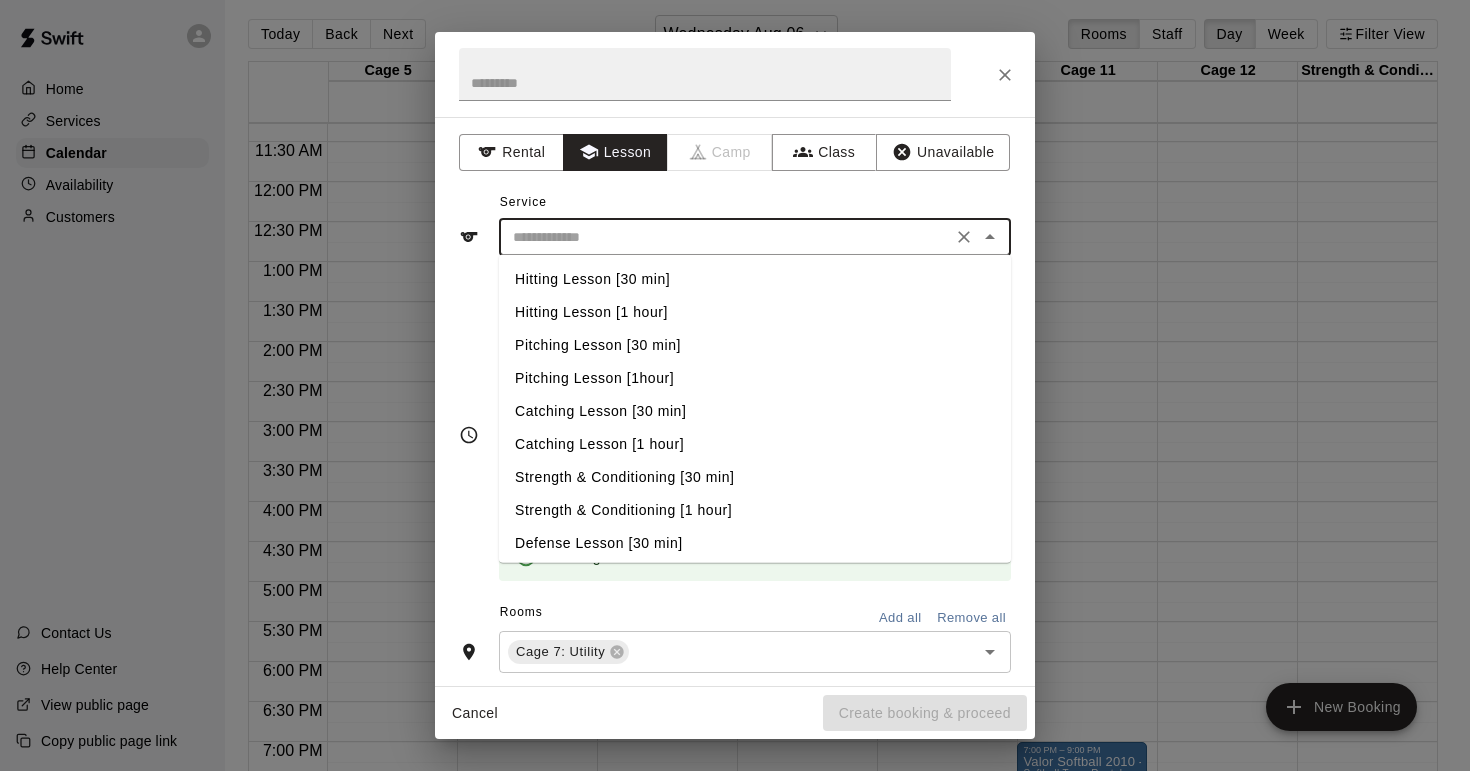 type on "**********" 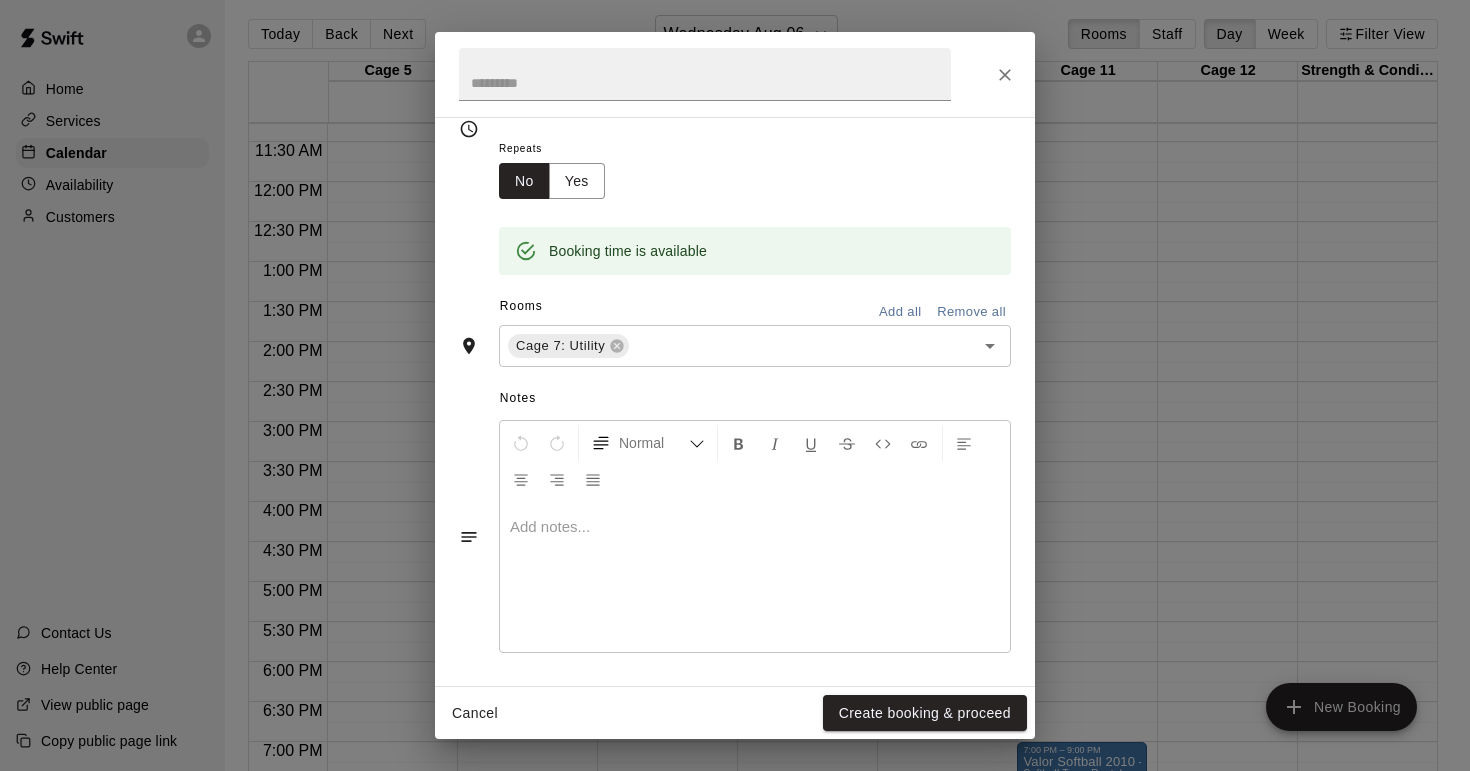 scroll, scrollTop: 305, scrollLeft: 0, axis: vertical 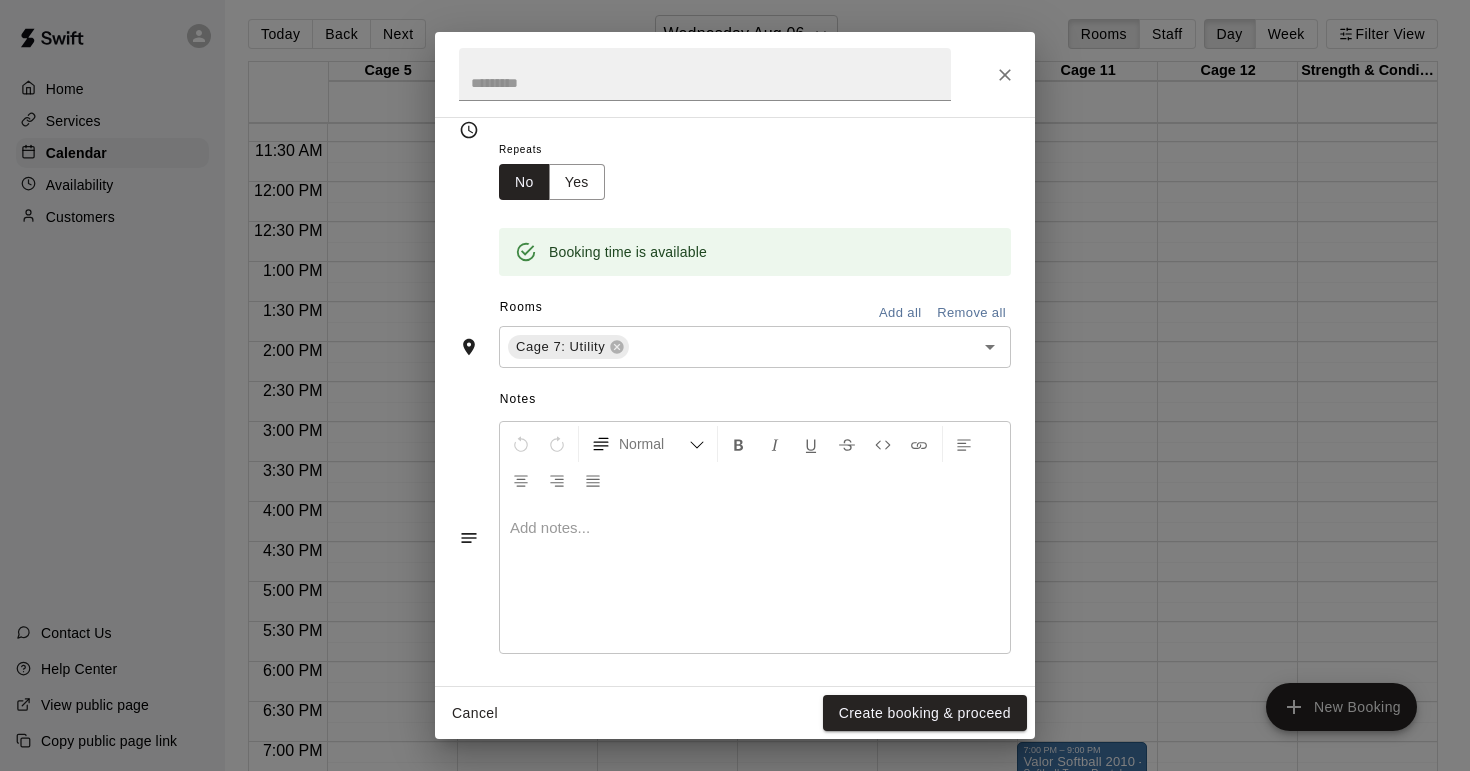 click at bounding box center (755, 578) 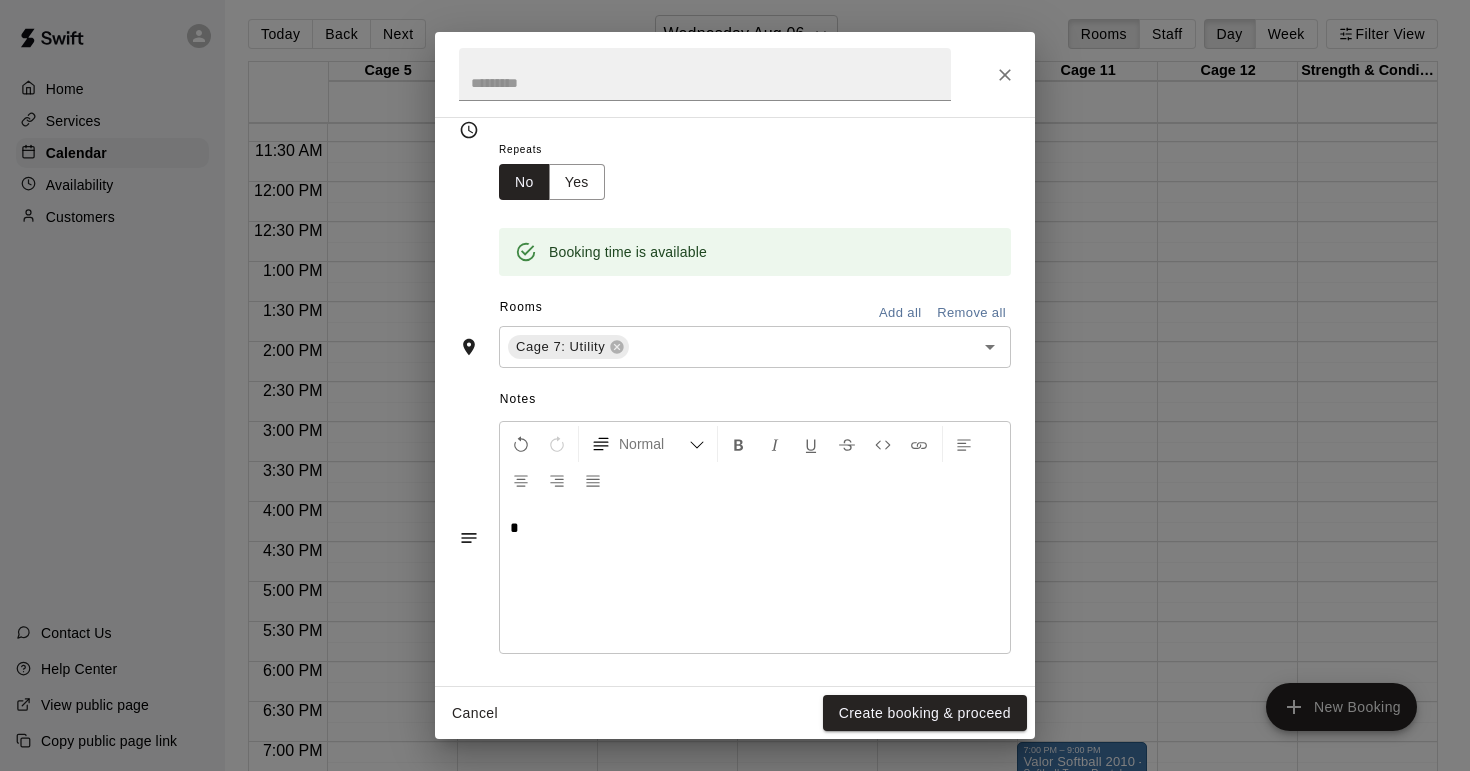 type 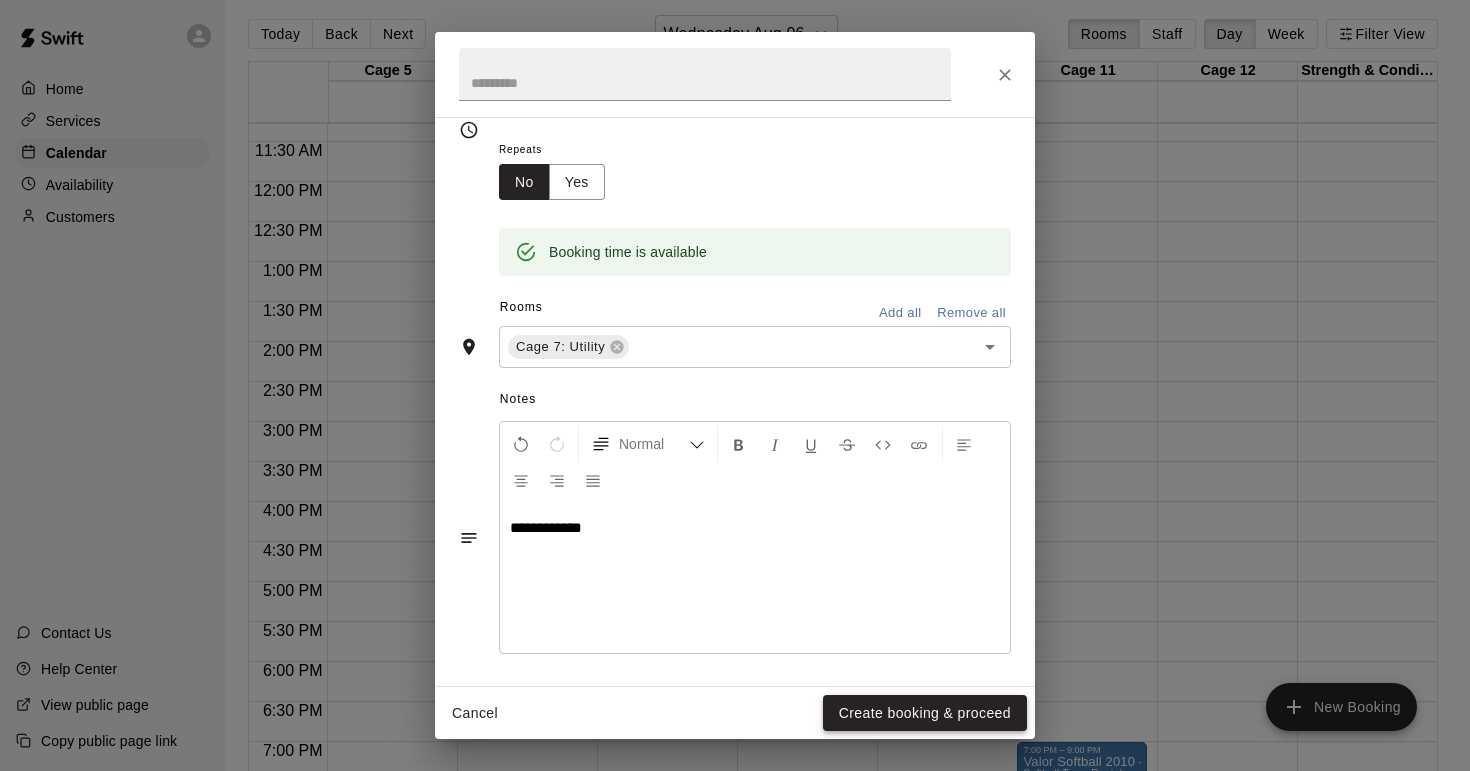 click on "Create booking & proceed" at bounding box center (925, 713) 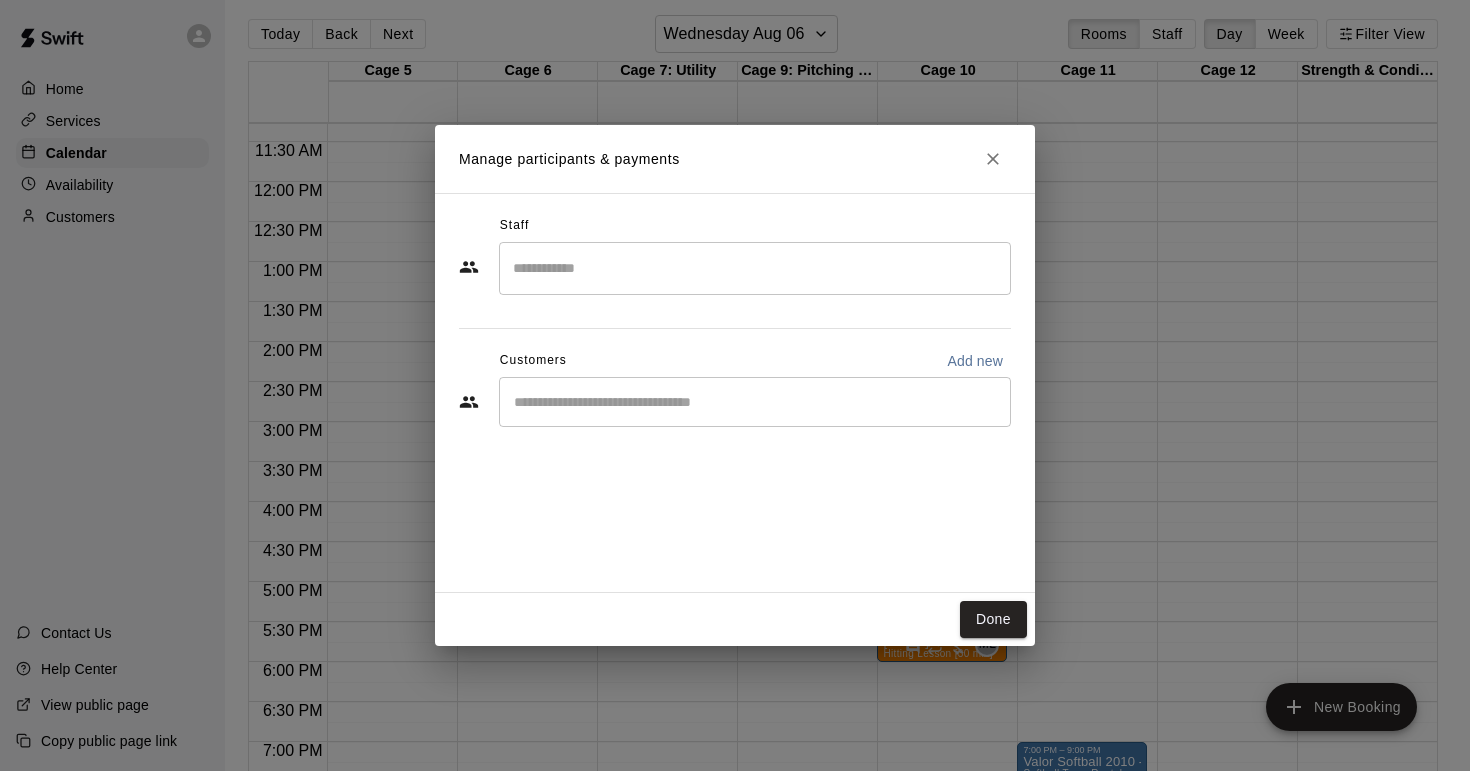 click at bounding box center (755, 268) 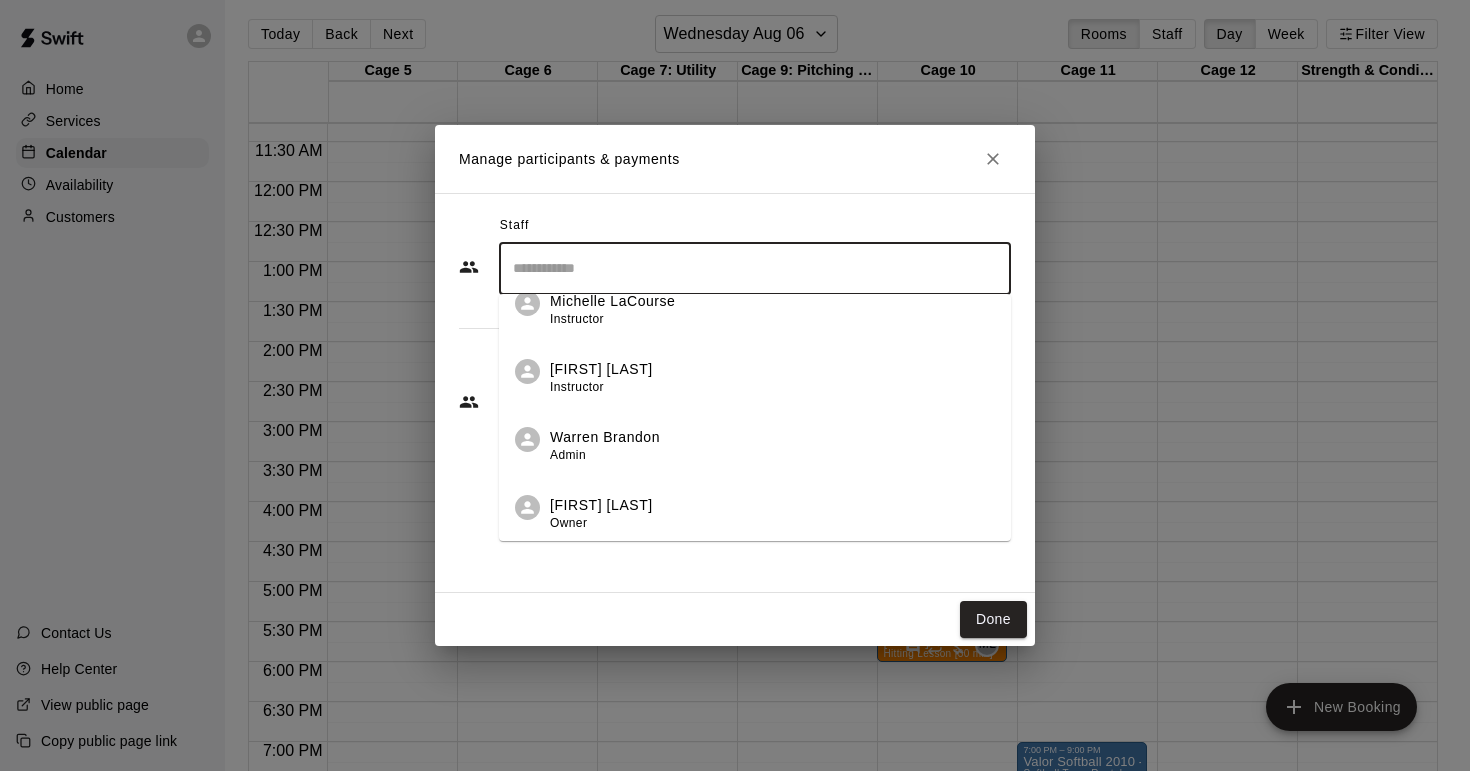 scroll, scrollTop: 705, scrollLeft: 0, axis: vertical 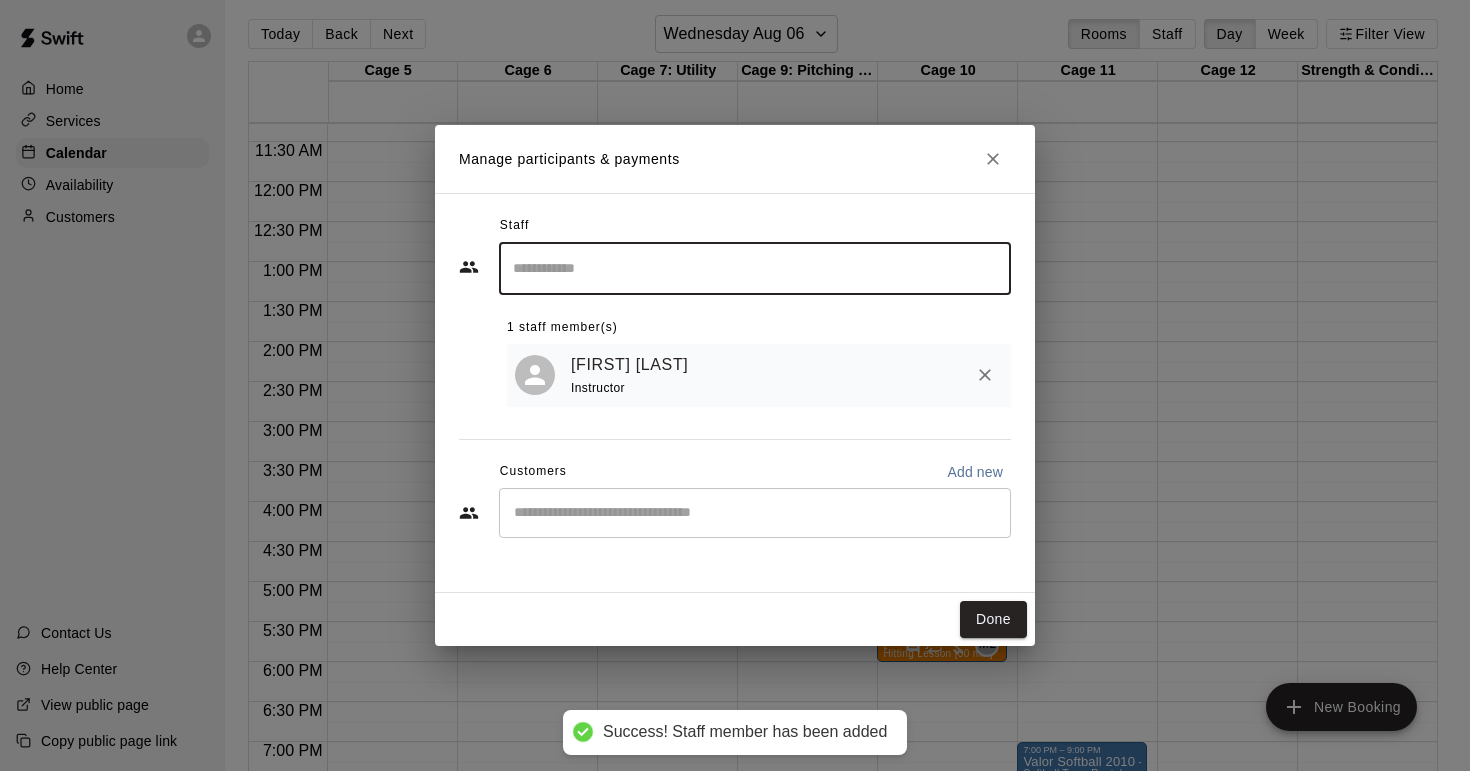 click on "Done" at bounding box center (993, 619) 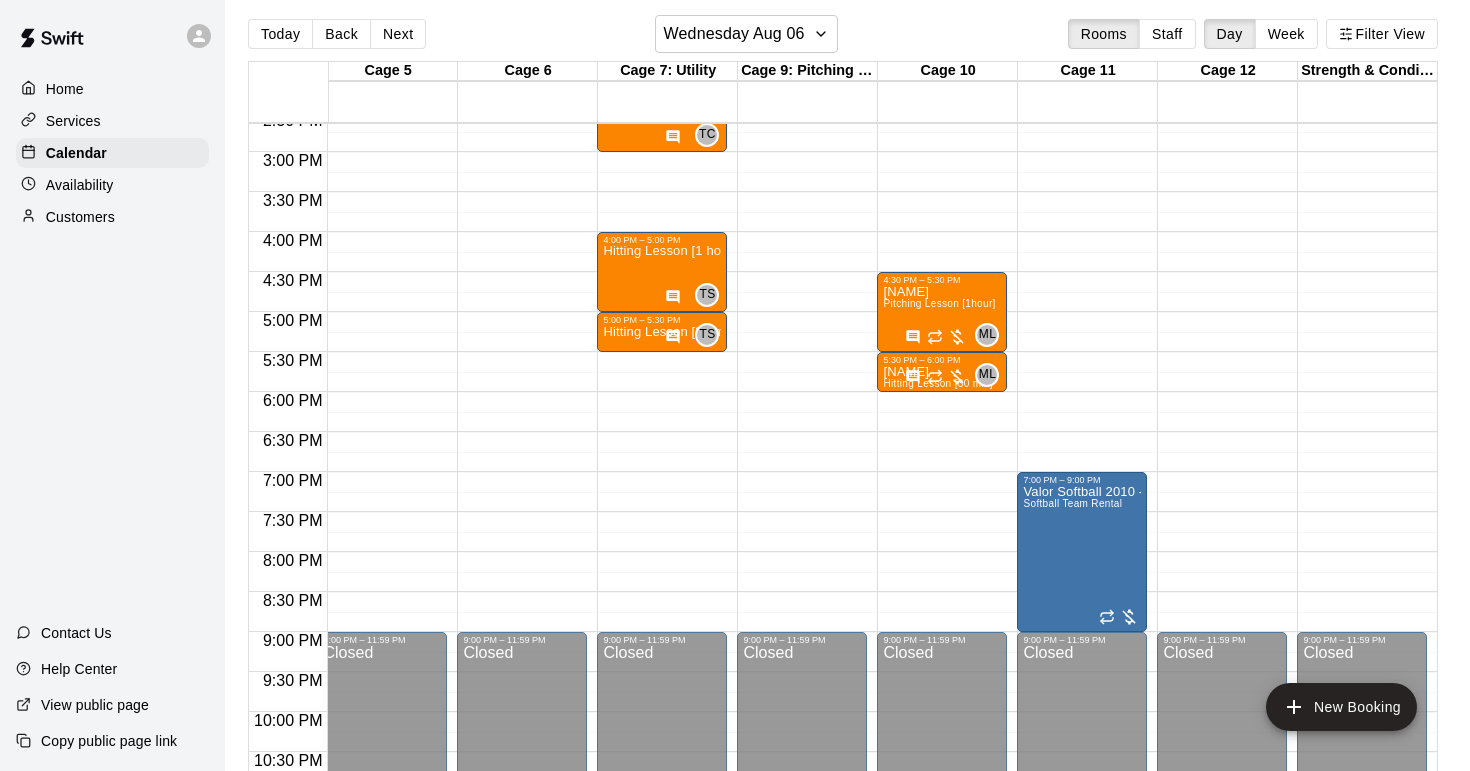 scroll, scrollTop: 1173, scrollLeft: 571, axis: both 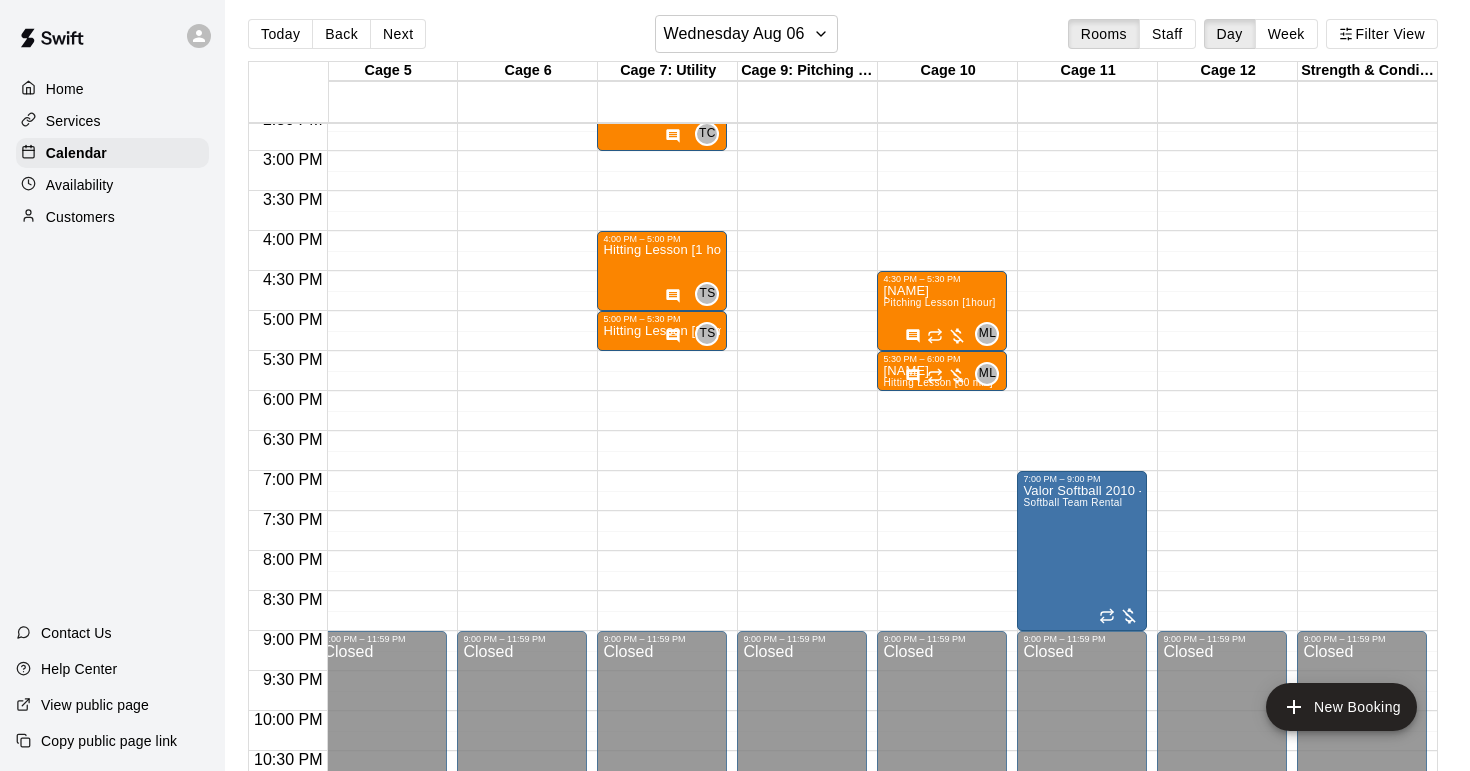 click on "12:00 AM – 9:00 AM Closed 2:00 PM – 3:00 PM Hensley  Defense Lesson [1 hour] TC 0 4:00 PM – 5:00 PM Hitting Lesson [1 hour] TS 0 5:00 PM – 5:30 PM Hitting Lesson  [30 min] TS 0 9:00 PM – 11:59 PM Closed" at bounding box center (662, -89) 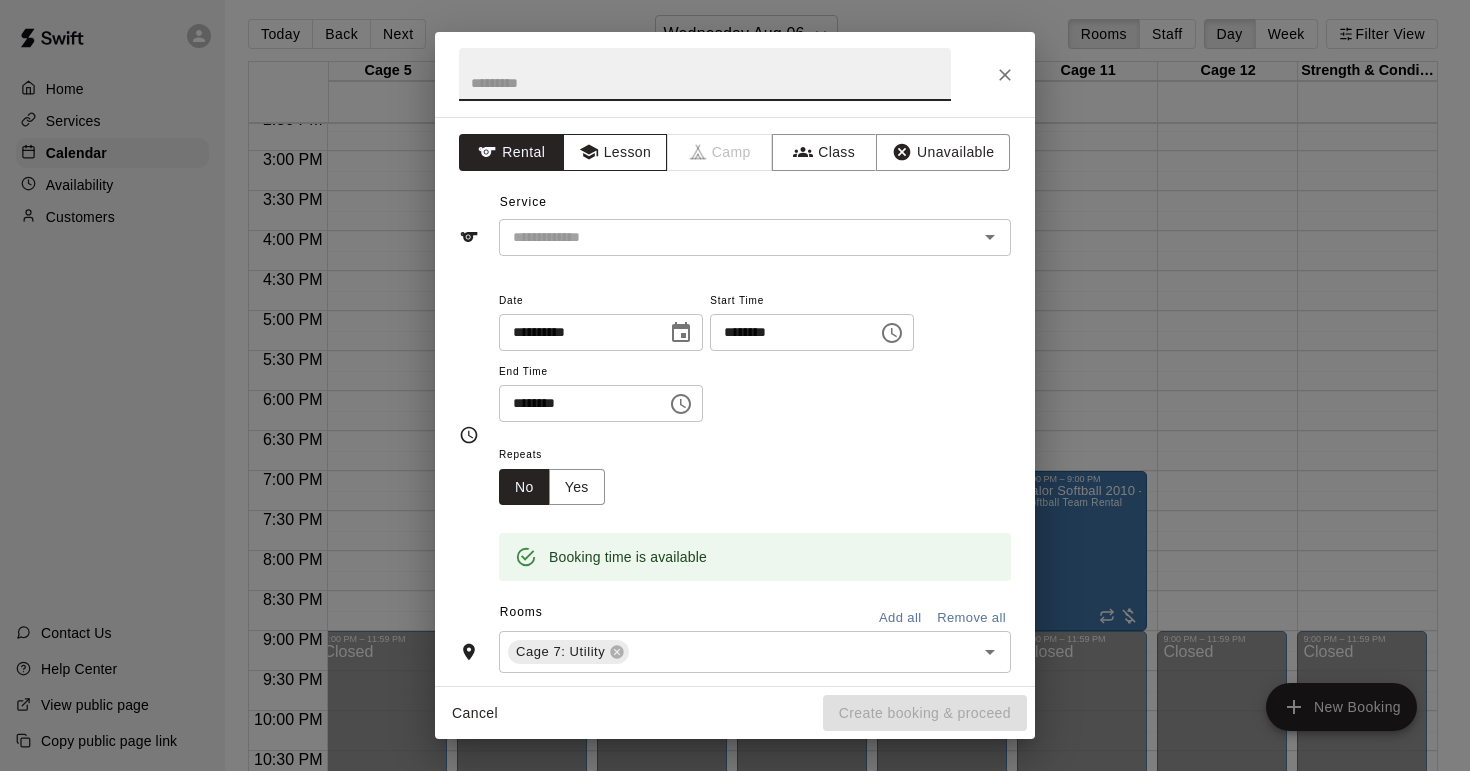 click on "Lesson" at bounding box center [615, 152] 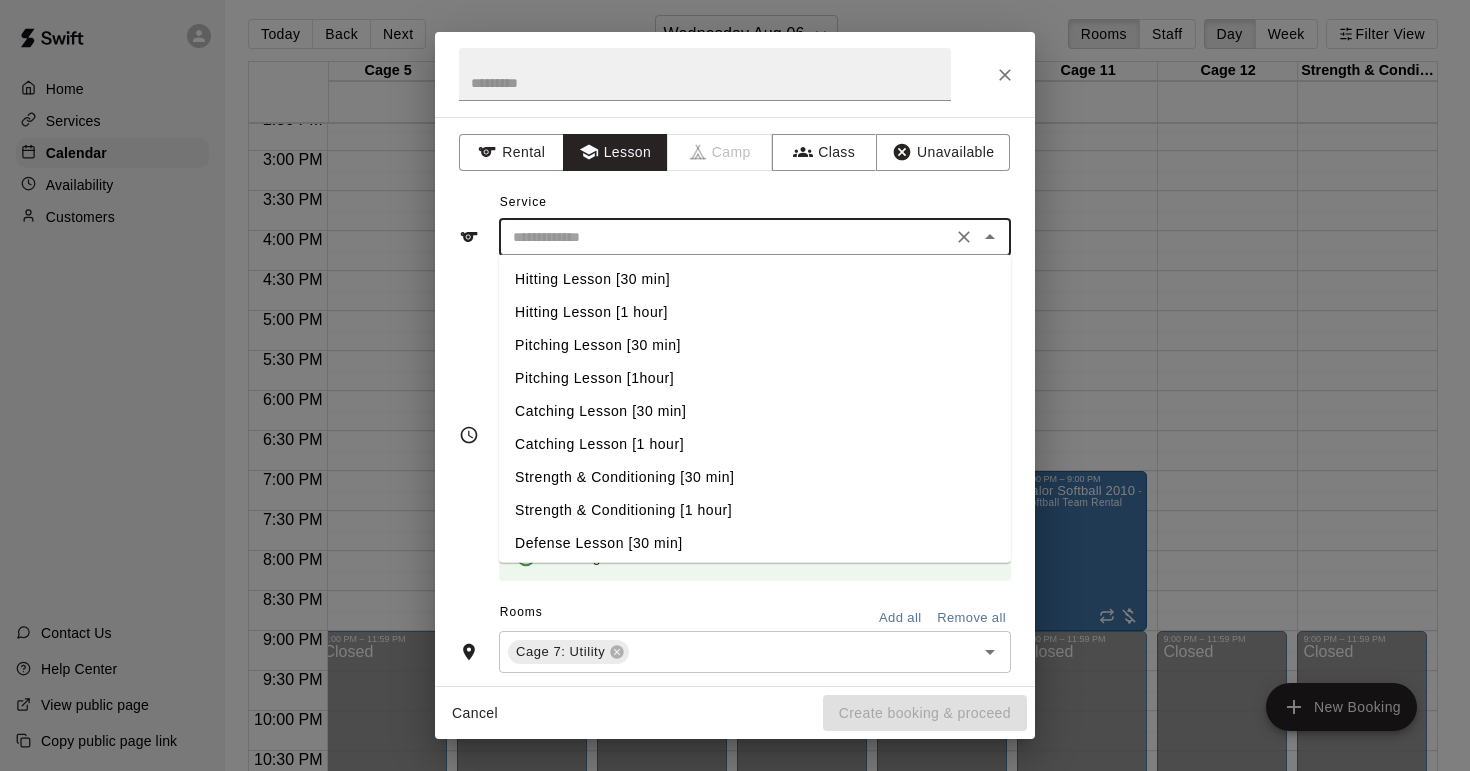 click at bounding box center [725, 237] 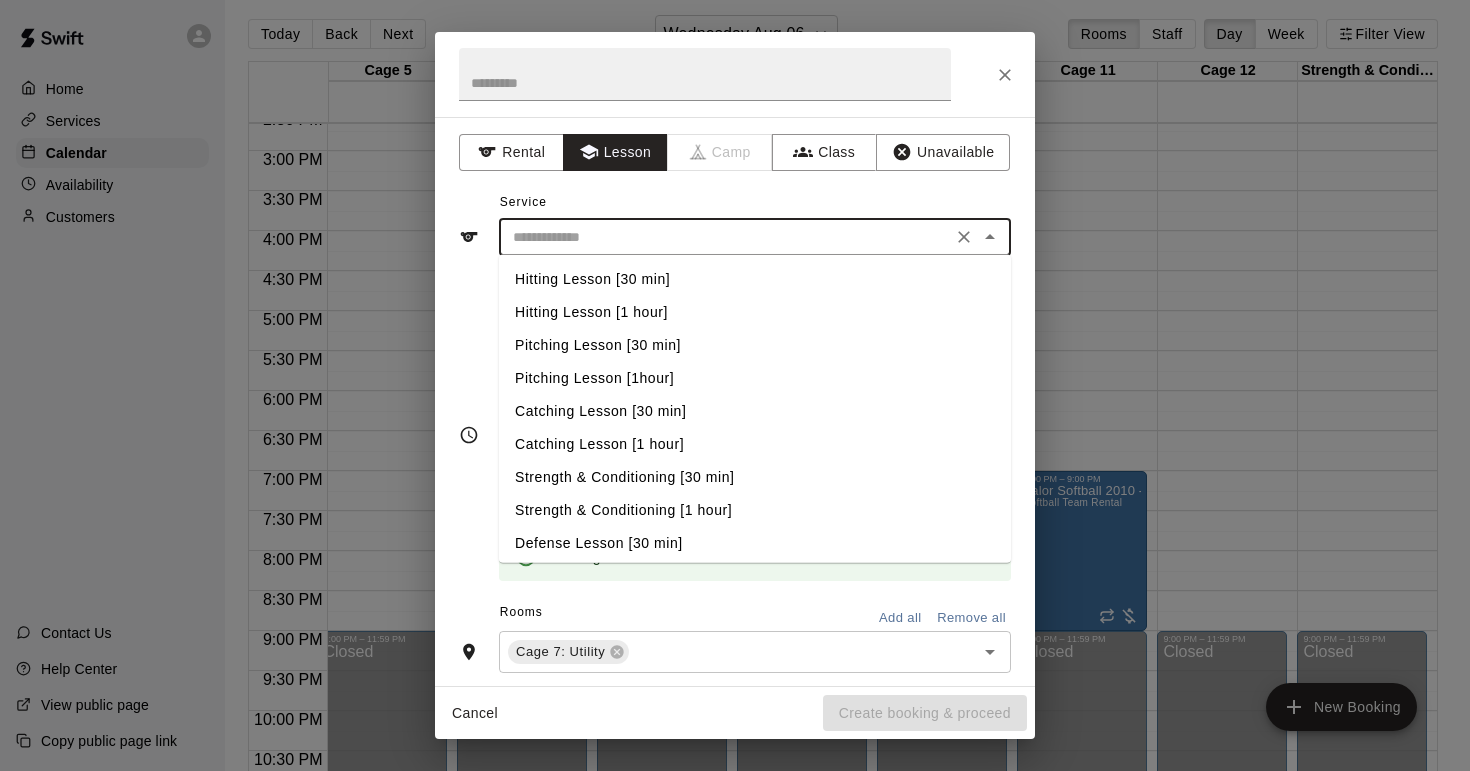 type on "**********" 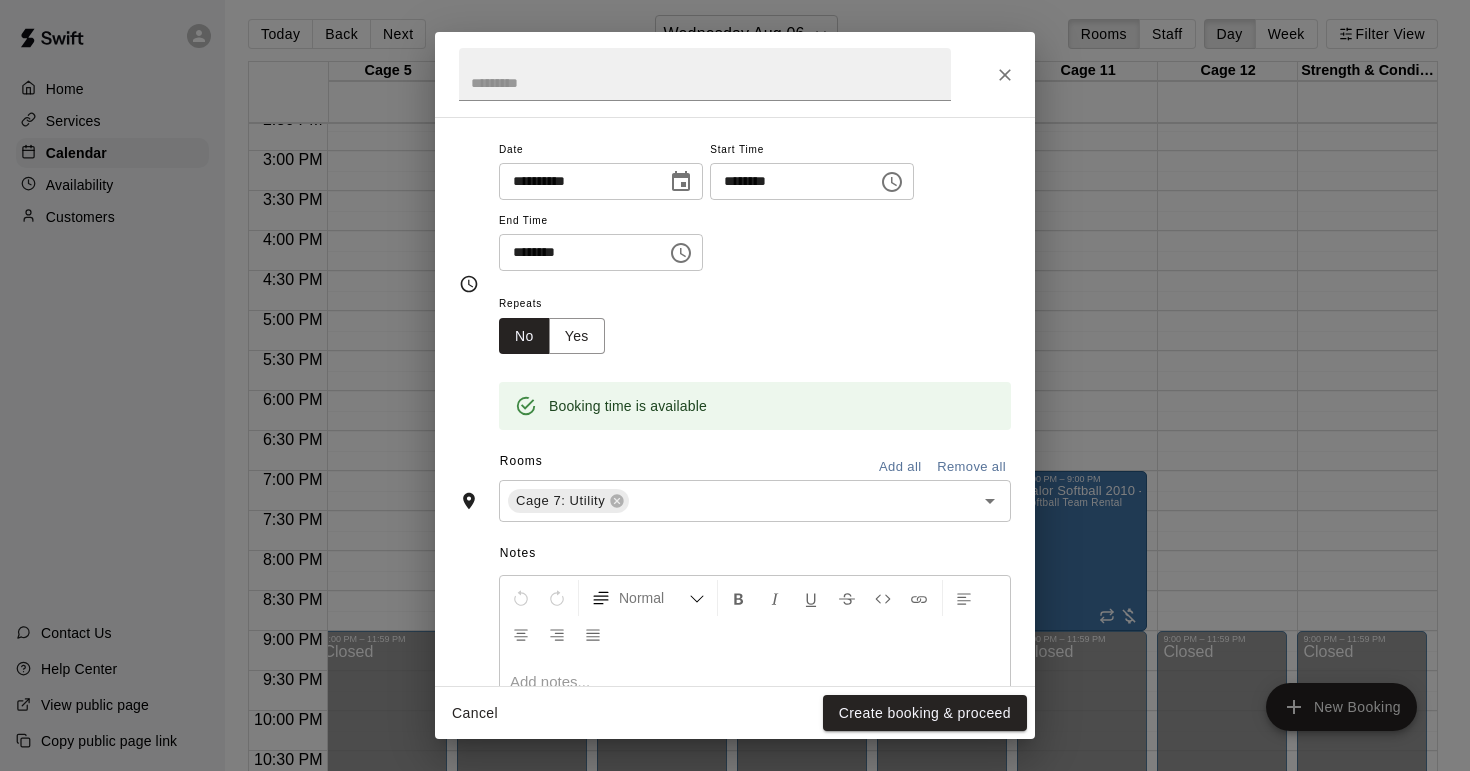 scroll, scrollTop: 263, scrollLeft: 0, axis: vertical 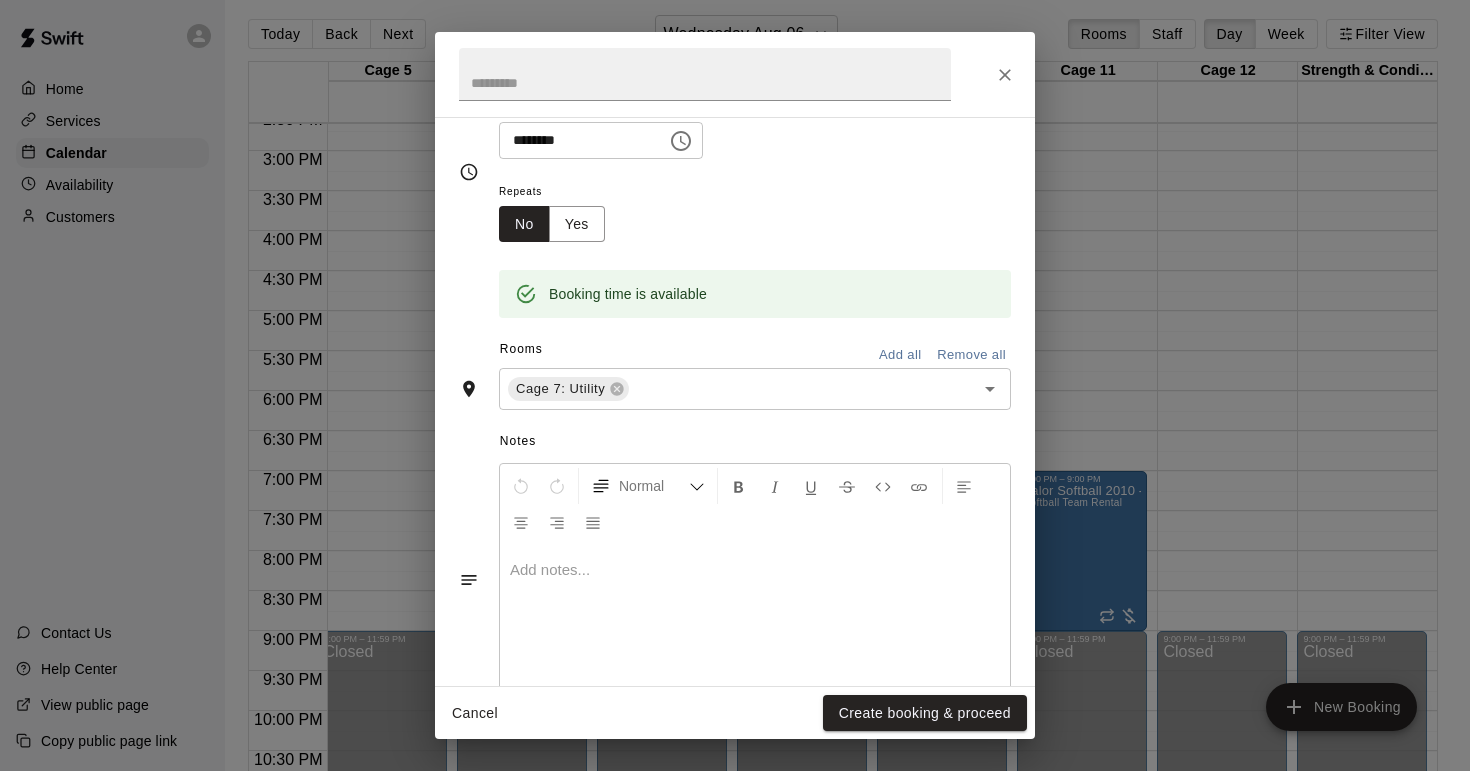 click at bounding box center [755, 570] 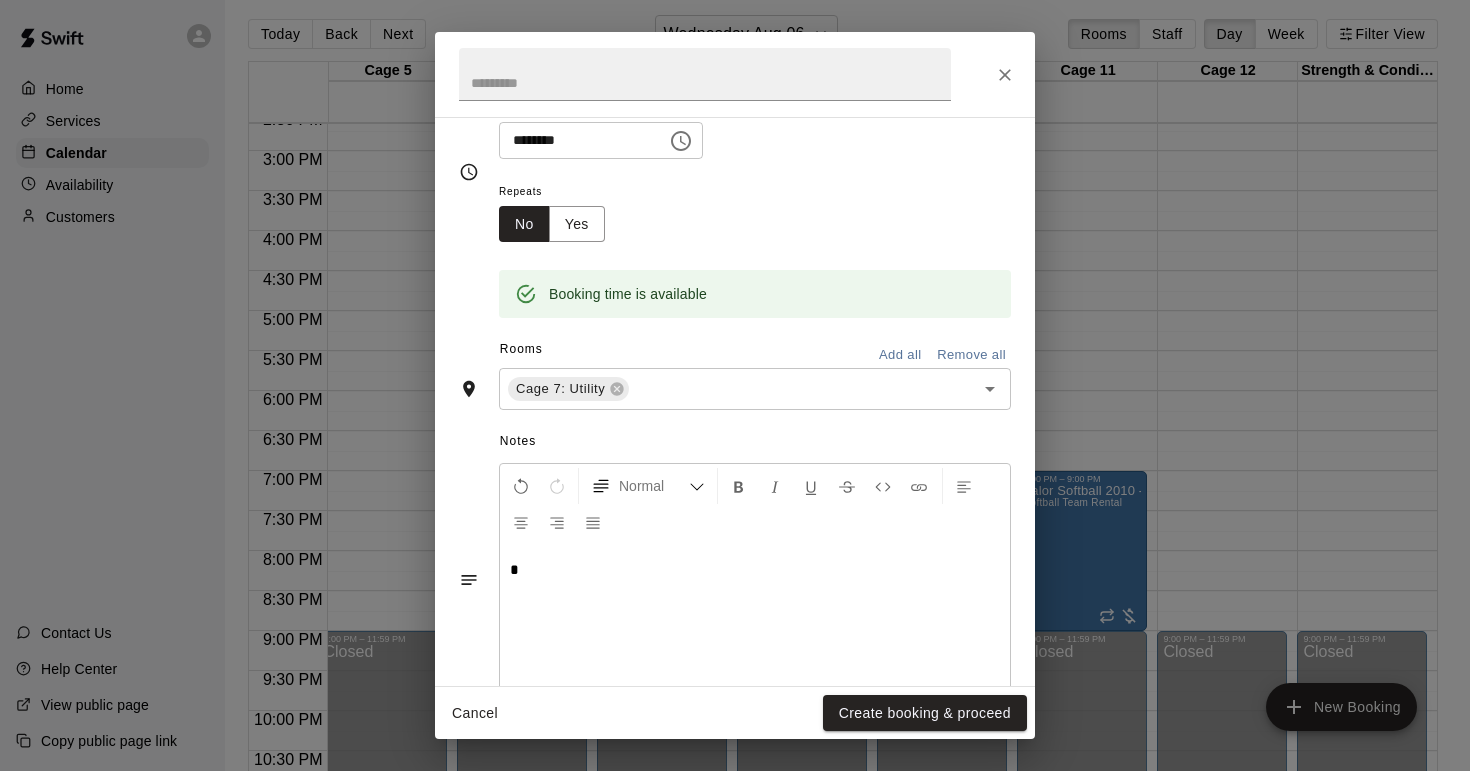type 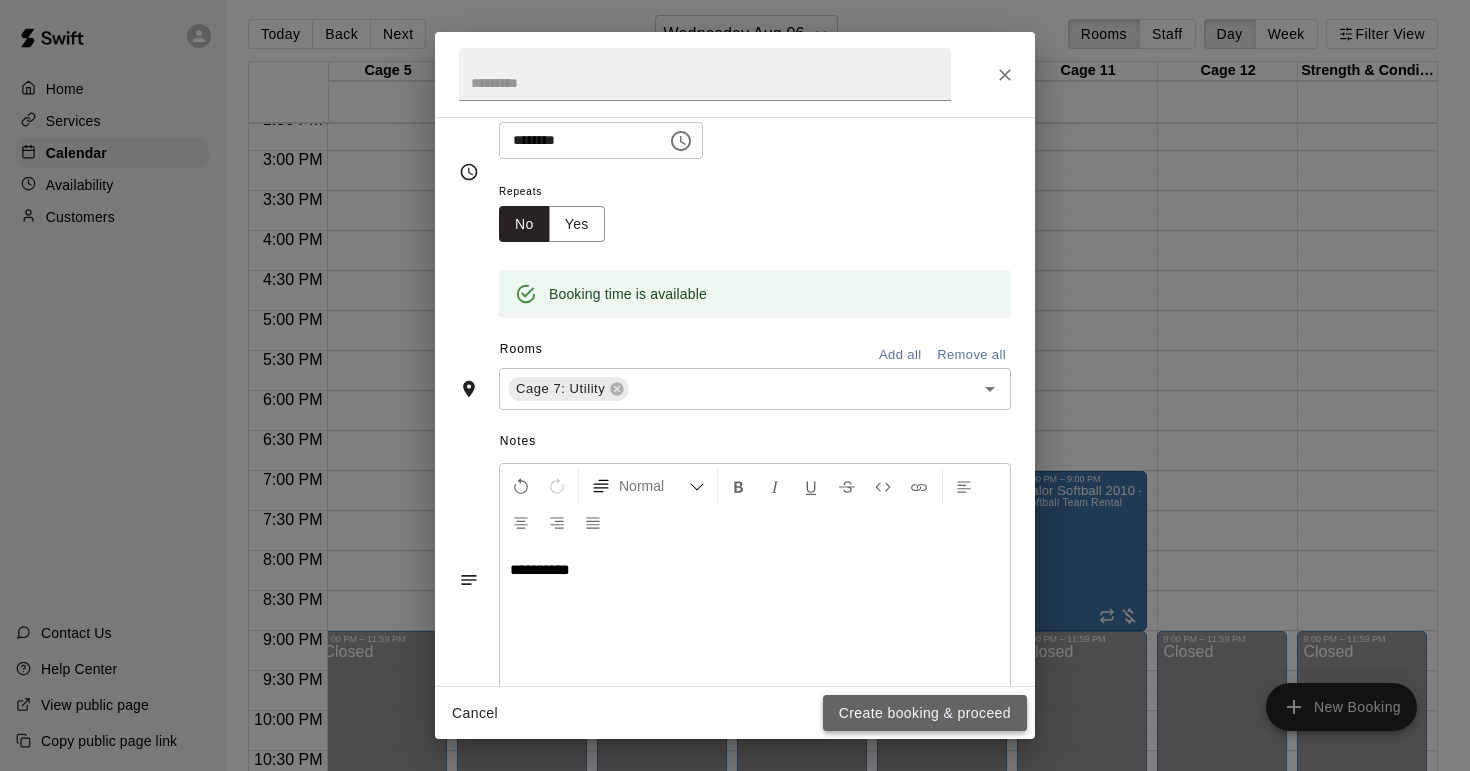 click on "Create booking & proceed" at bounding box center [925, 713] 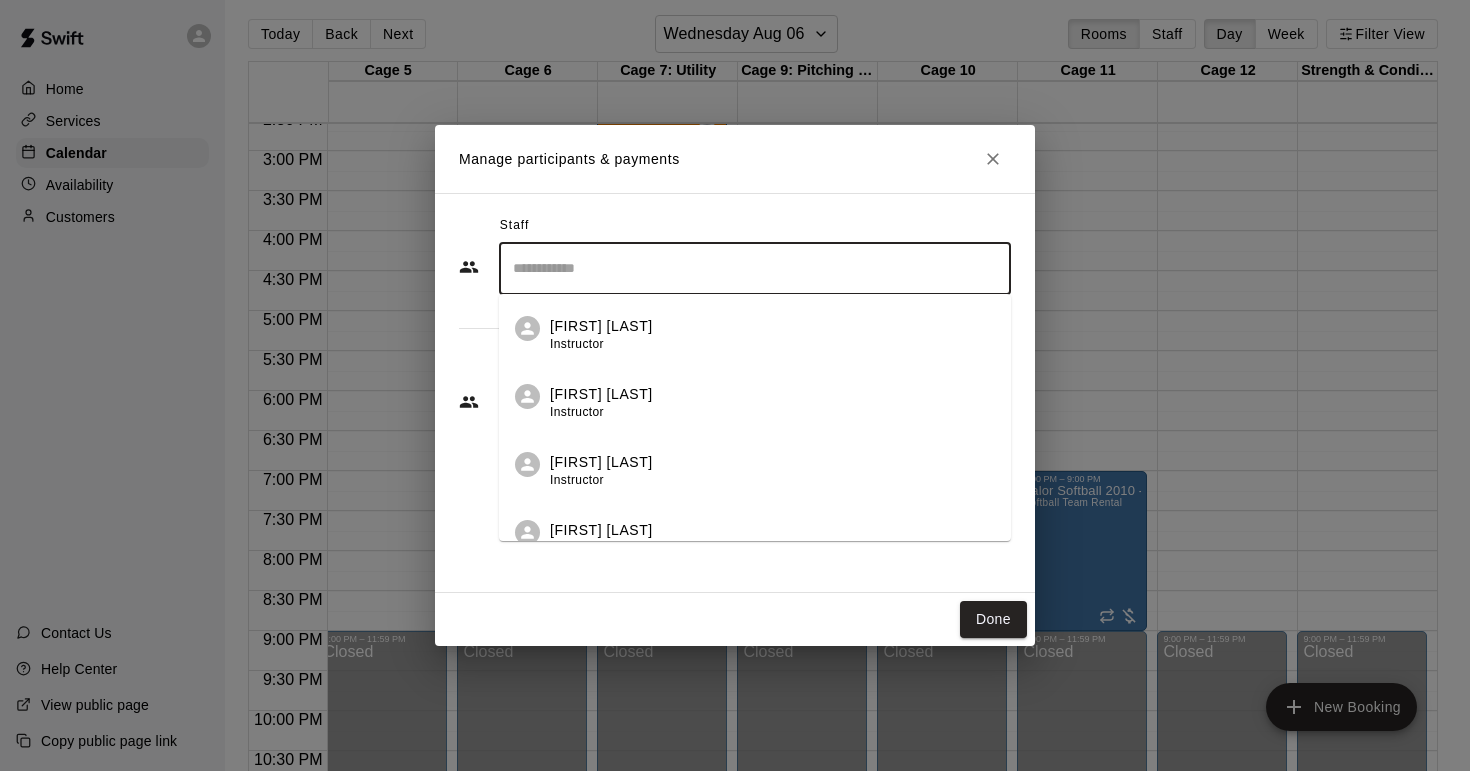 click at bounding box center (755, 268) 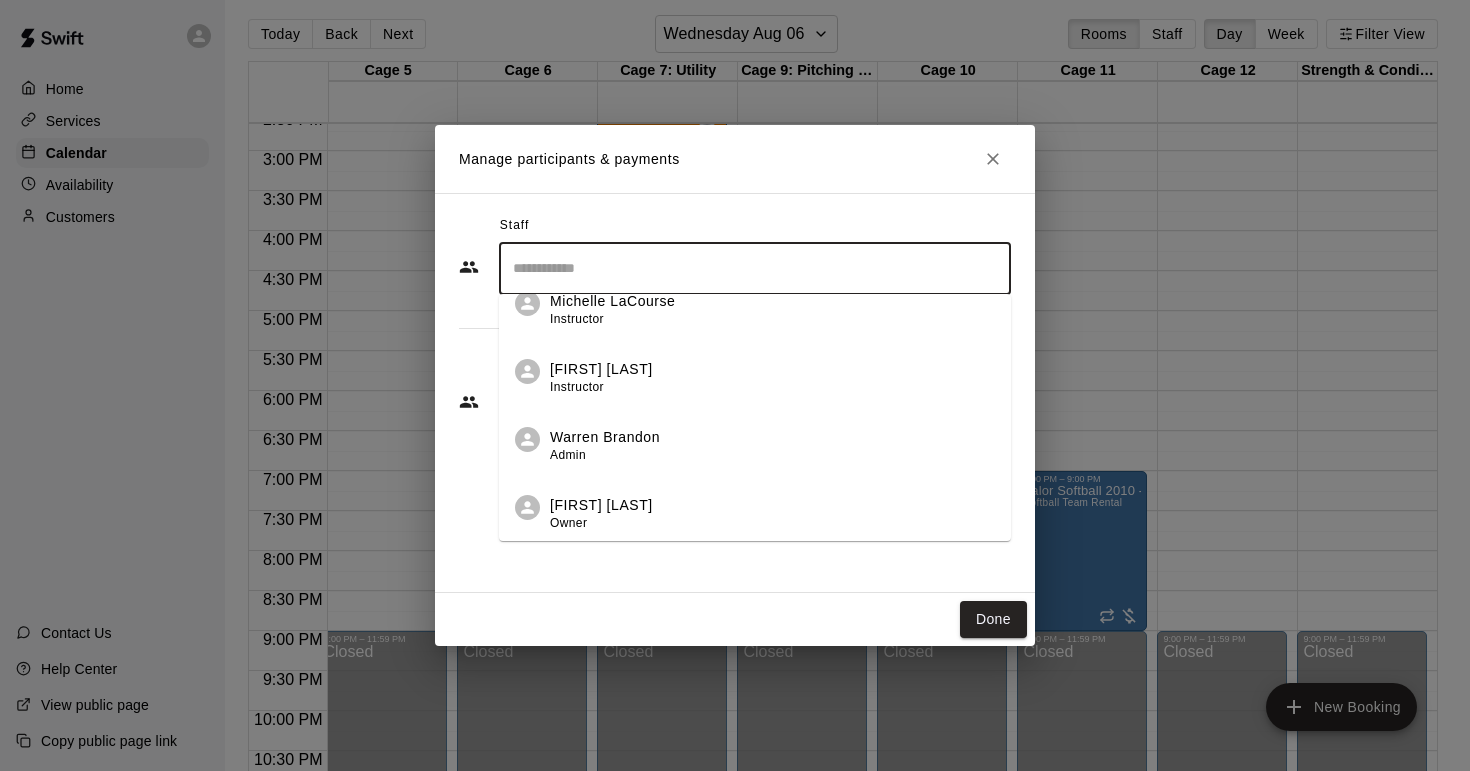 scroll, scrollTop: 705, scrollLeft: 0, axis: vertical 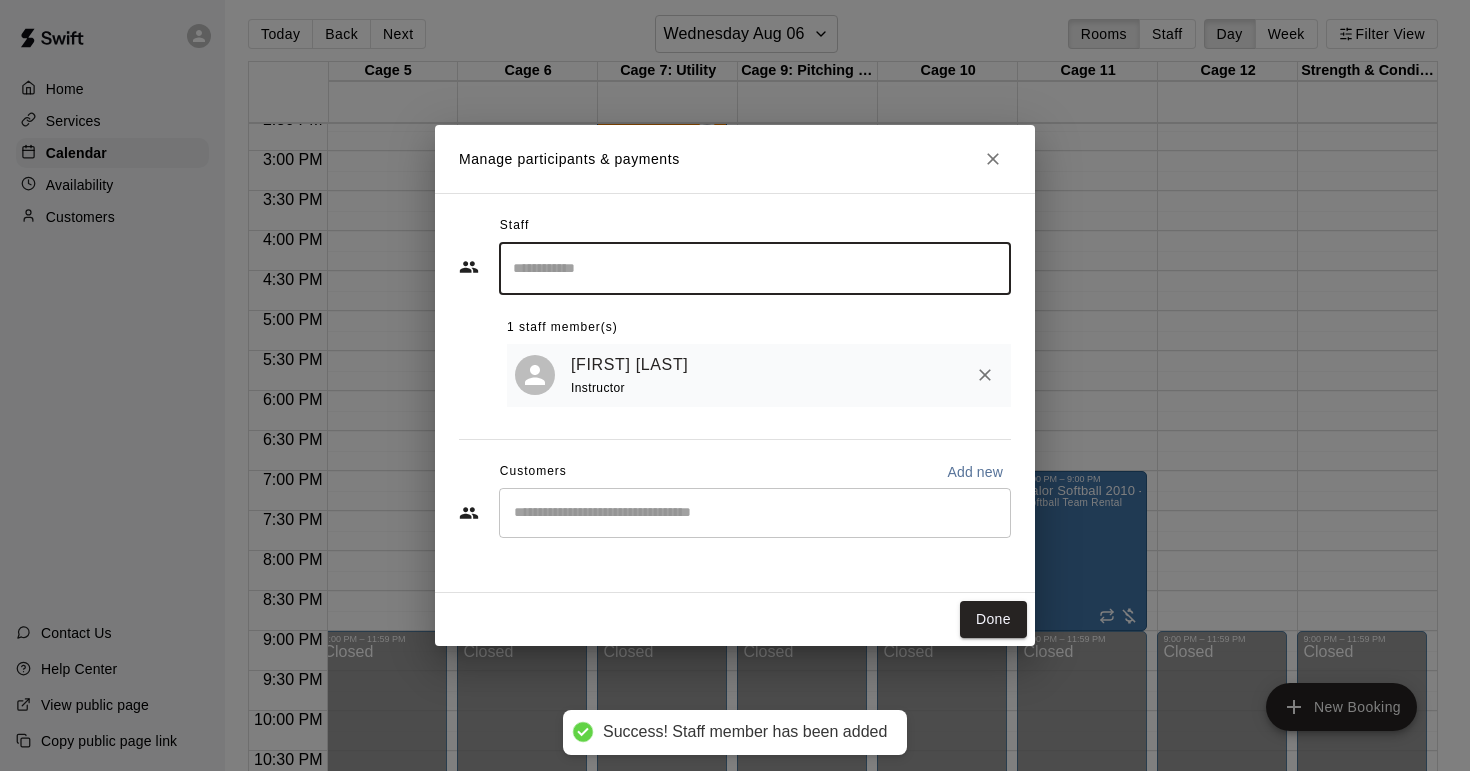 click on "Done" at bounding box center (993, 619) 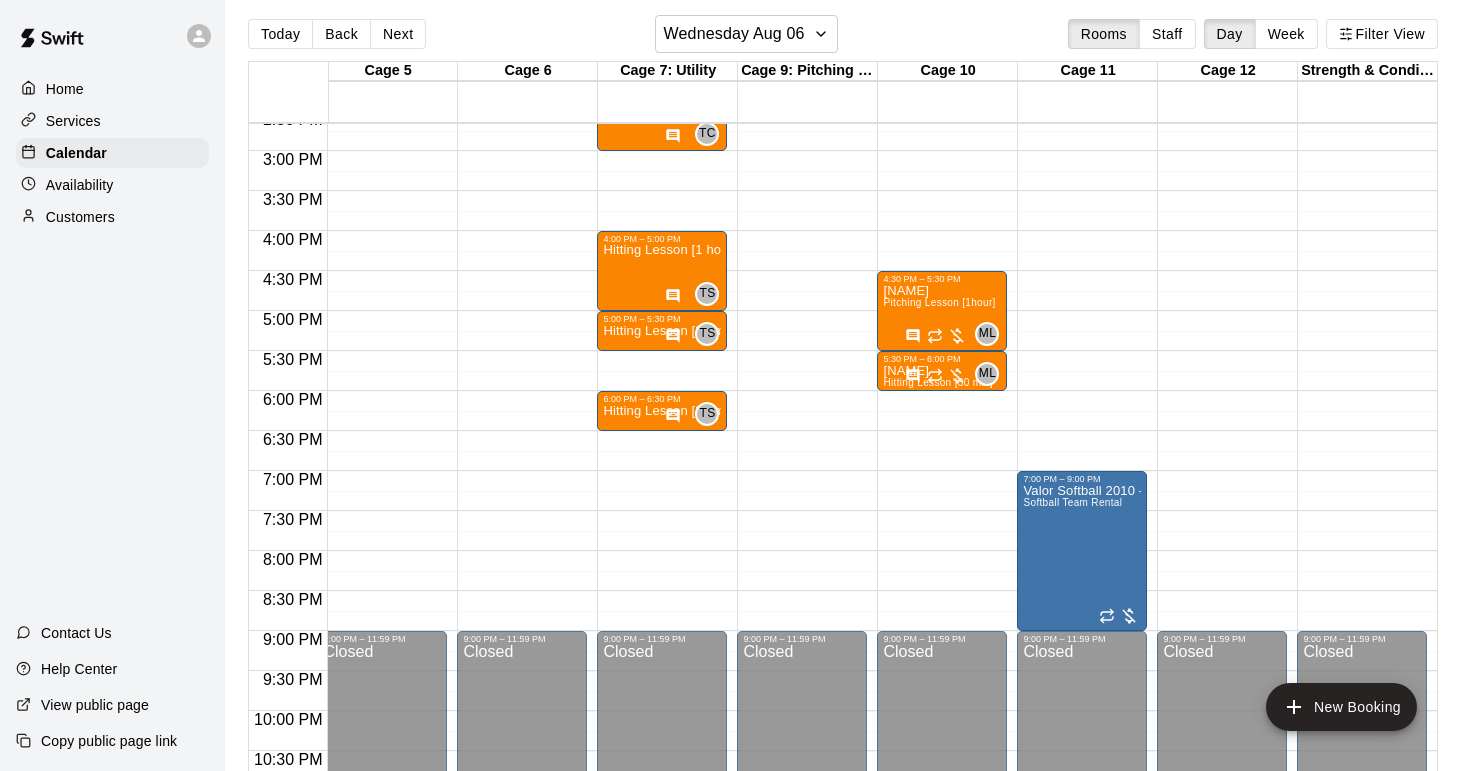 click on "12:00 AM – 9:00 AM Closed 2:00 PM – 3:00 PM Hensley  Defense Lesson [1 hour] TC 0 4:00 PM – 5:00 PM Hitting Lesson [1 hour] TS 0 5:00 PM – 5:30 PM Hitting Lesson  [30 min] TS 0 6:00 PM – 6:30 PM Hitting Lesson  [30 min] TS 0 9:00 PM – 11:59 PM Closed" at bounding box center [662, -89] 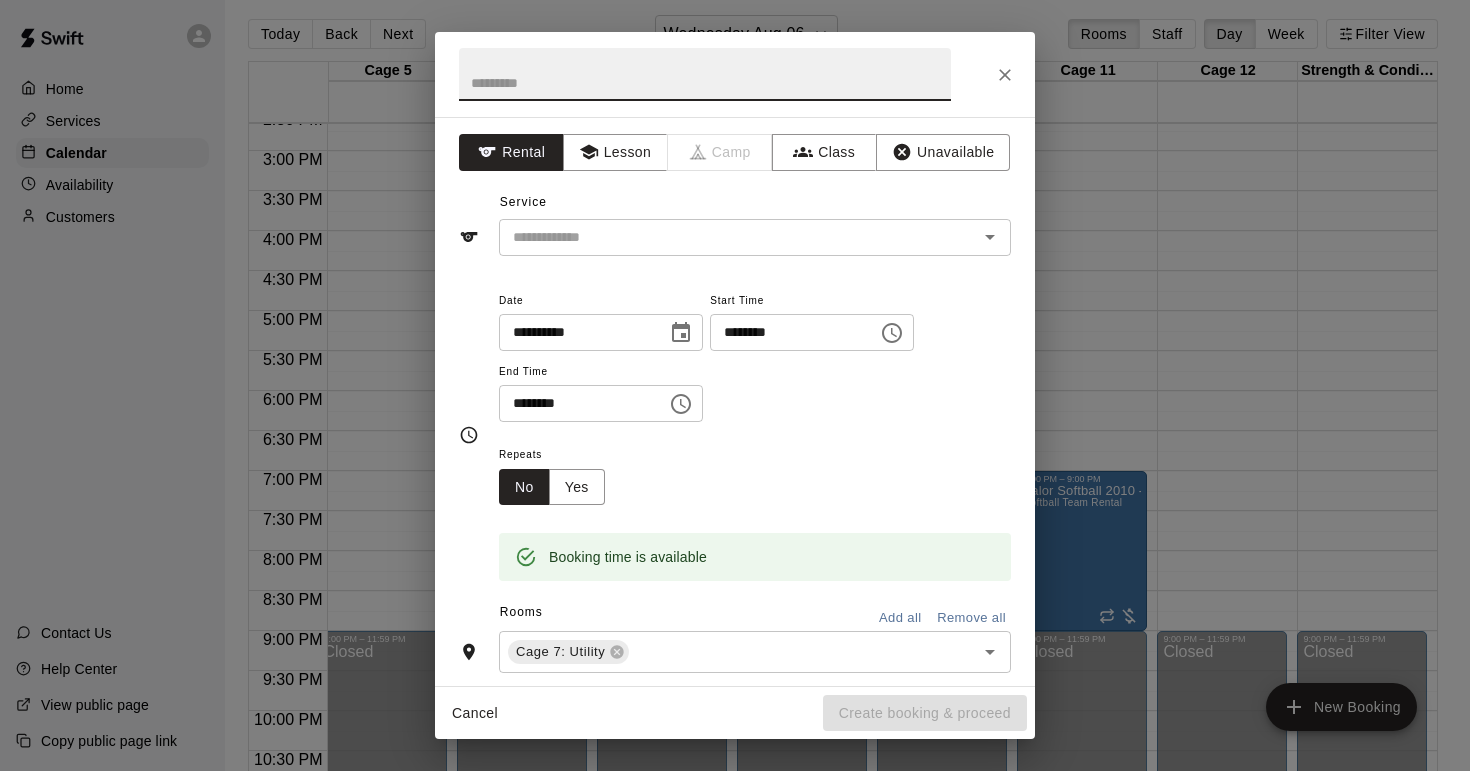click 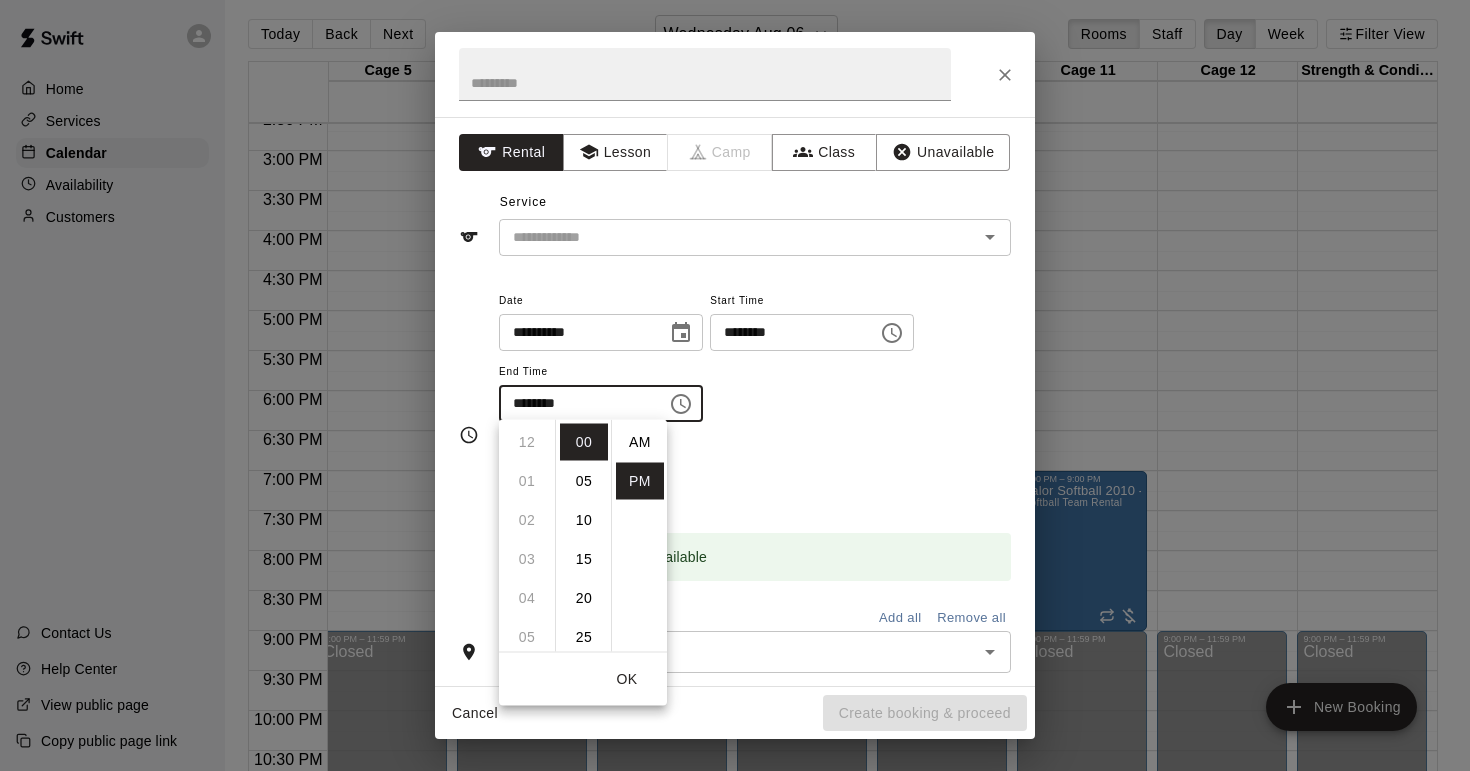 scroll, scrollTop: 273, scrollLeft: 0, axis: vertical 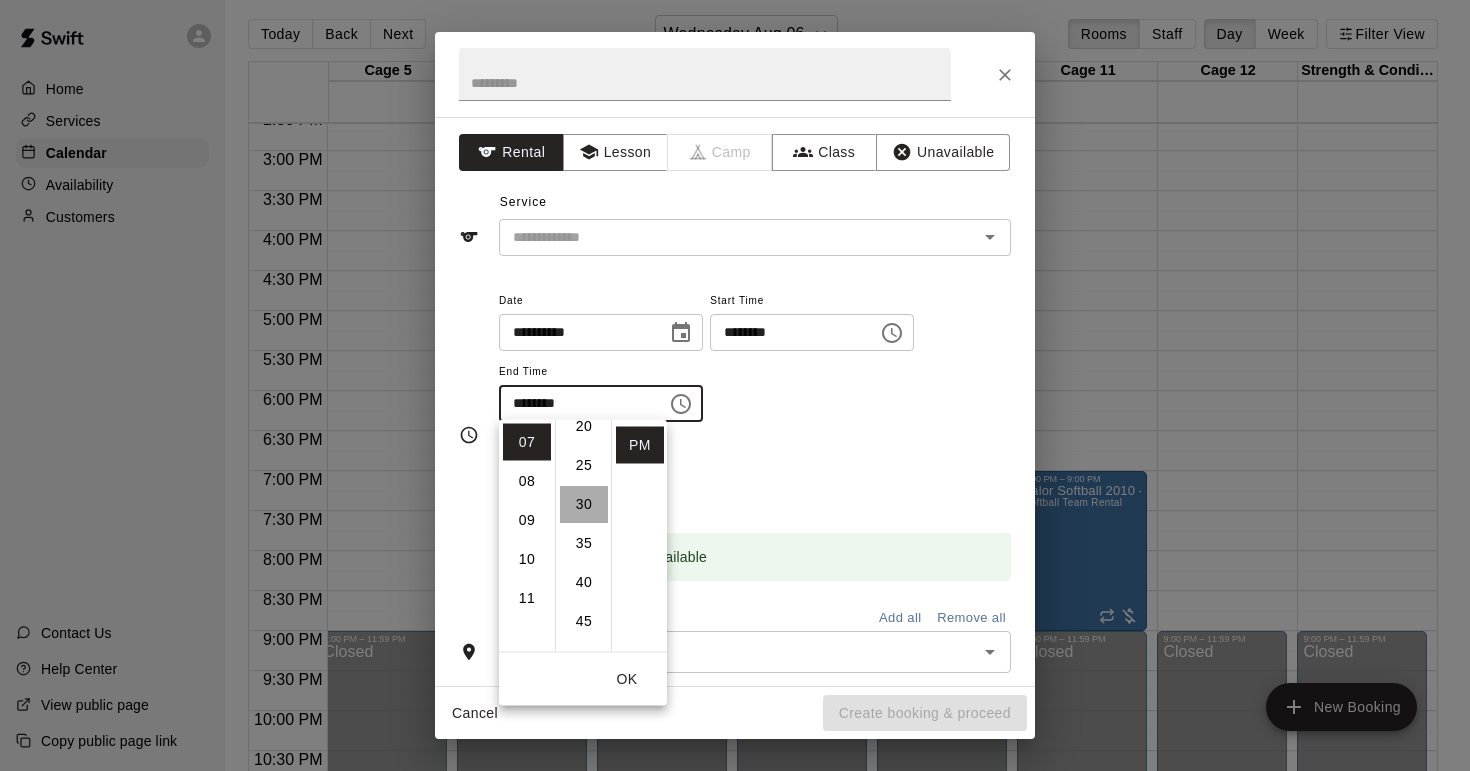 click on "30" at bounding box center [584, 504] 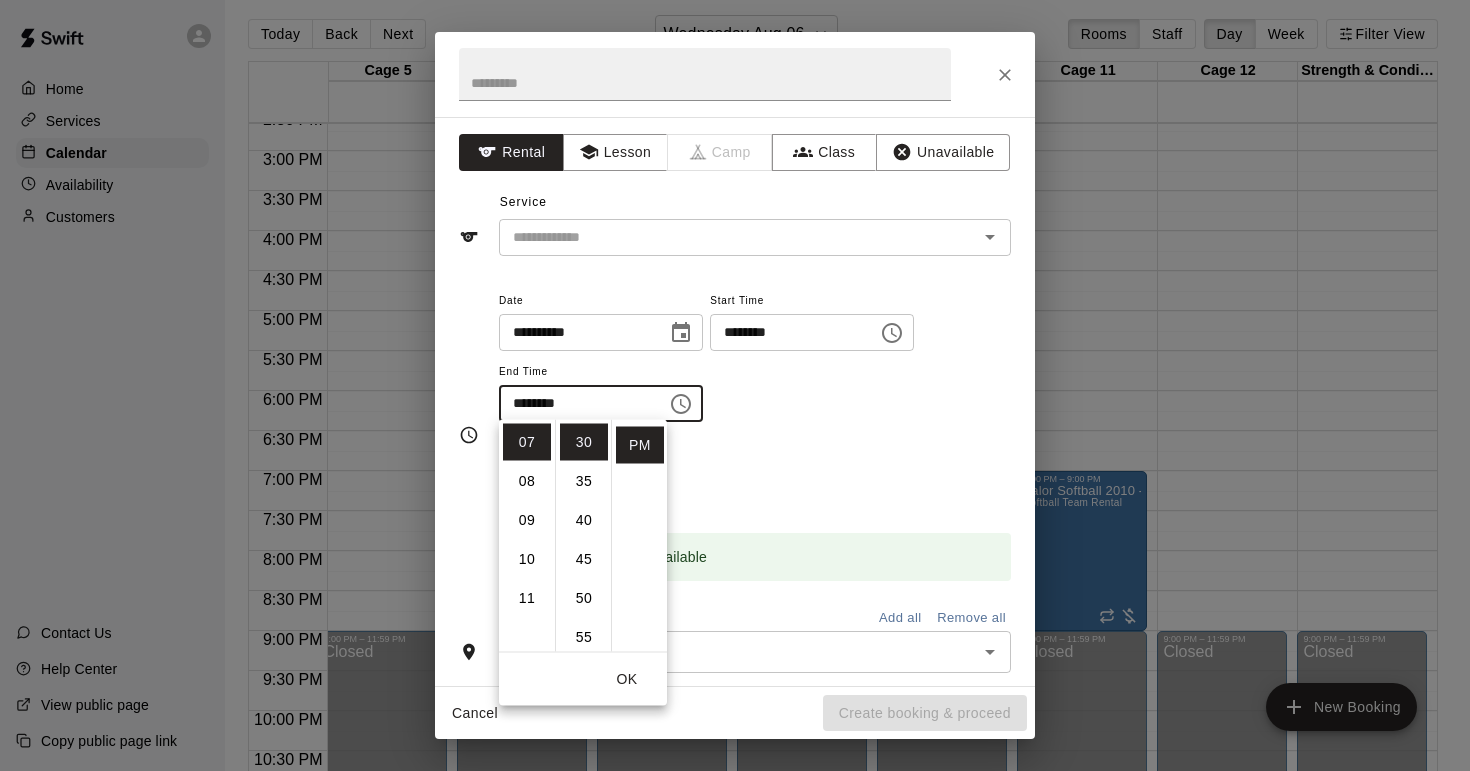 click on "**********" at bounding box center (755, 365) 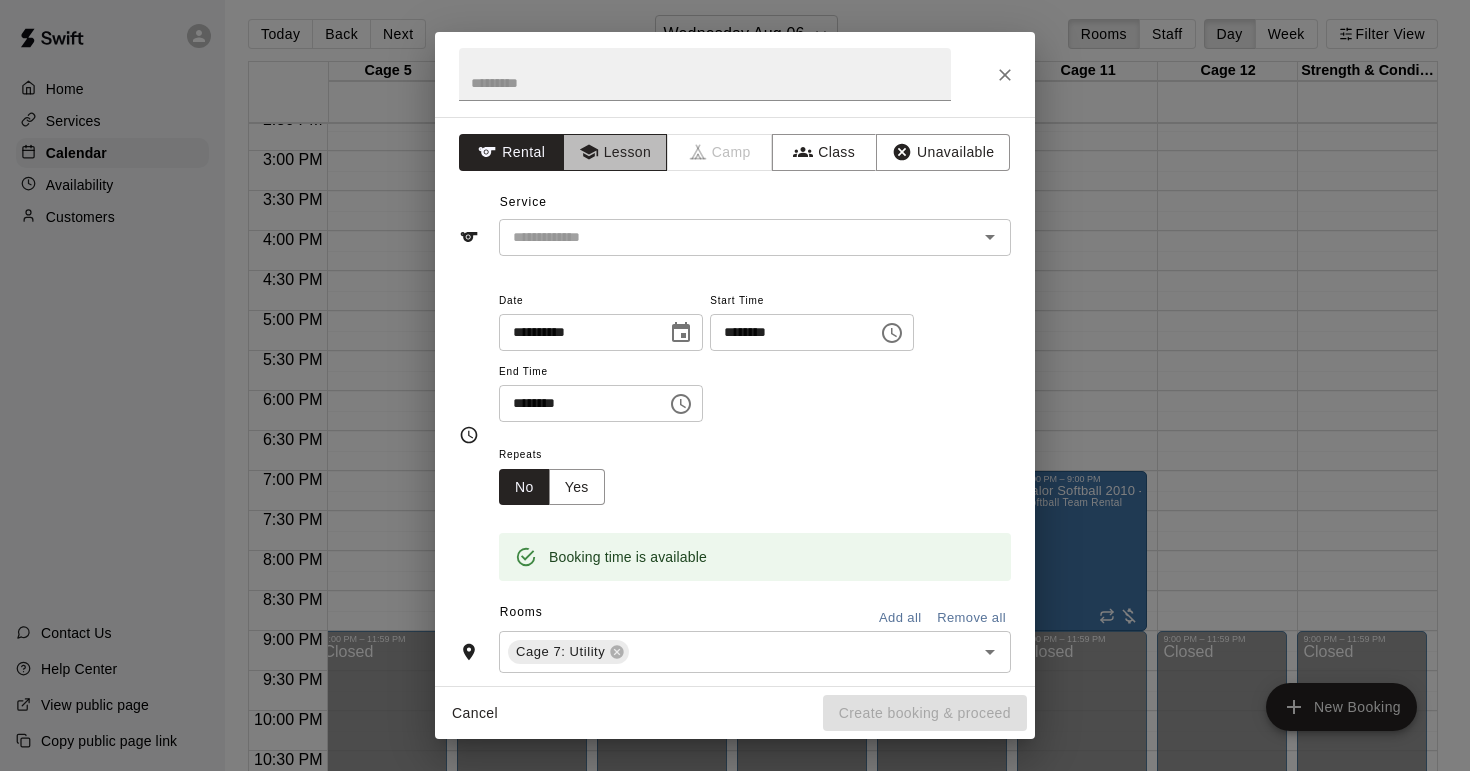 click on "Lesson" at bounding box center (615, 152) 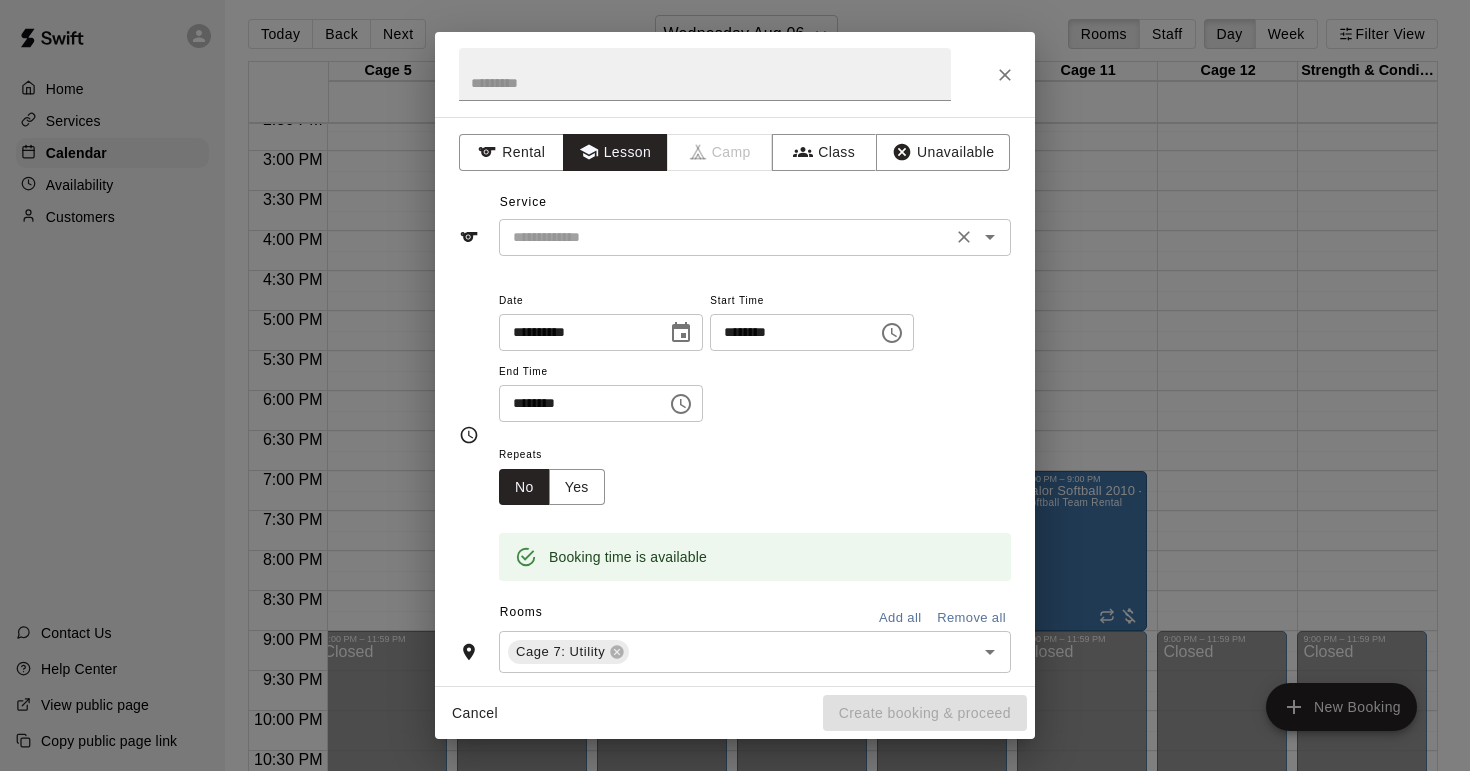 click at bounding box center [725, 237] 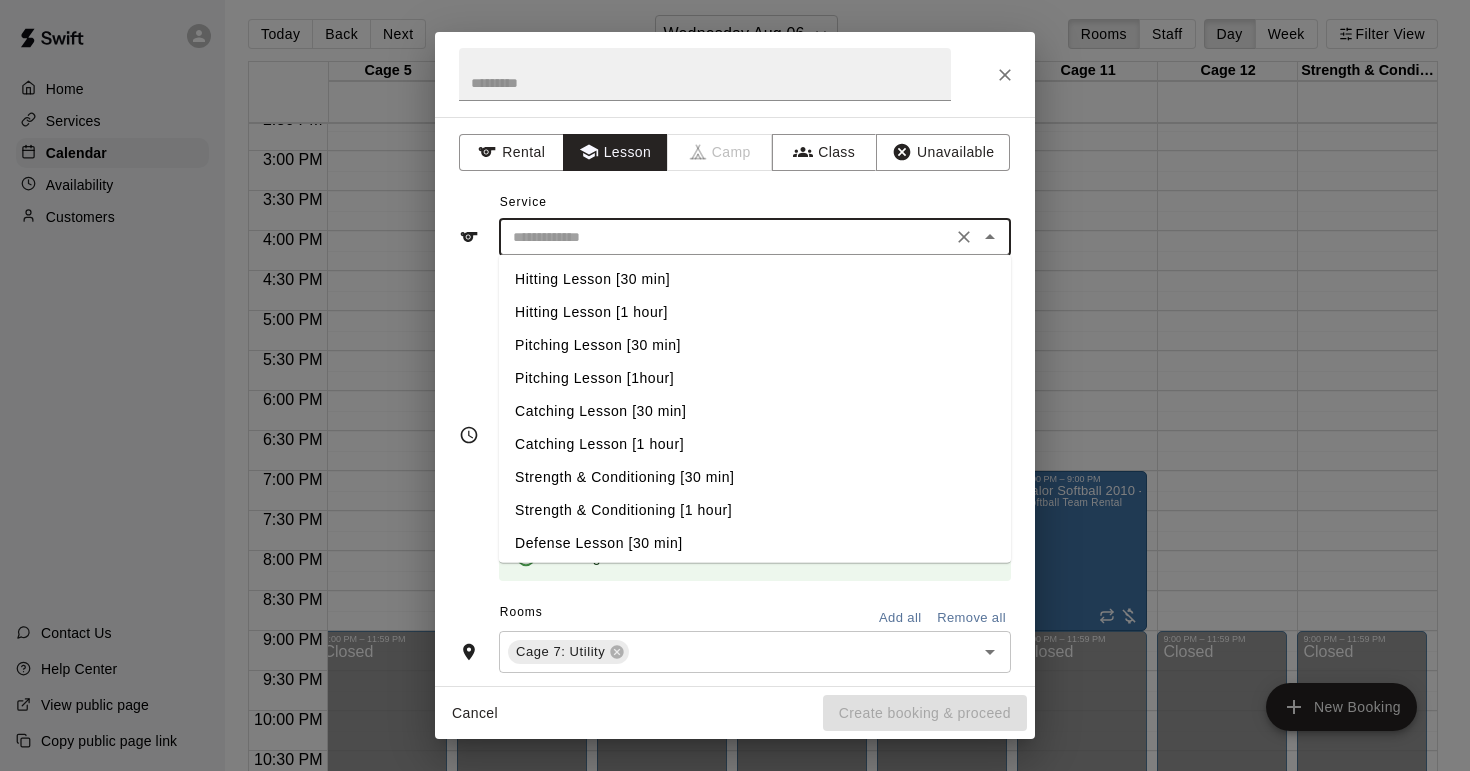 click on "Hitting Lesson [1 hour]" at bounding box center [755, 312] 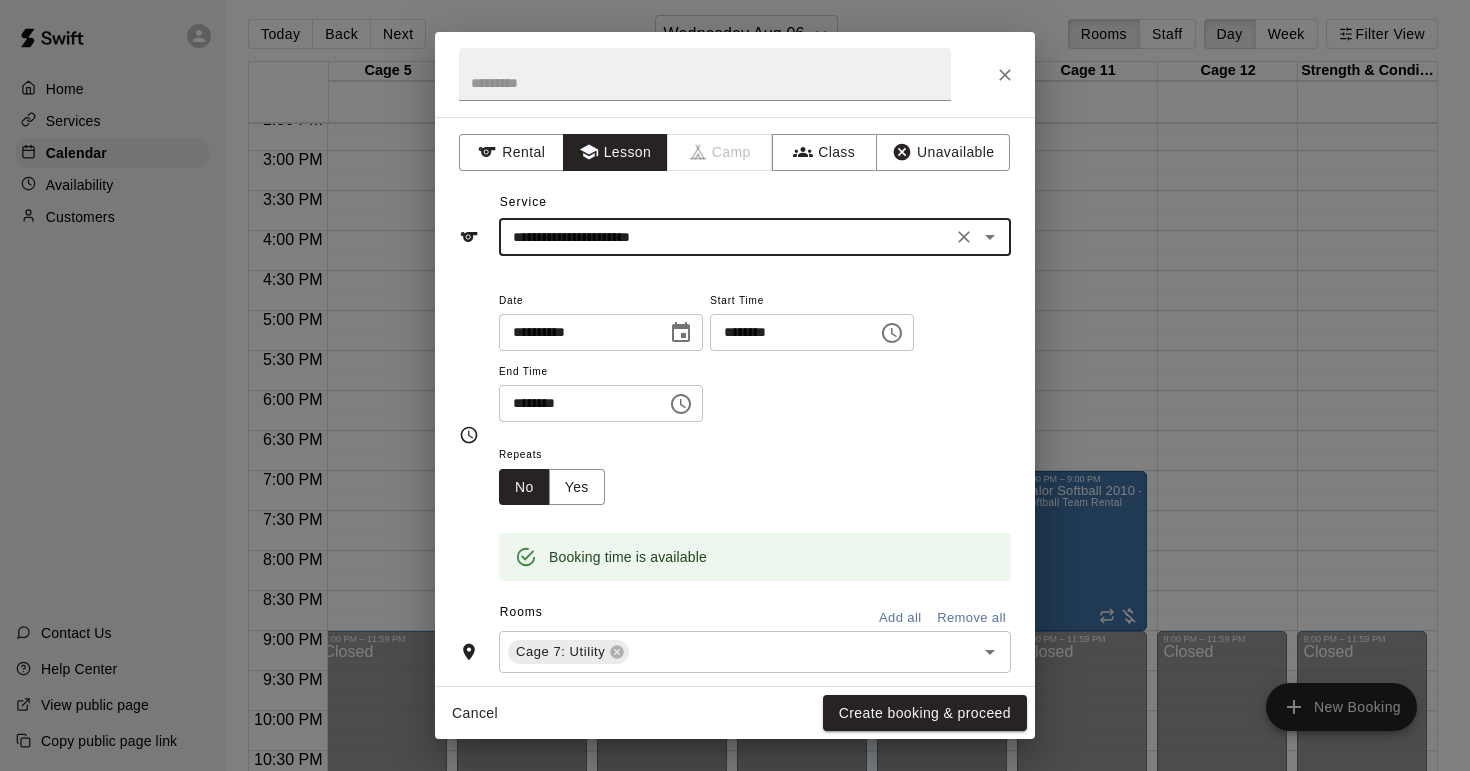 click on "**********" at bounding box center [725, 237] 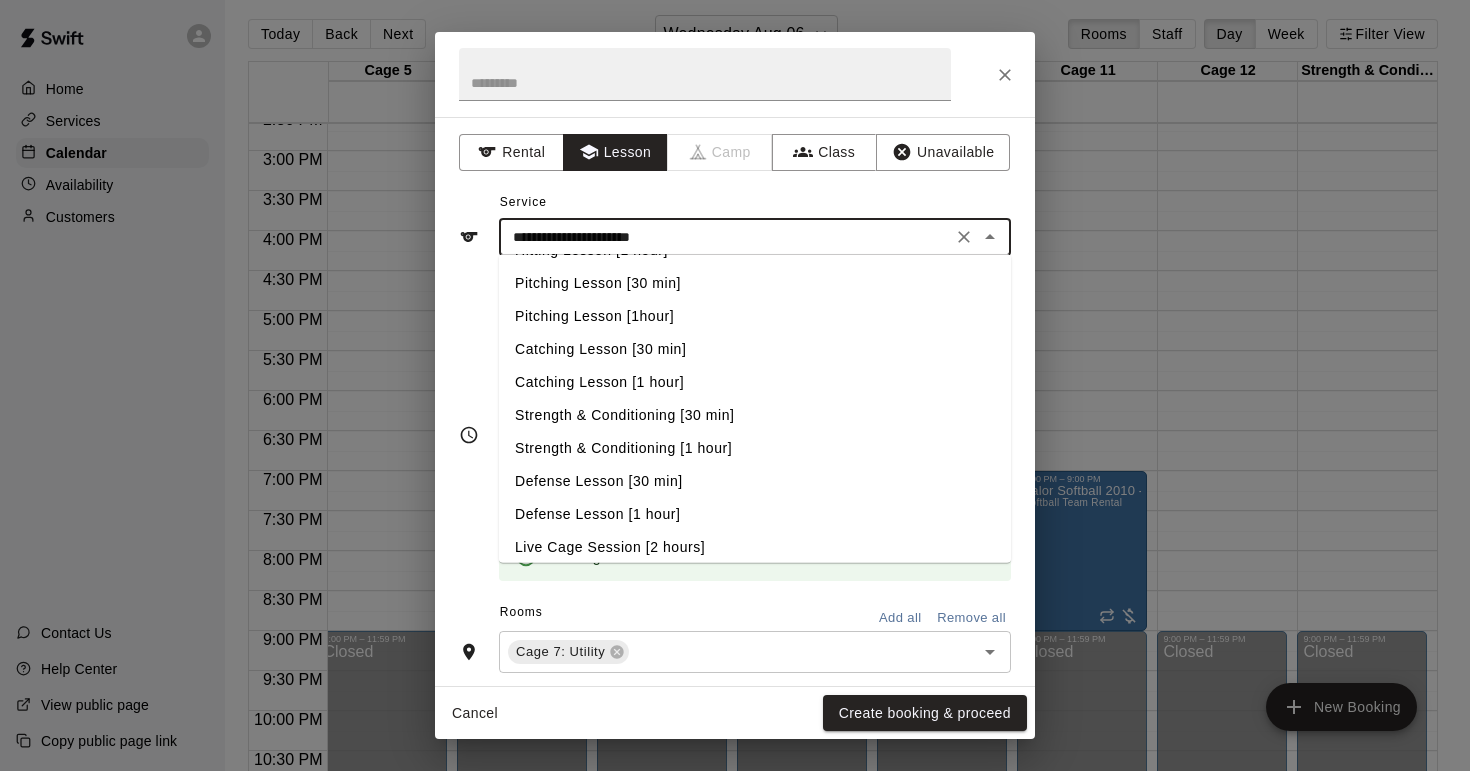 scroll, scrollTop: 68, scrollLeft: 0, axis: vertical 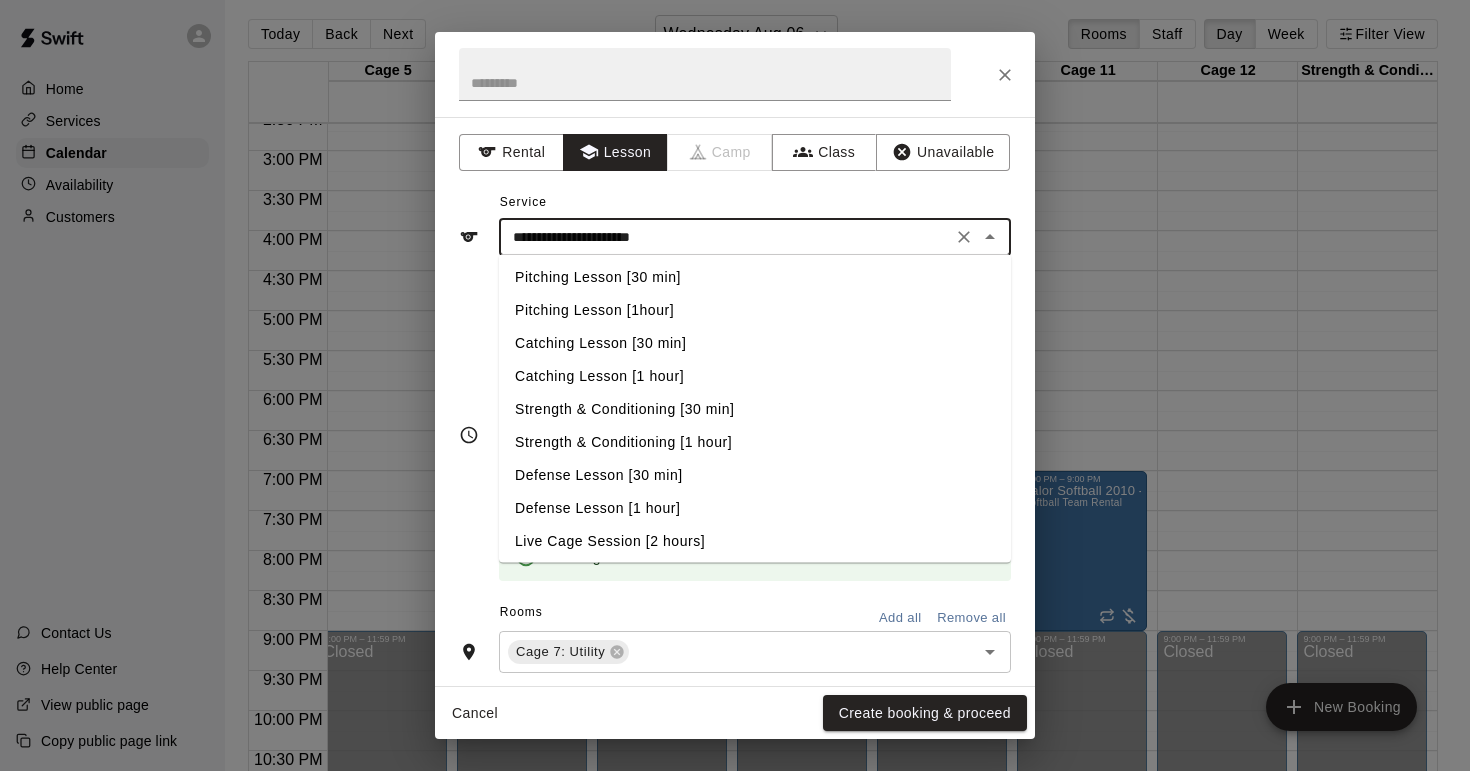 click on "Defense Lesson [1 hour]" at bounding box center (755, 508) 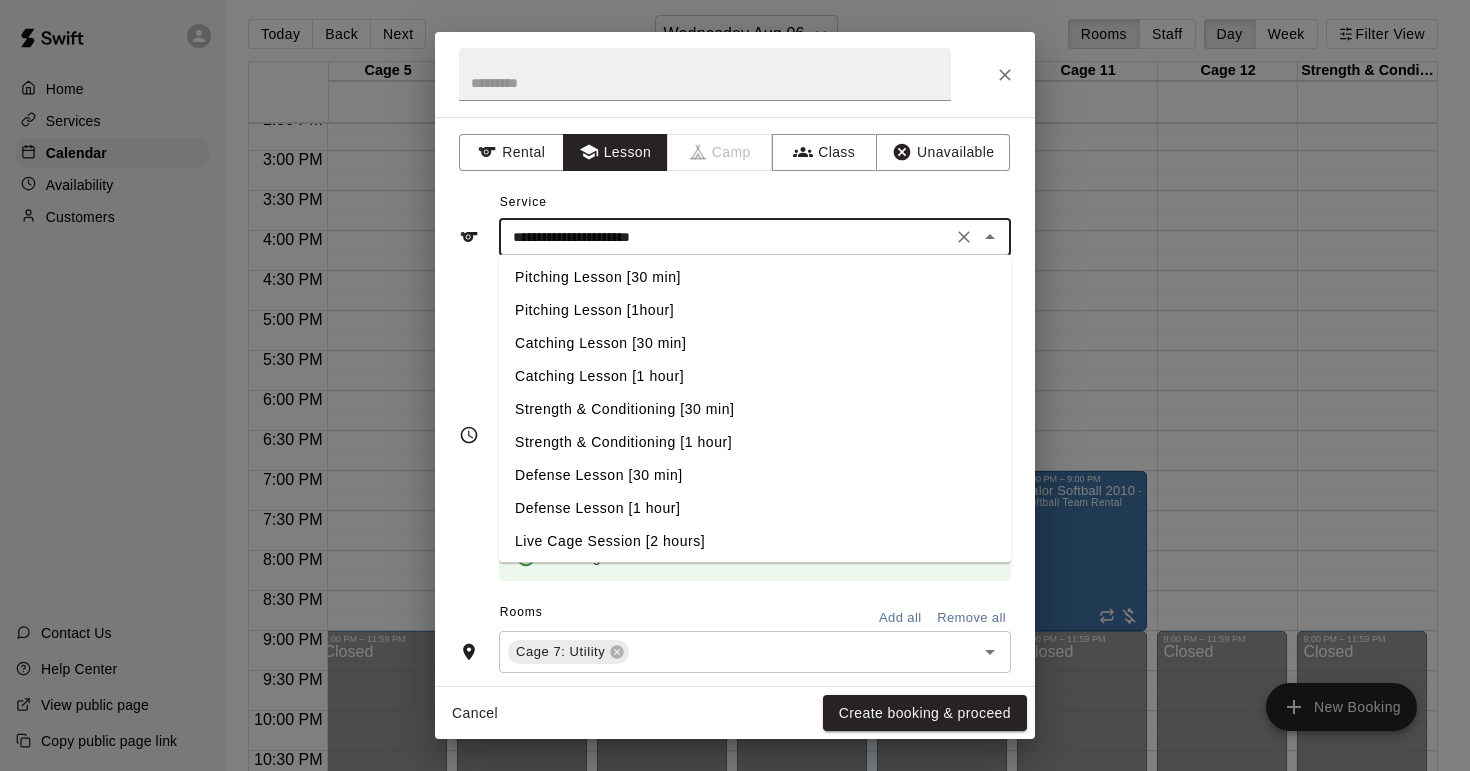type on "**********" 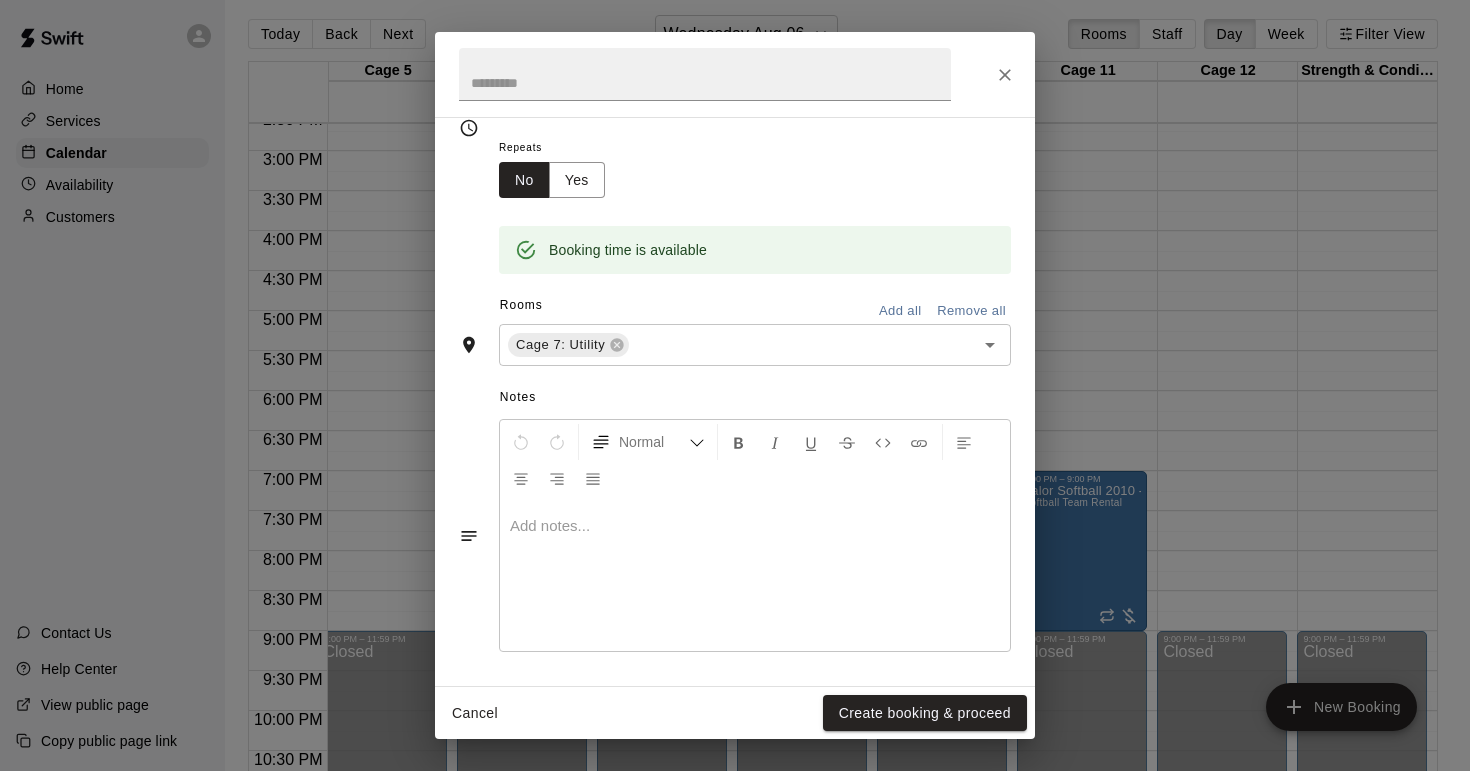 scroll, scrollTop: 305, scrollLeft: 0, axis: vertical 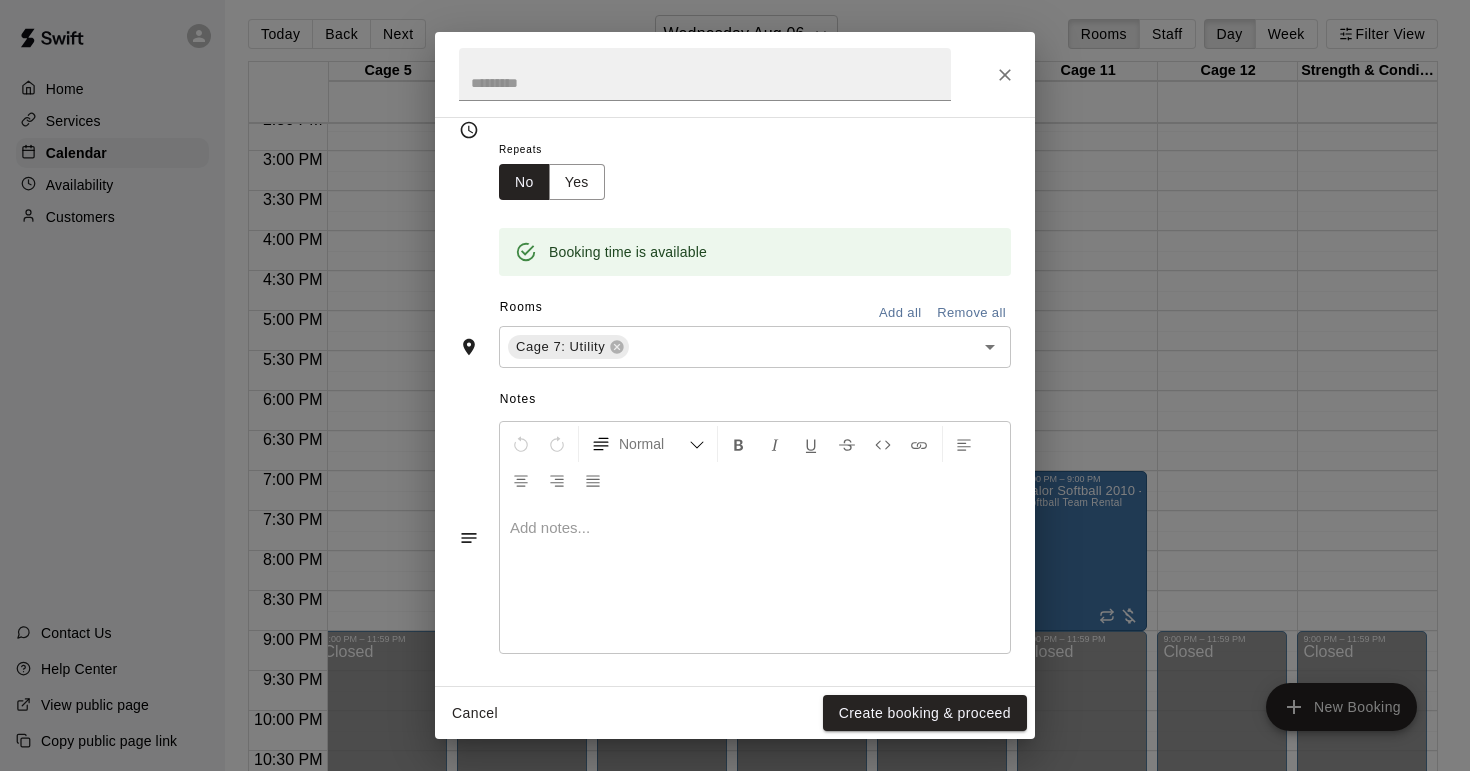 click at bounding box center [755, 578] 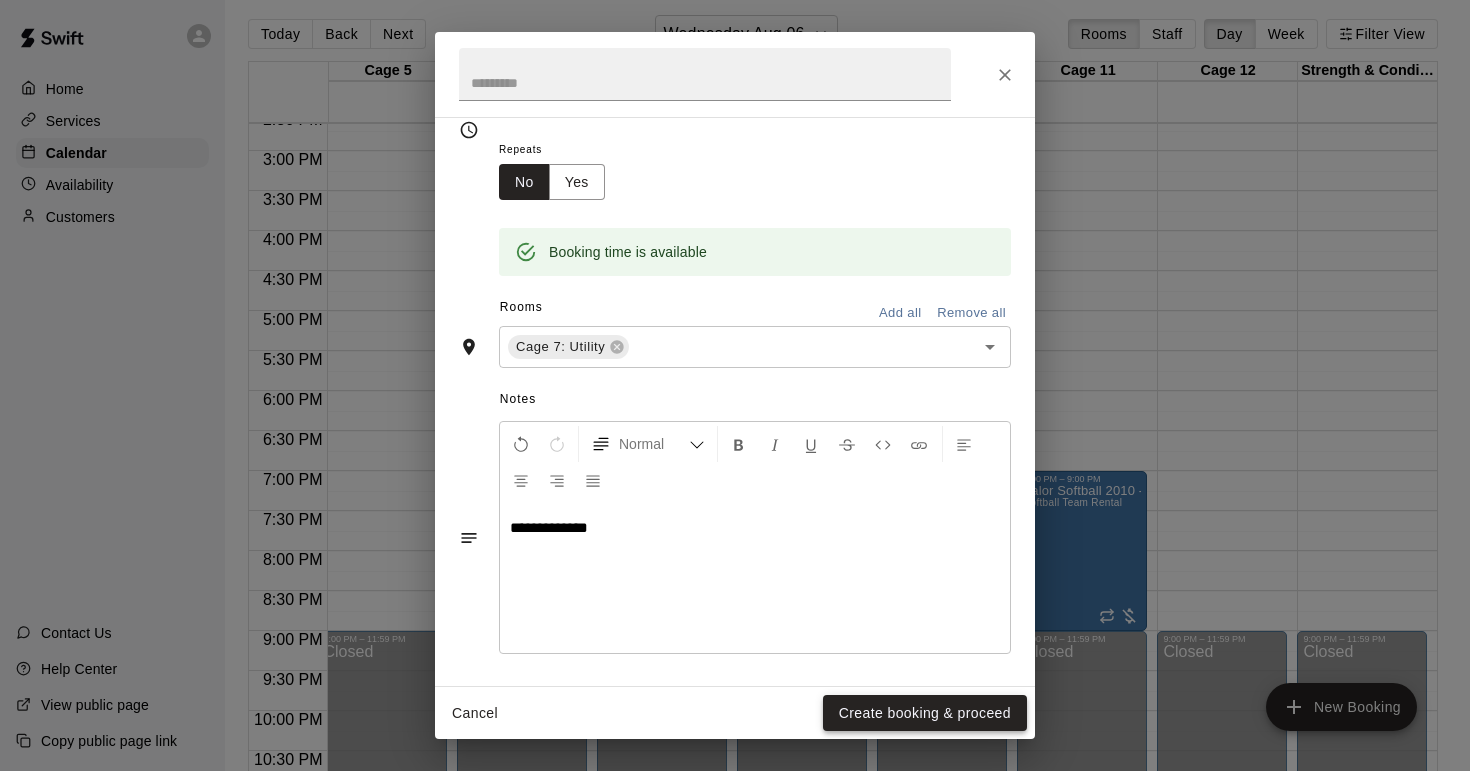 click on "Create booking & proceed" at bounding box center [925, 713] 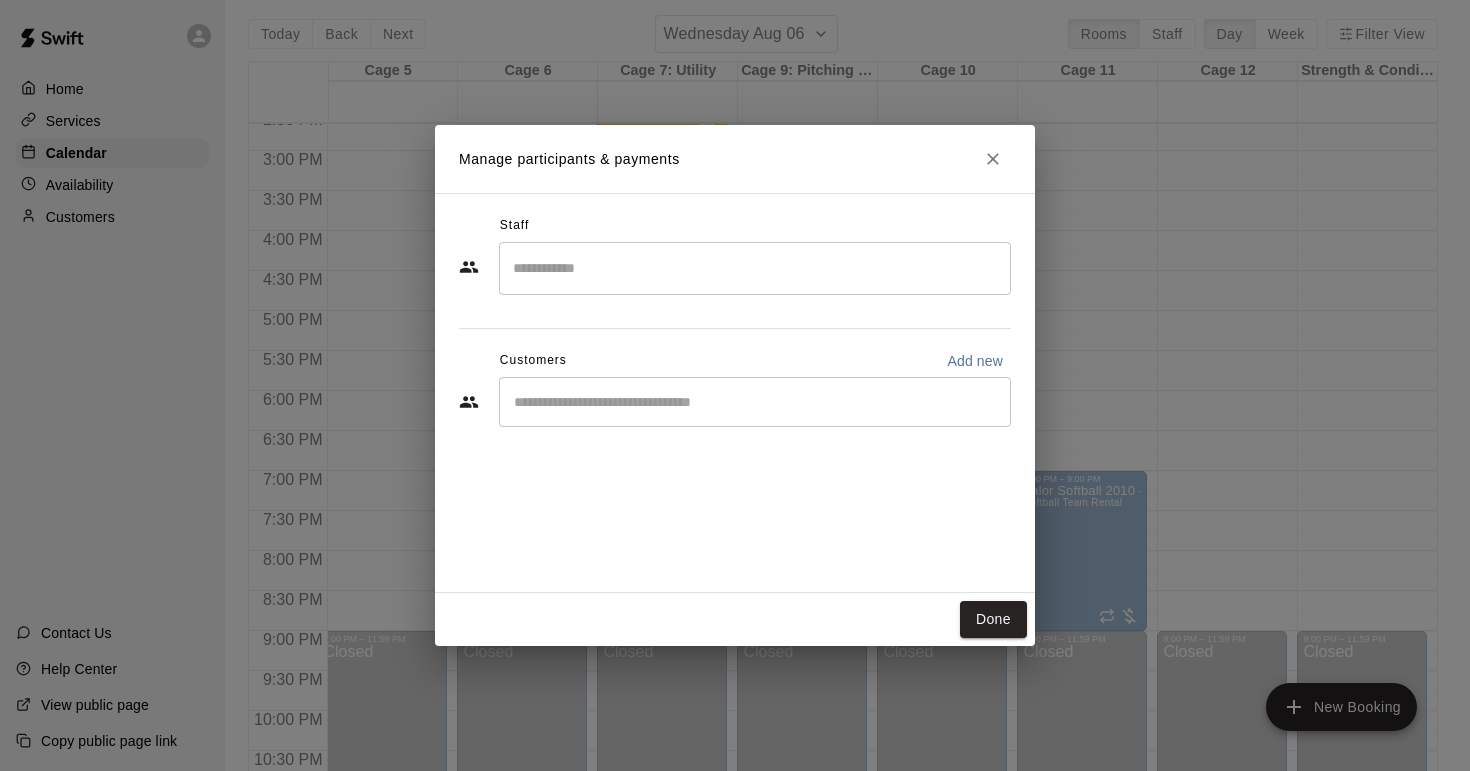 click at bounding box center [755, 268] 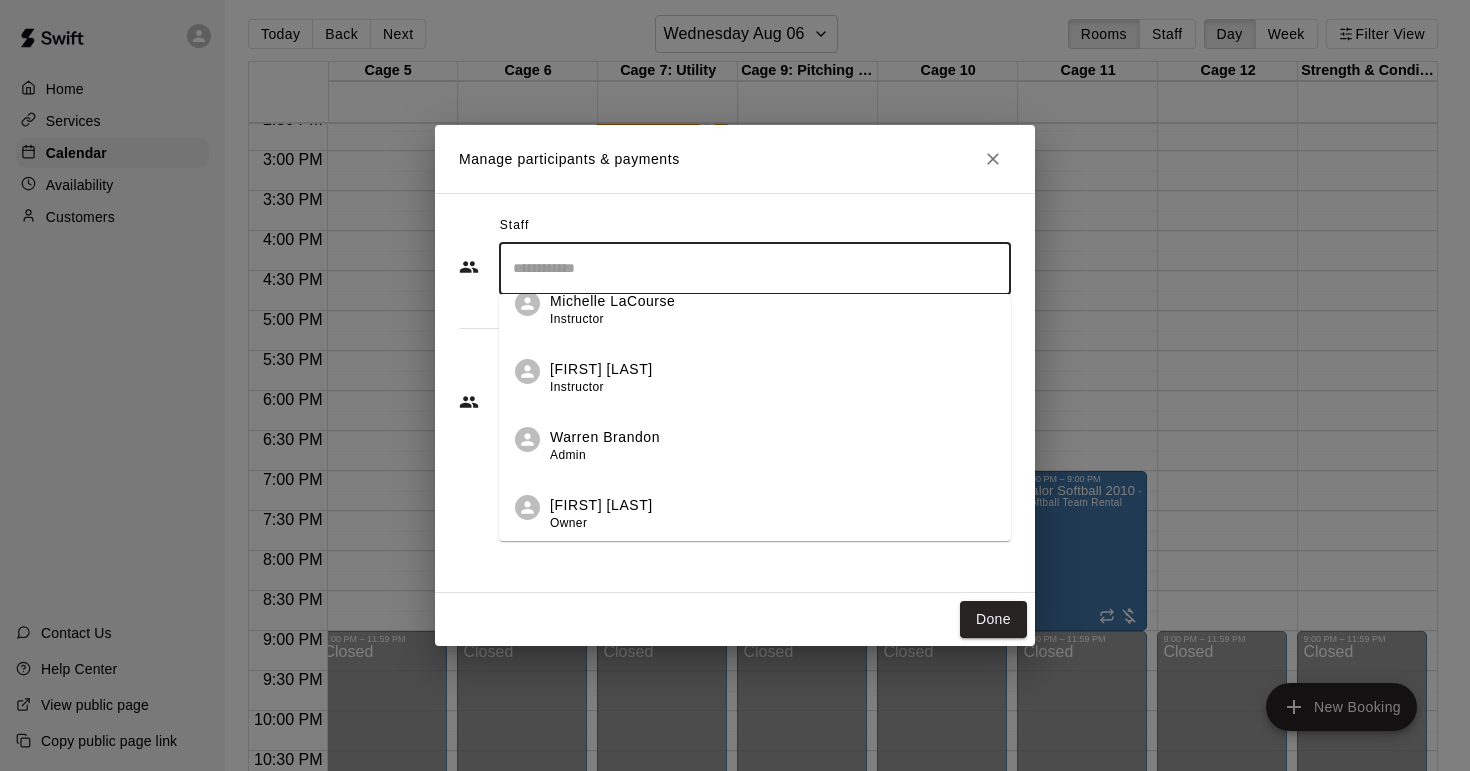 scroll, scrollTop: 705, scrollLeft: 0, axis: vertical 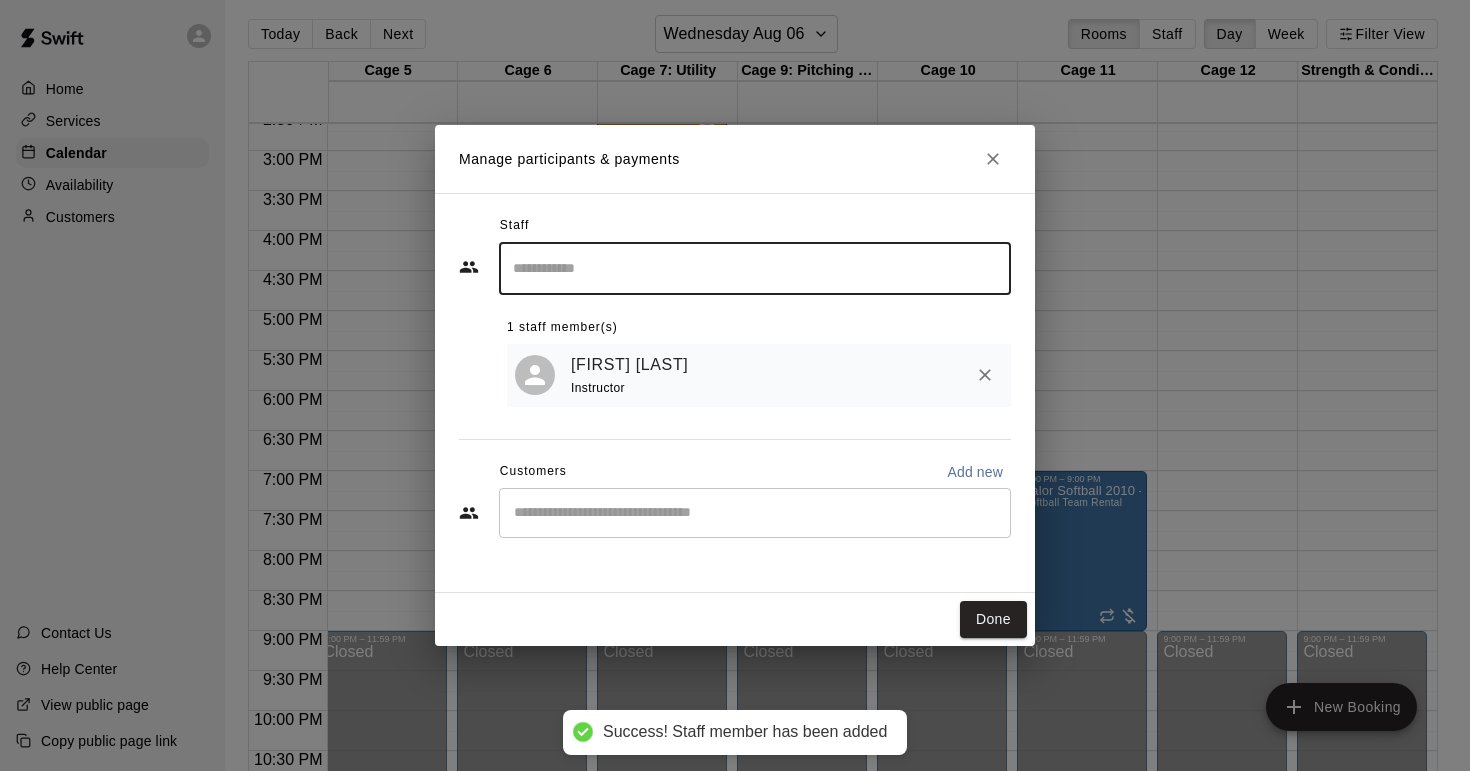 click on "Done" at bounding box center [993, 619] 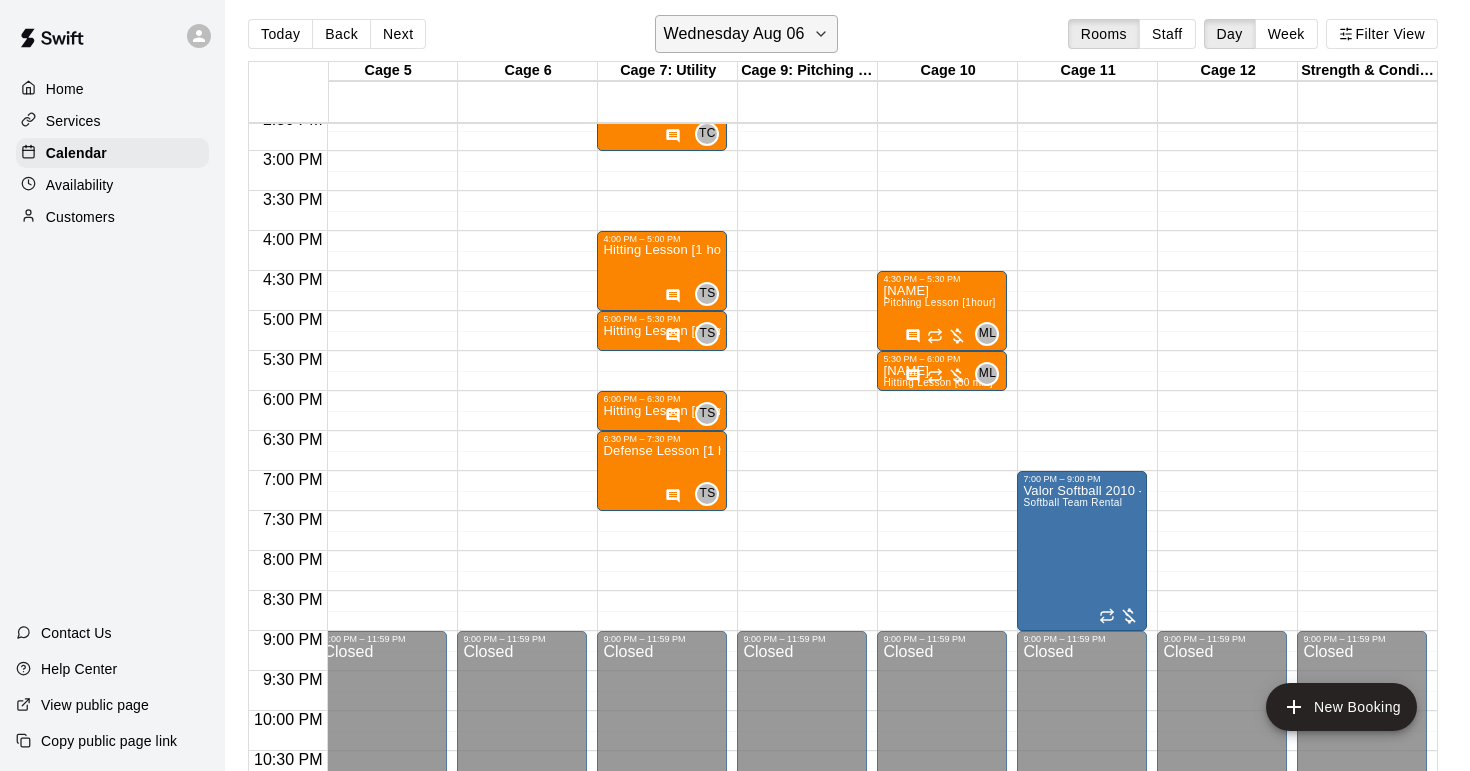 click 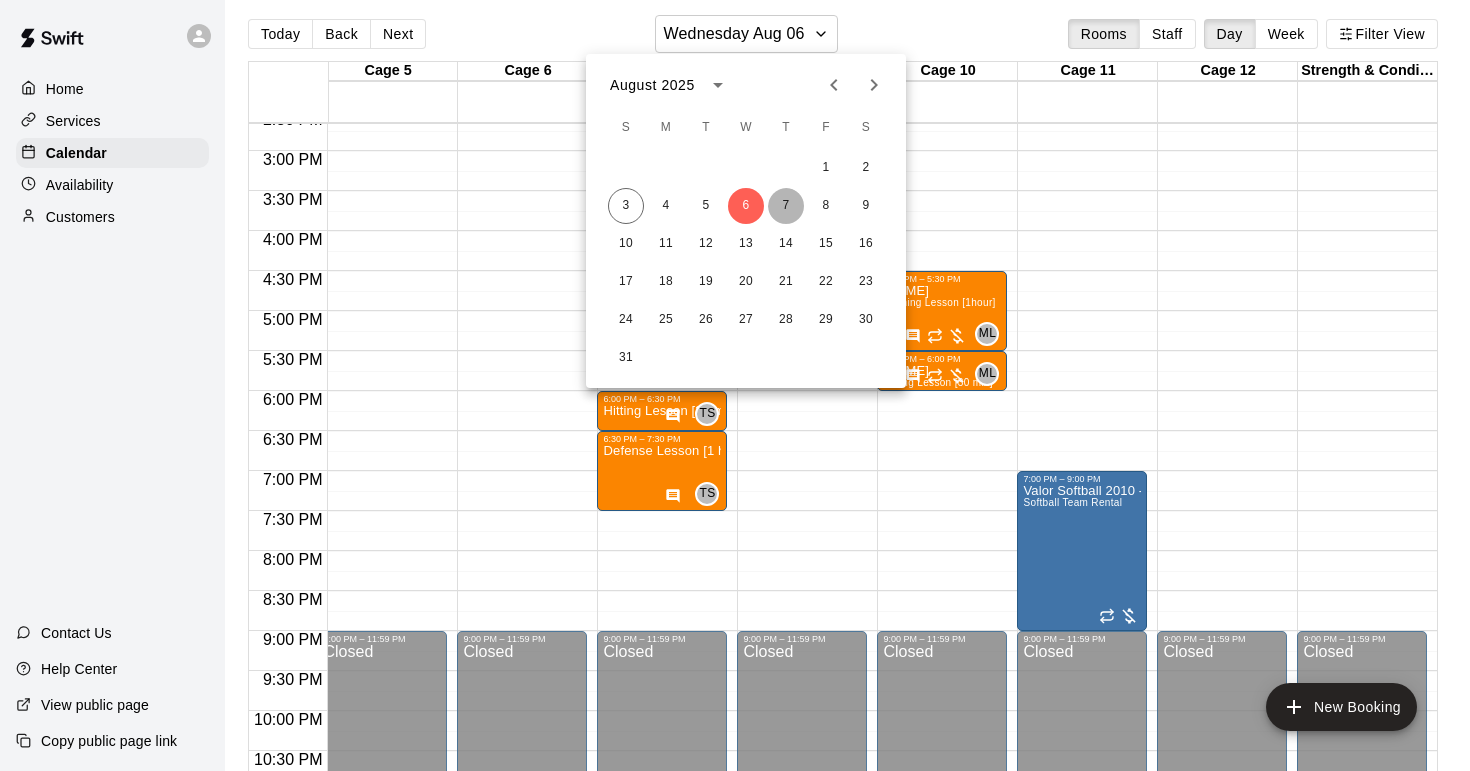 click on "7" at bounding box center [786, 206] 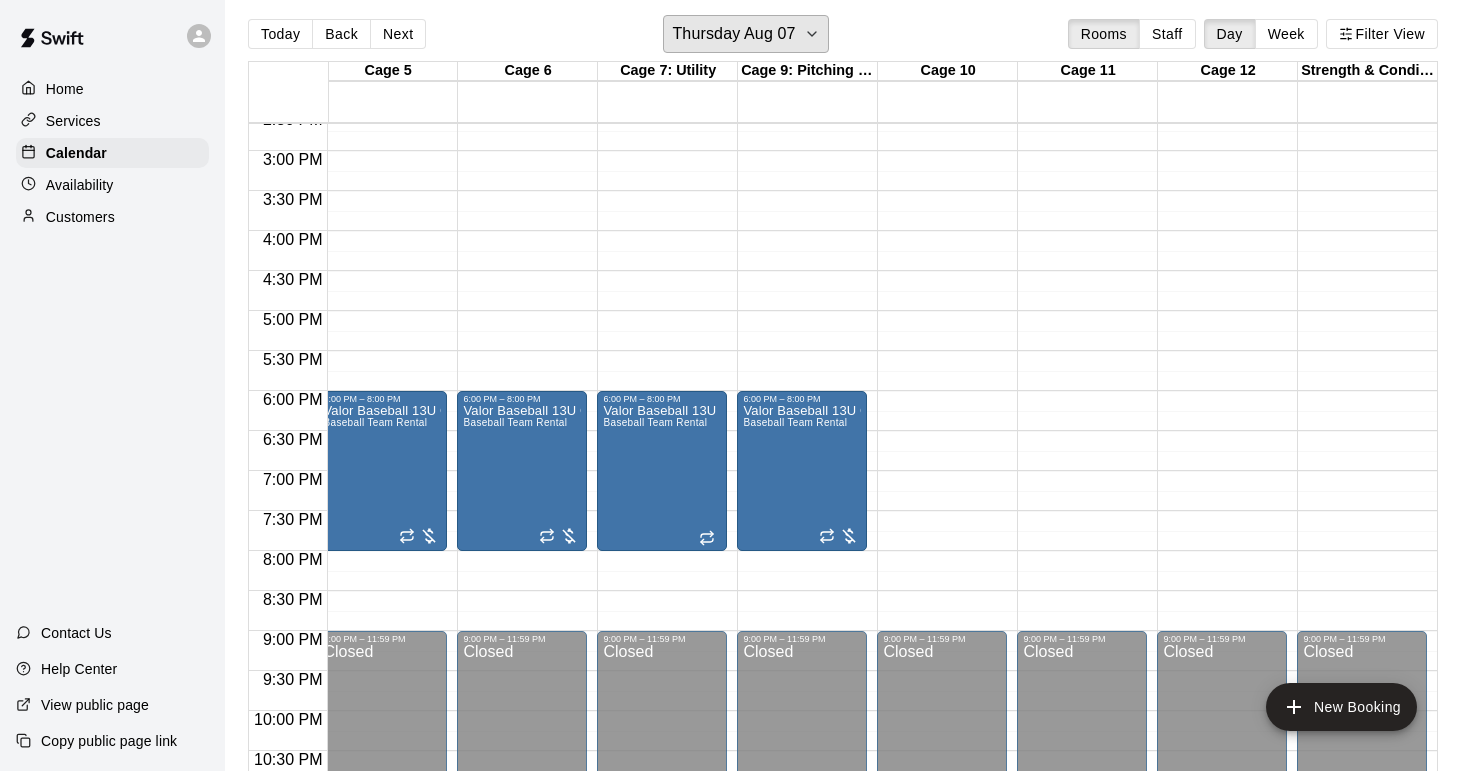 scroll, scrollTop: 1091, scrollLeft: 568, axis: both 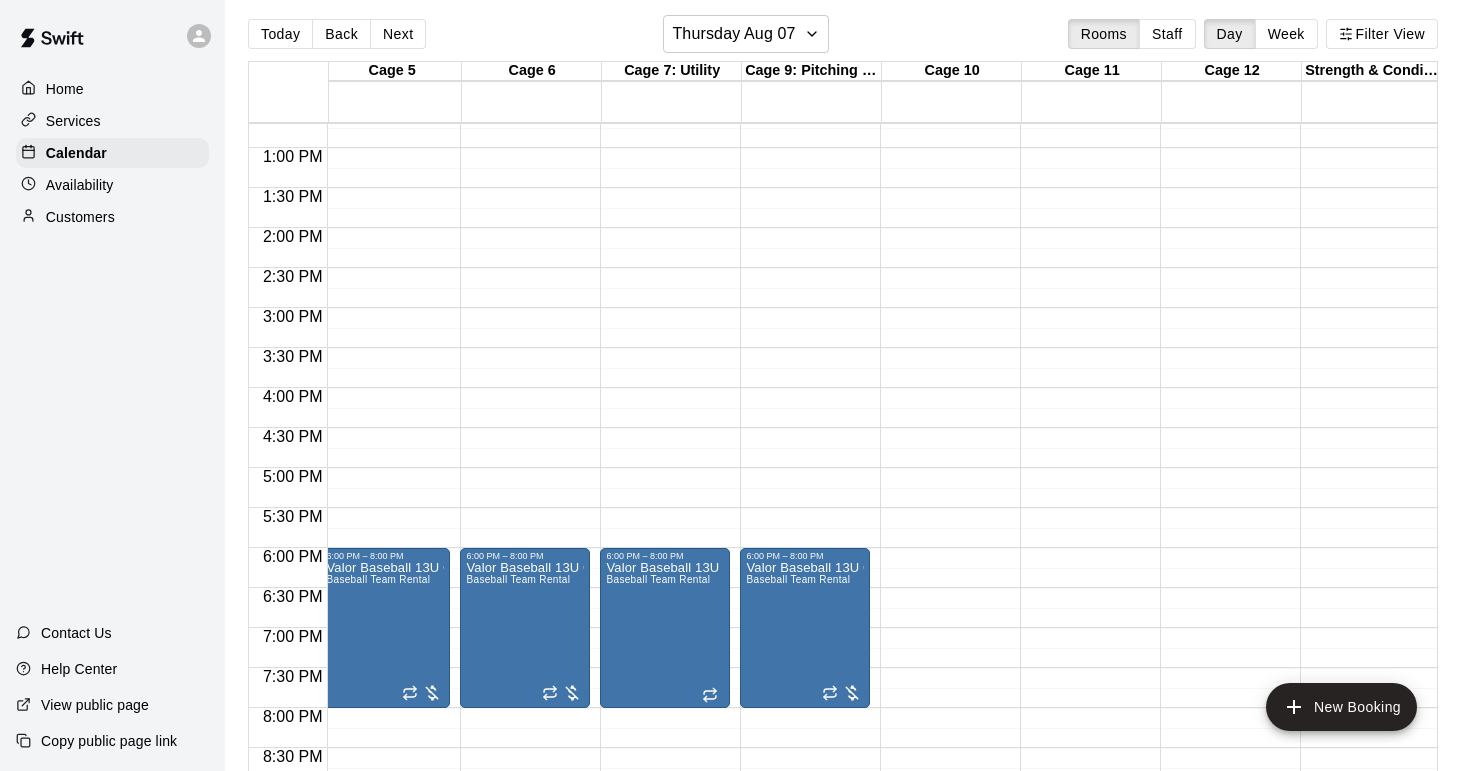click on "12:00 AM – 9:00 AM Closed 6:00 PM – 8:00 PM Valor Baseball 13U Prime - Clemmons Baseball Team Rental 9:00 PM – 11:59 PM Closed" at bounding box center (665, 68) 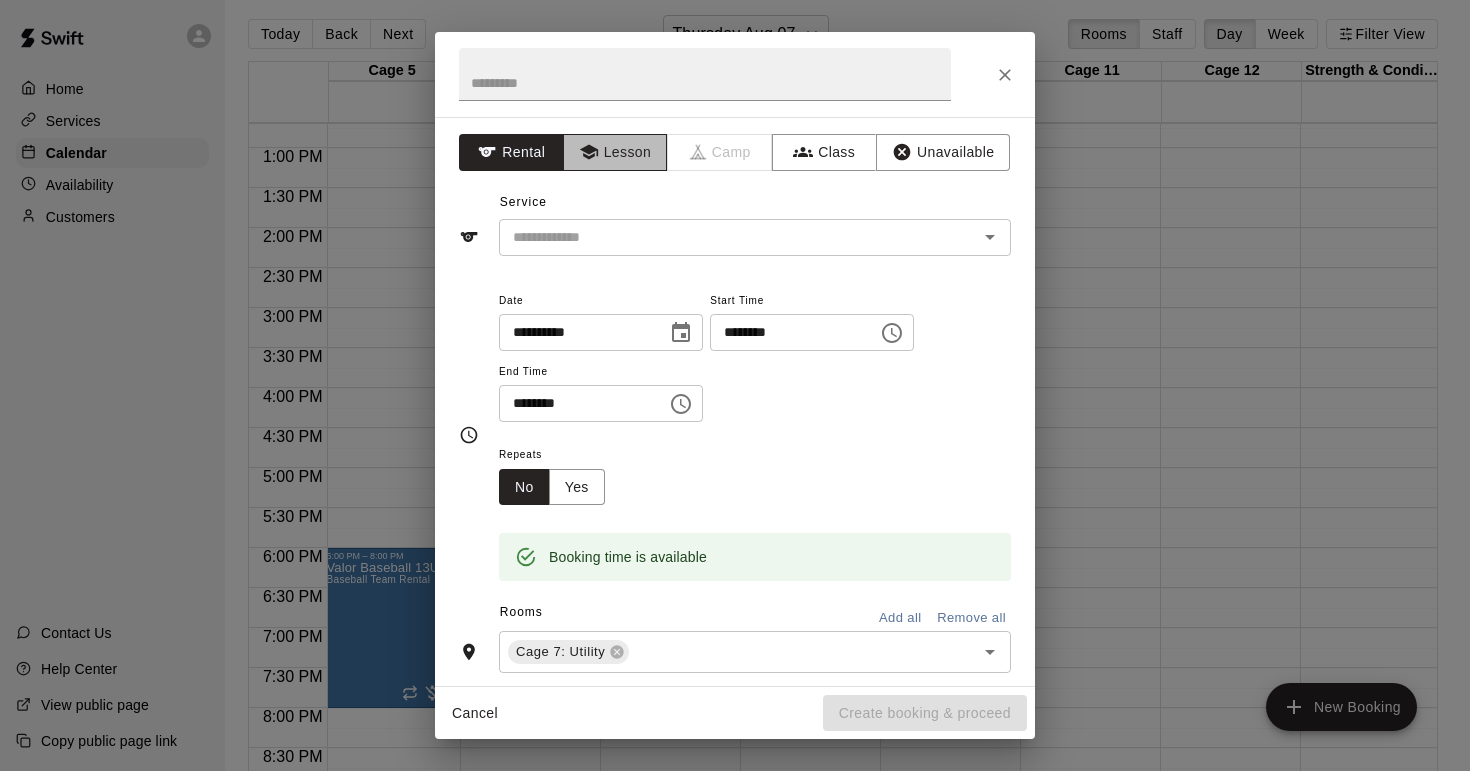 click on "Lesson" at bounding box center (615, 152) 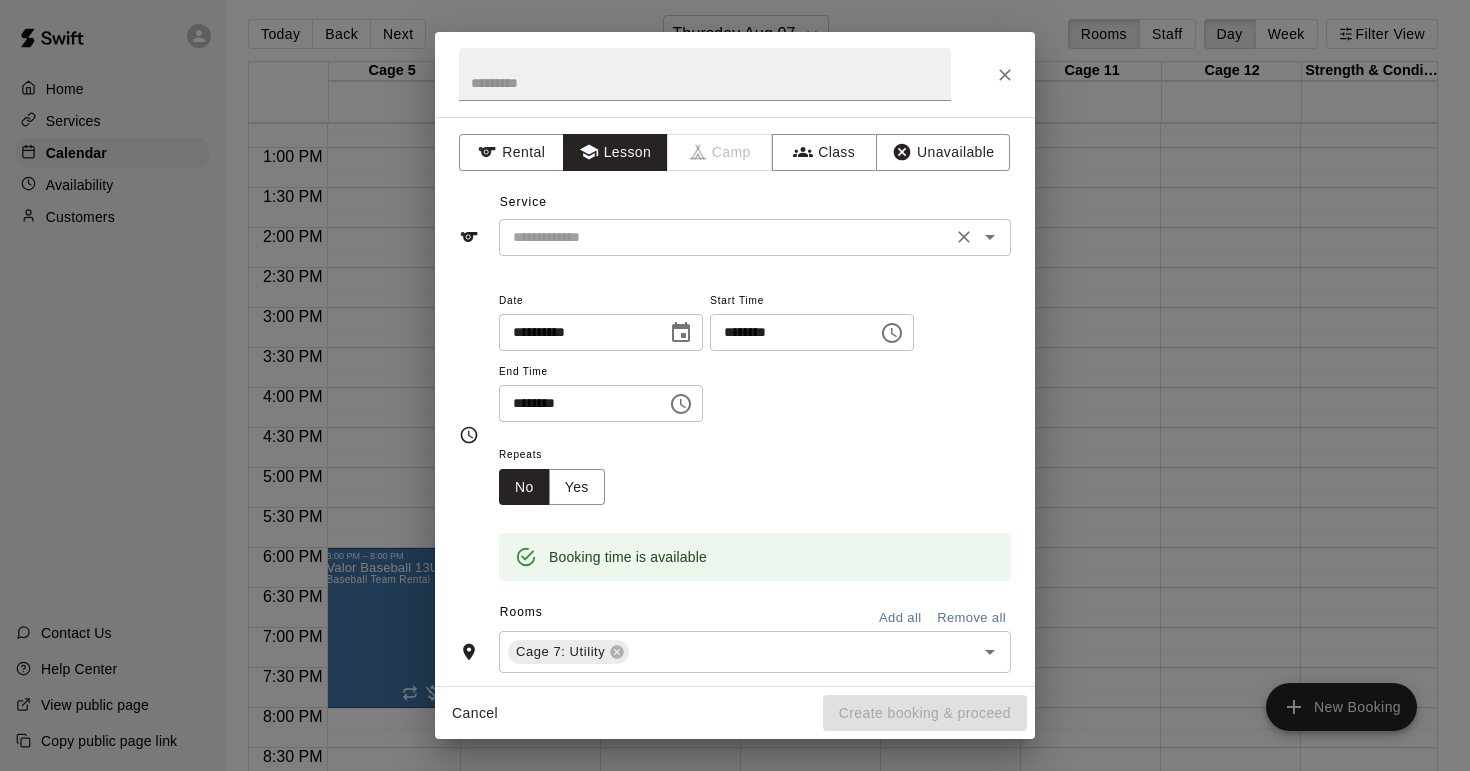 click at bounding box center (725, 237) 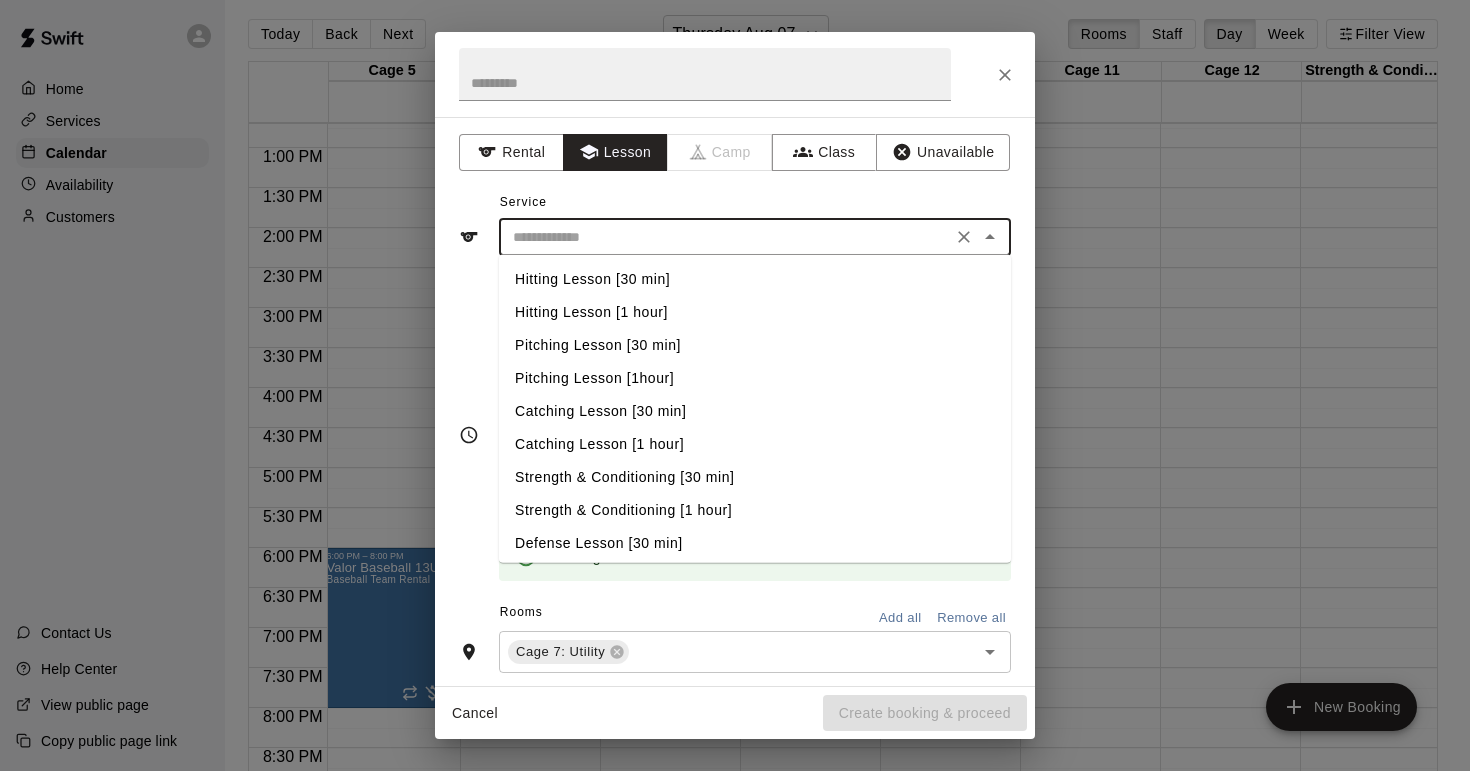 click on "Hitting Lesson  [30 min]" at bounding box center (755, 279) 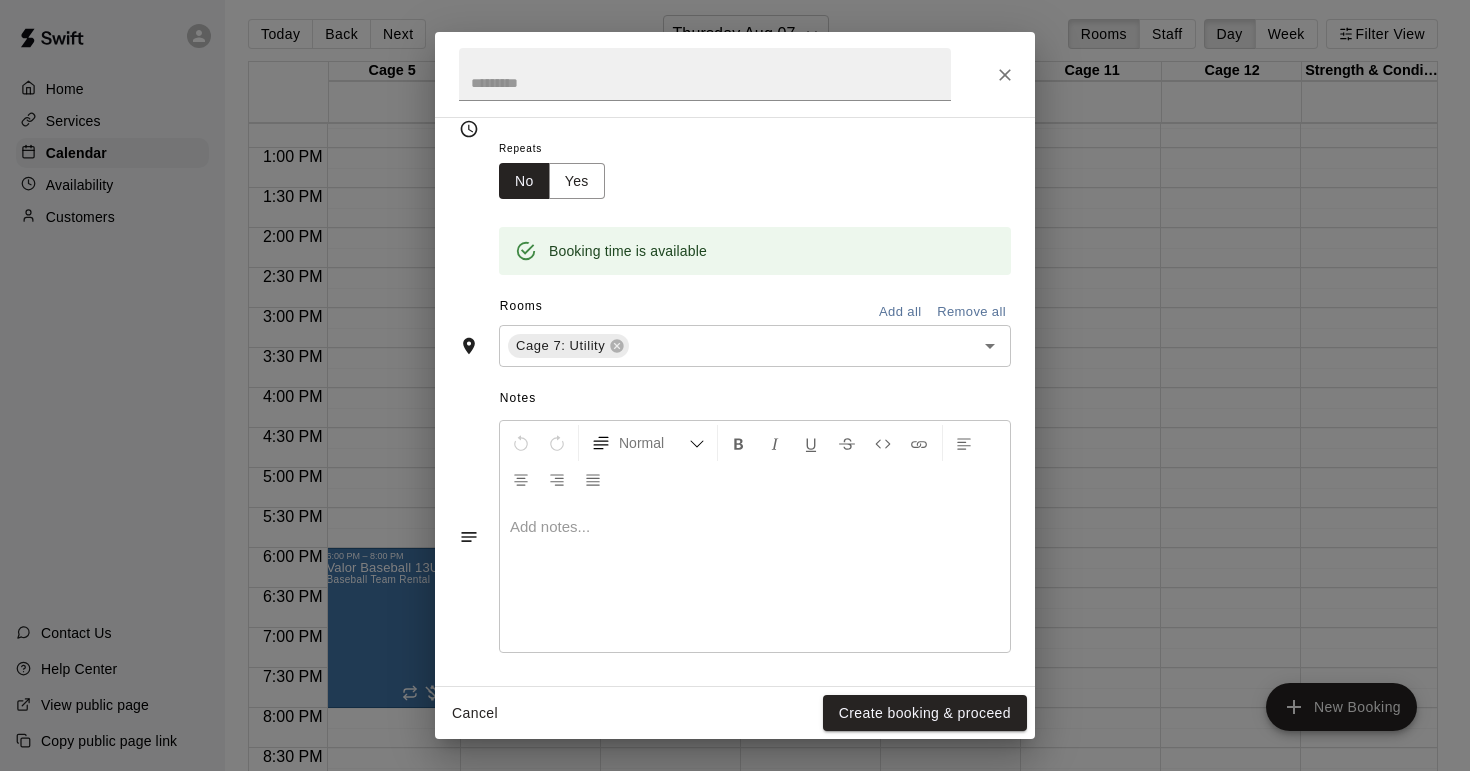 scroll, scrollTop: 305, scrollLeft: 0, axis: vertical 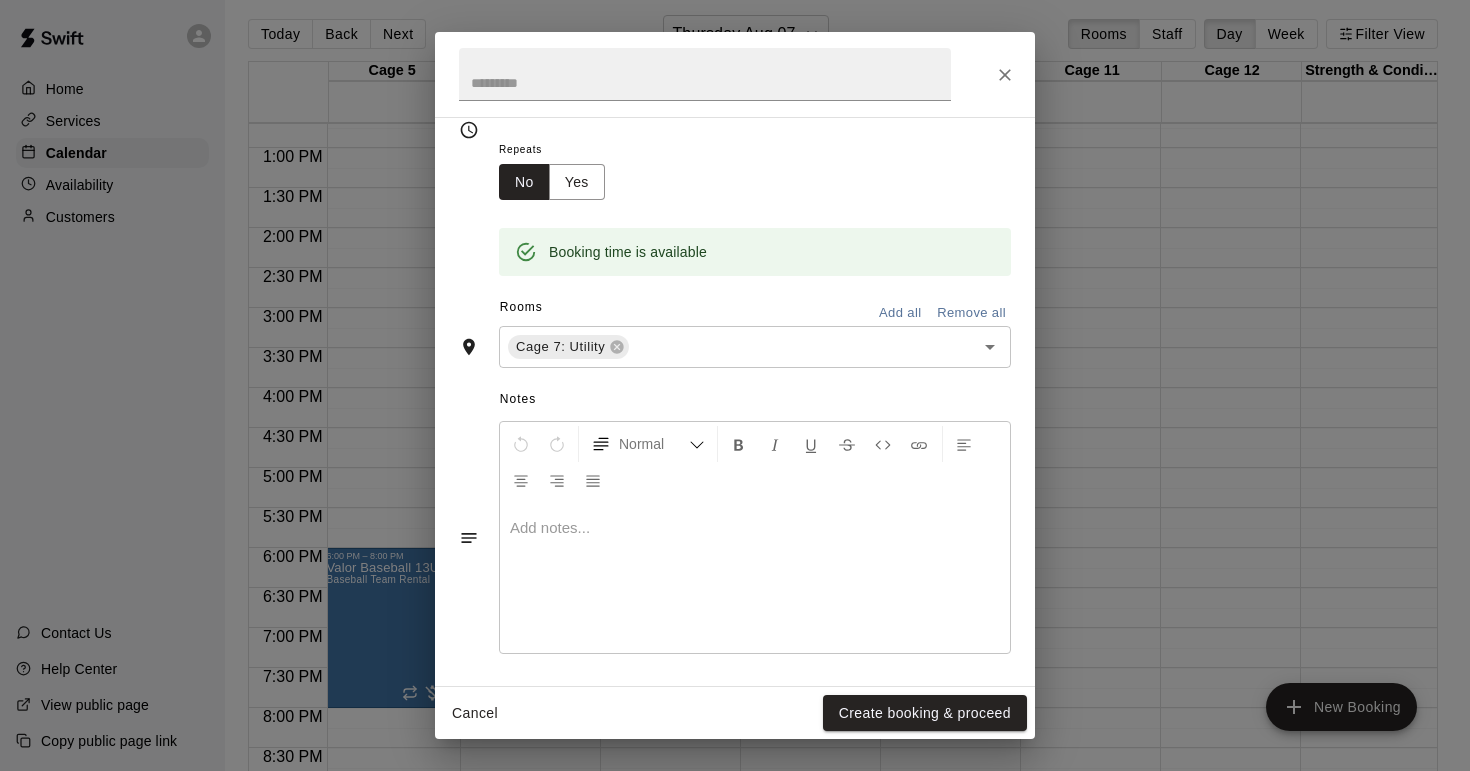 click at bounding box center (755, 528) 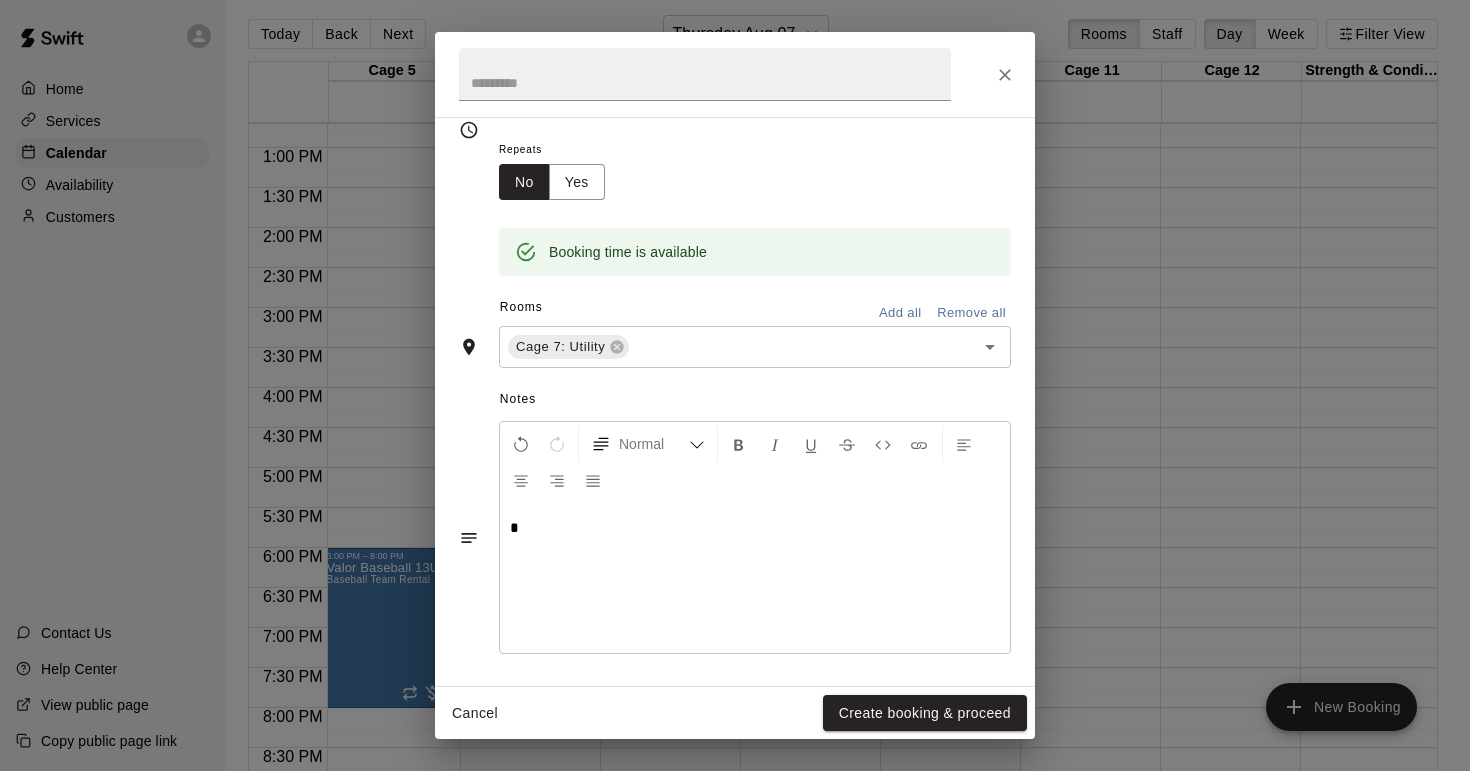 type 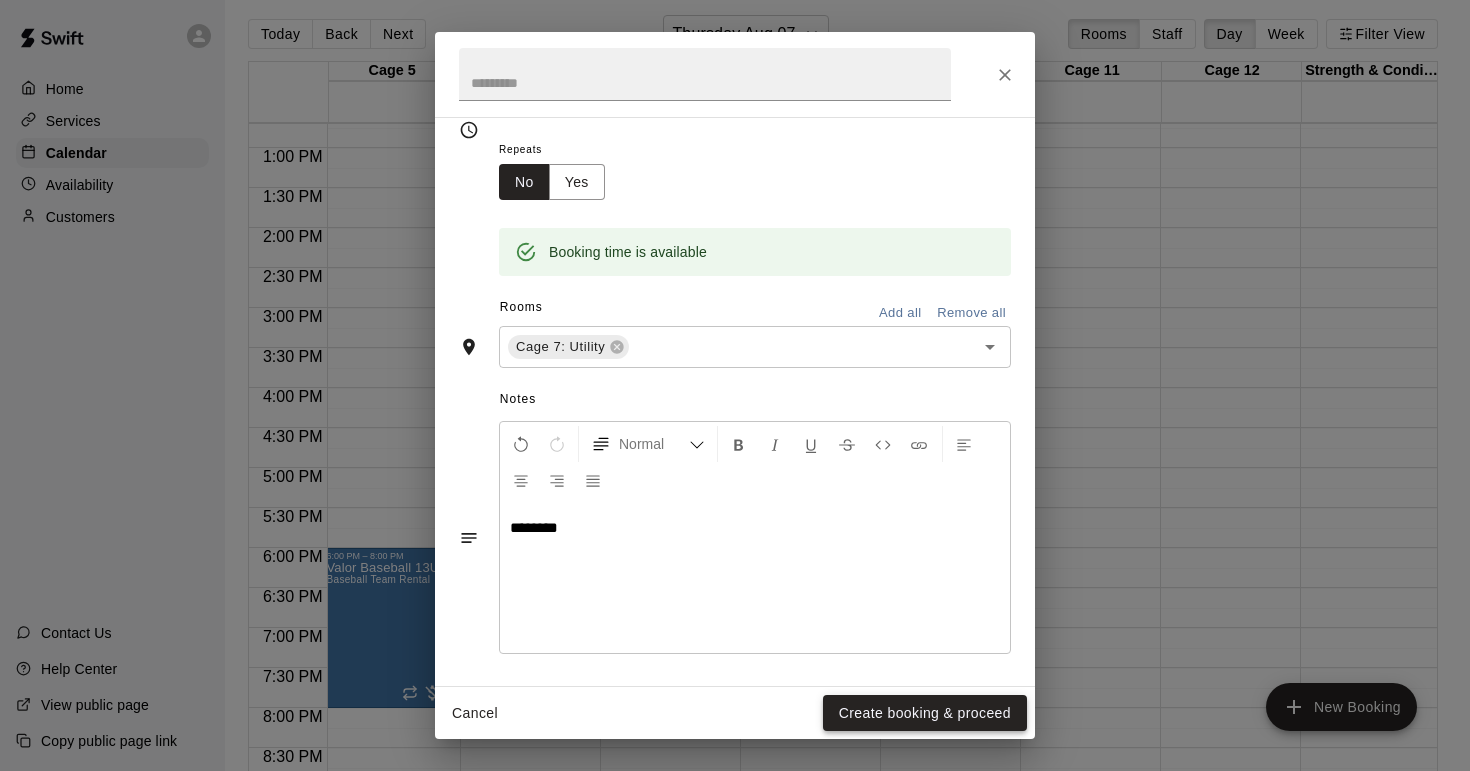 click on "Create booking & proceed" at bounding box center (925, 713) 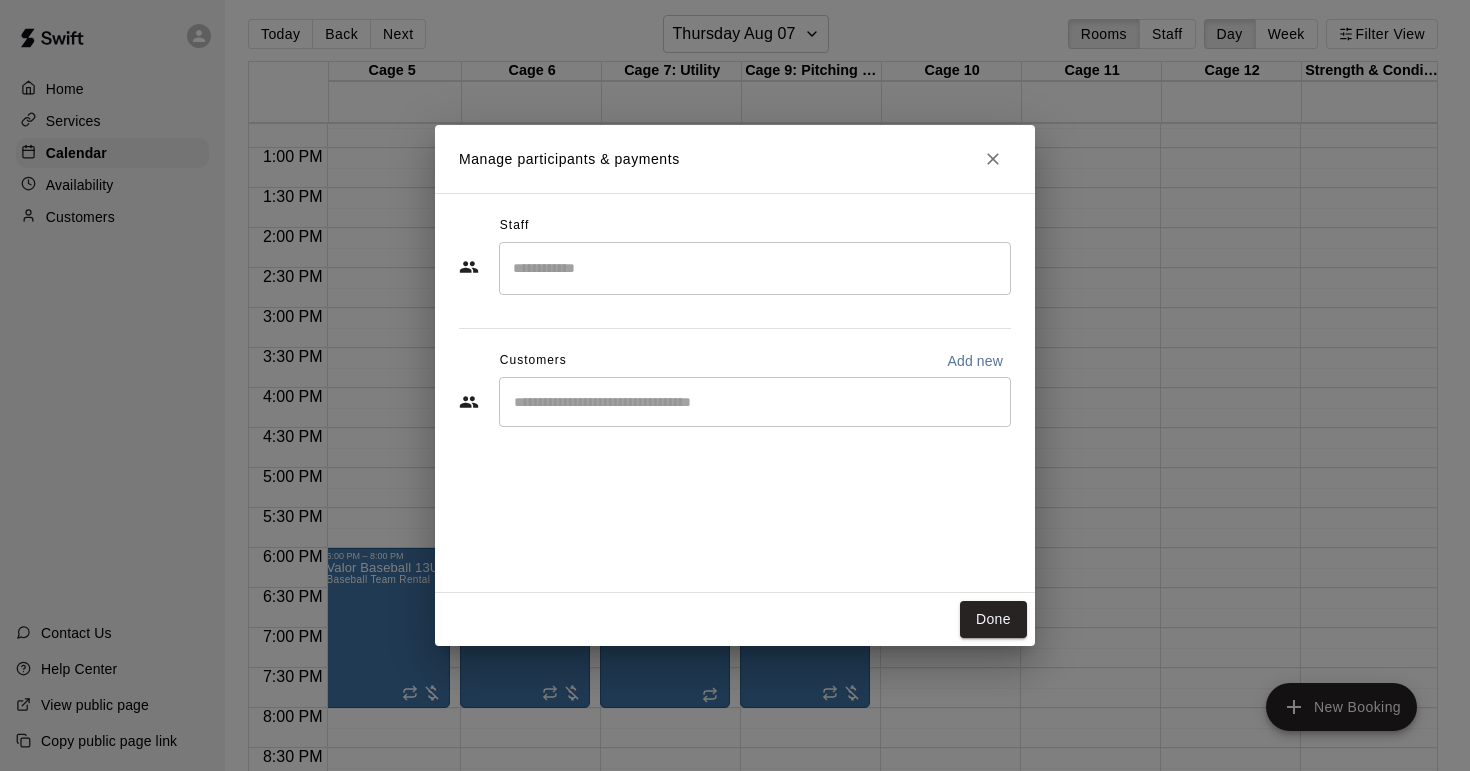 click at bounding box center [755, 268] 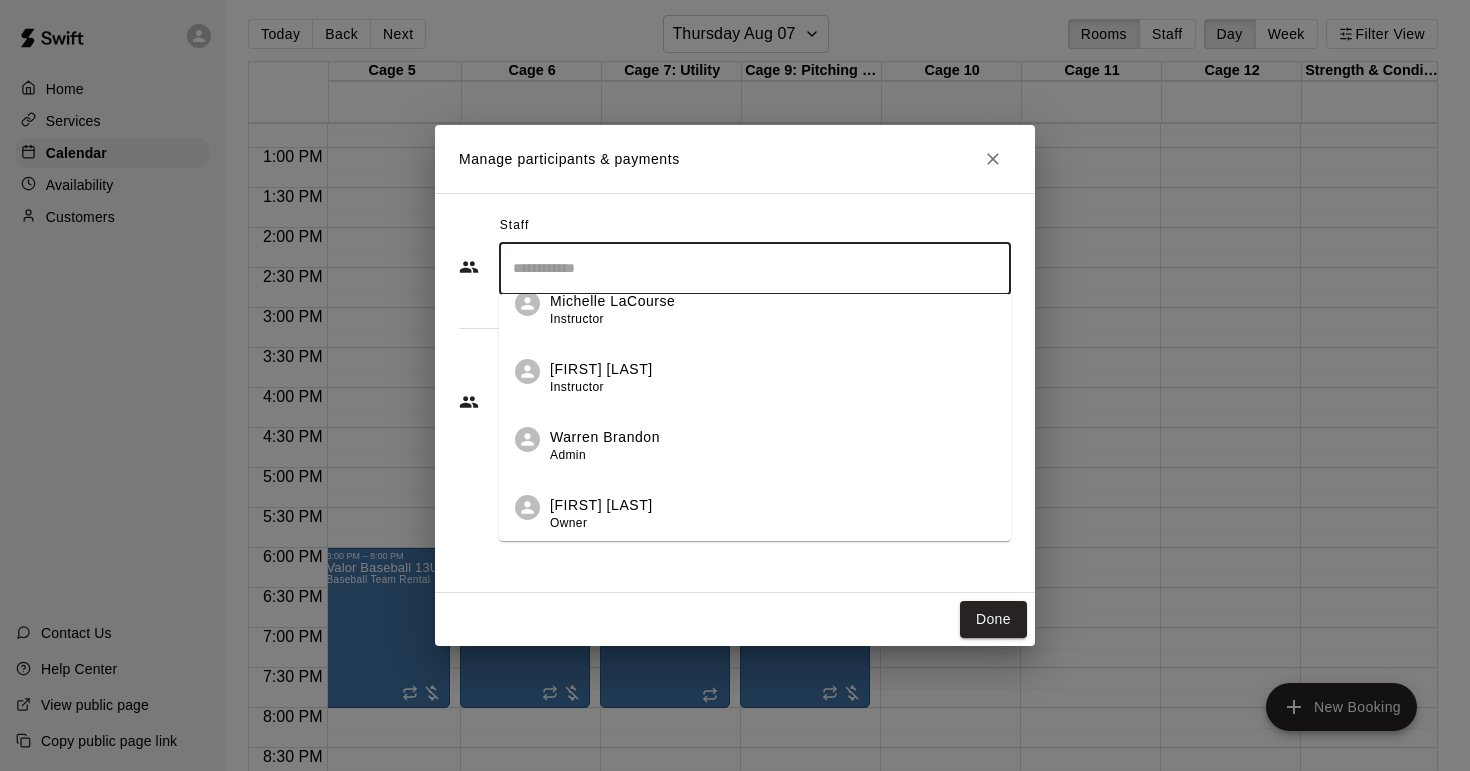 scroll, scrollTop: 705, scrollLeft: 0, axis: vertical 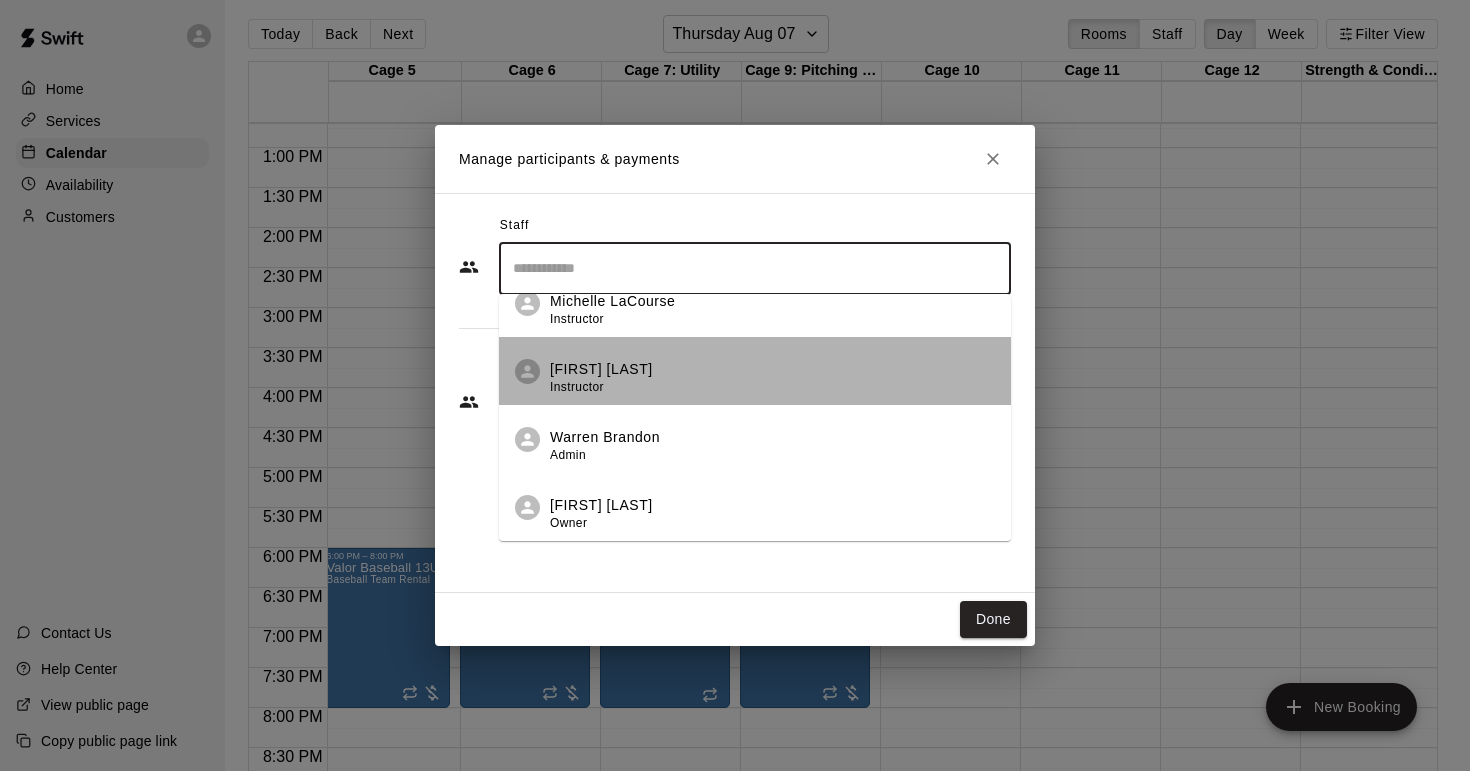 click on "Instructor" at bounding box center (577, 387) 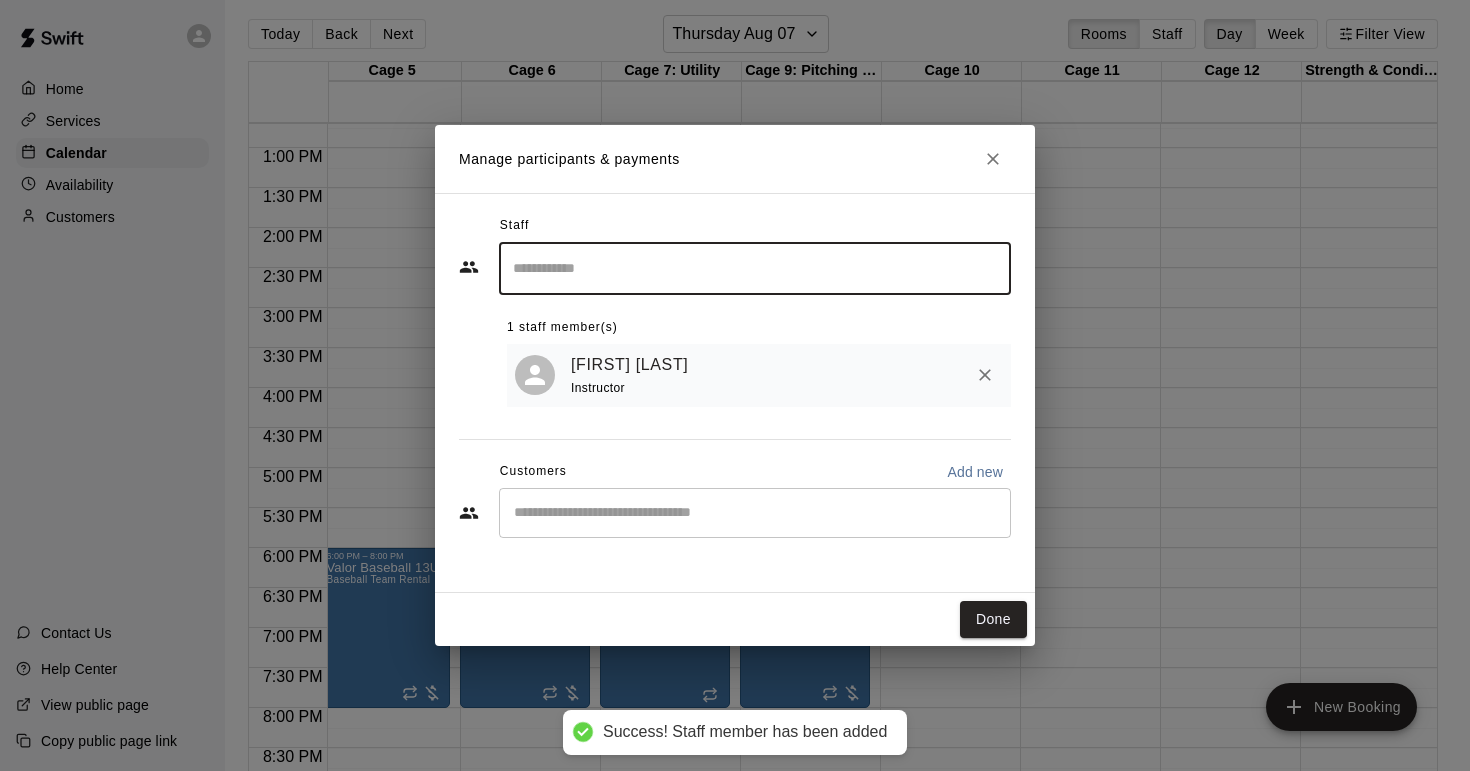 click on "Done" at bounding box center [993, 619] 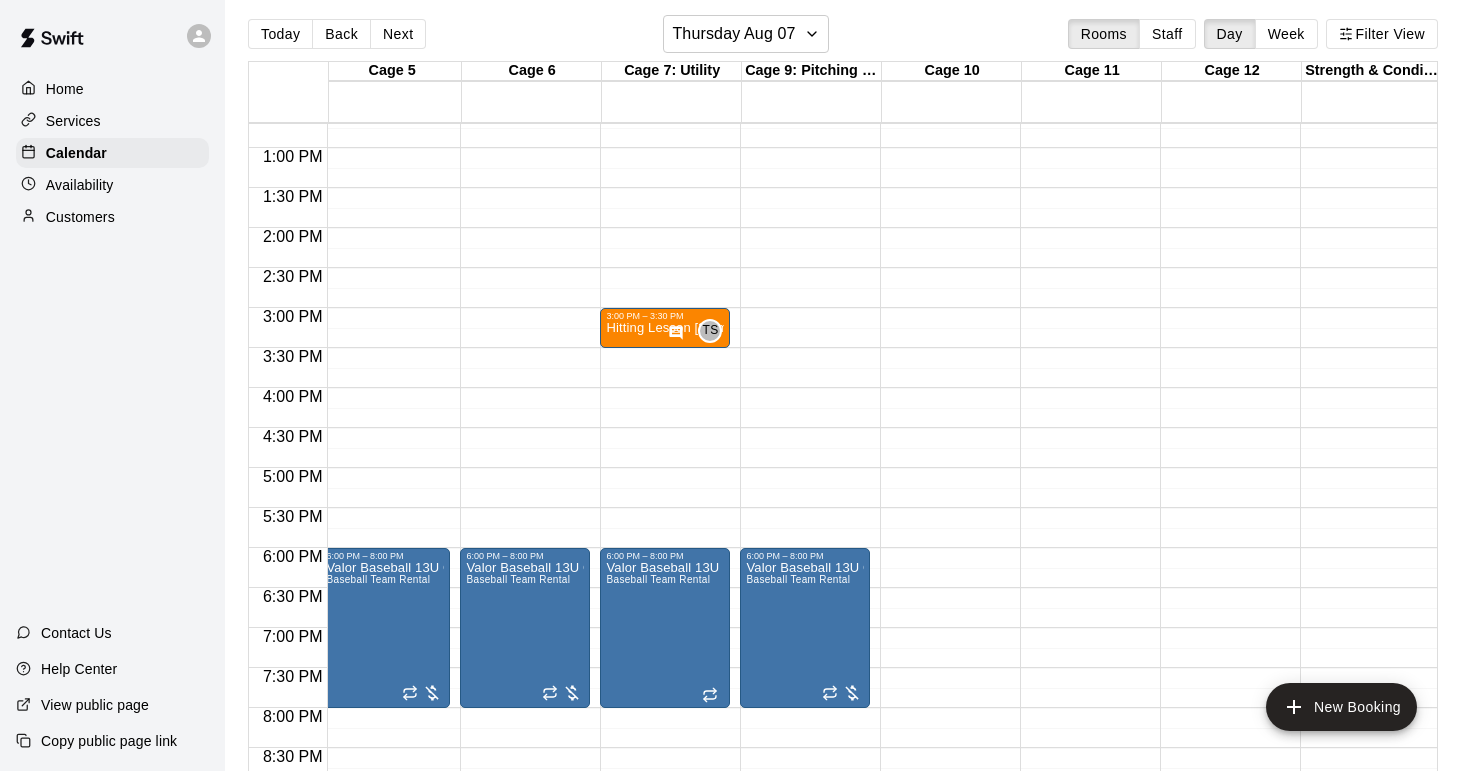 click on "12:00 AM – 9:00 AM Closed 3:00 PM – 3:30 PM Hitting Lesson  [30 min] TS 0 6:00 PM – 8:00 PM Valor Baseball 13U Prime - Clemmons Baseball Team Rental 9:00 PM – 11:59 PM Closed" at bounding box center (665, 68) 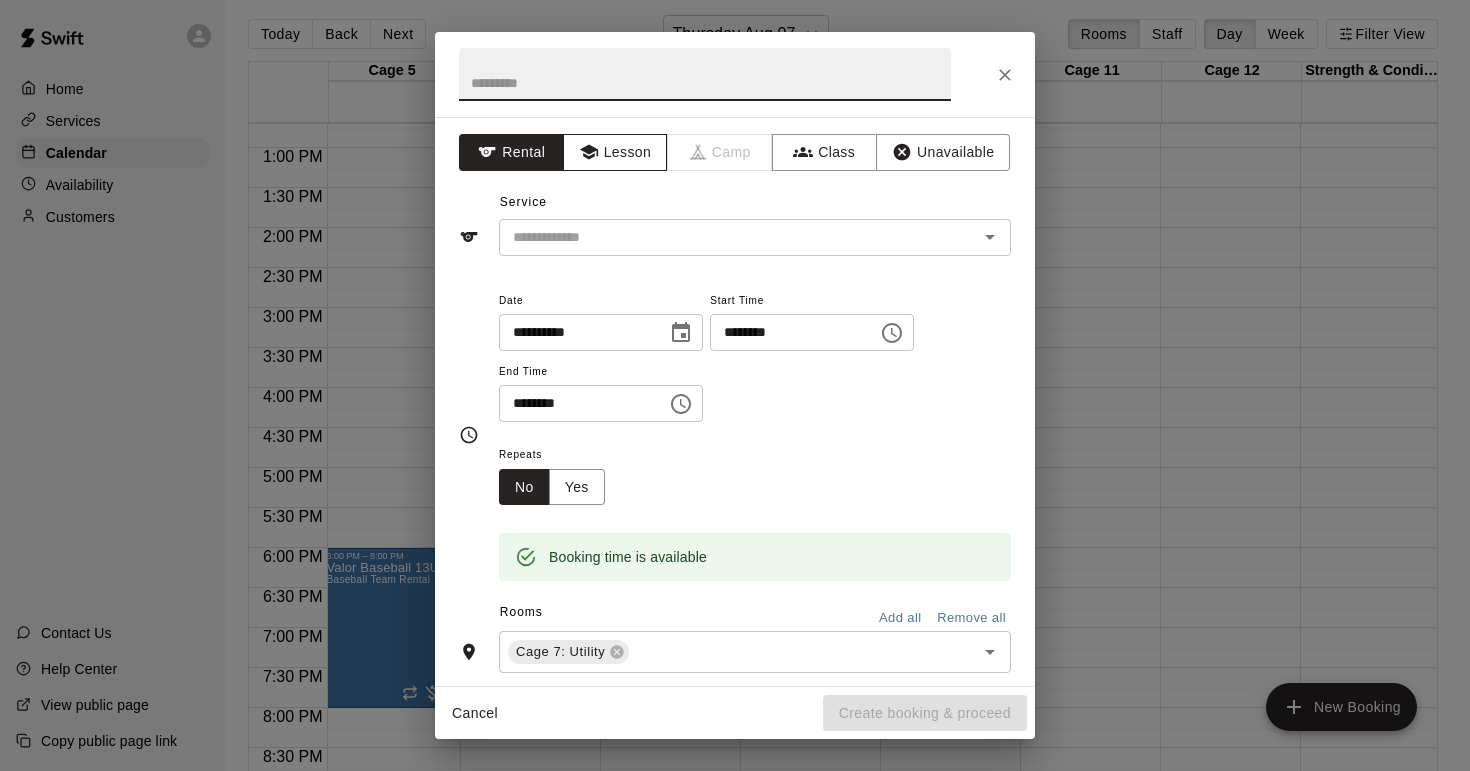 click on "Lesson" at bounding box center [615, 152] 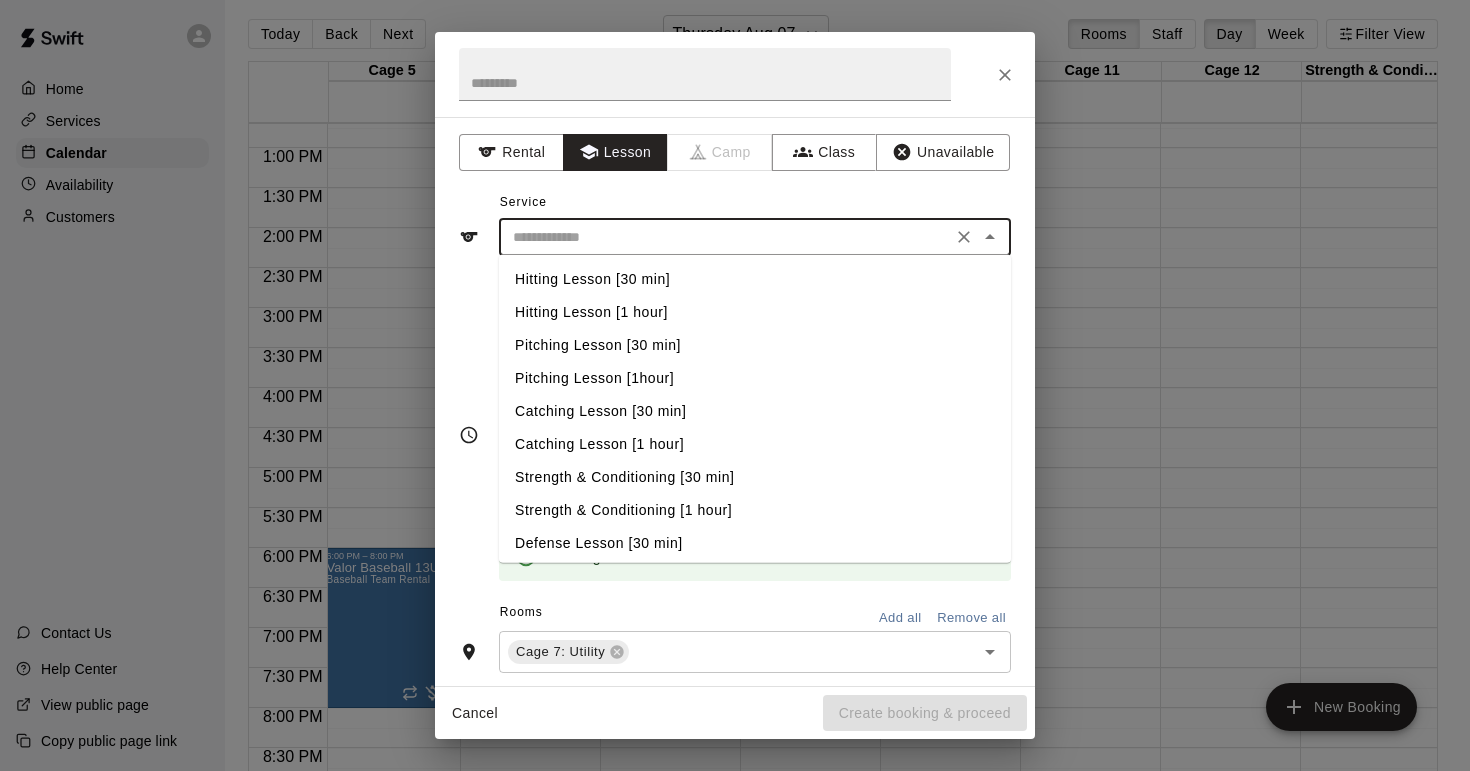 click at bounding box center (725, 237) 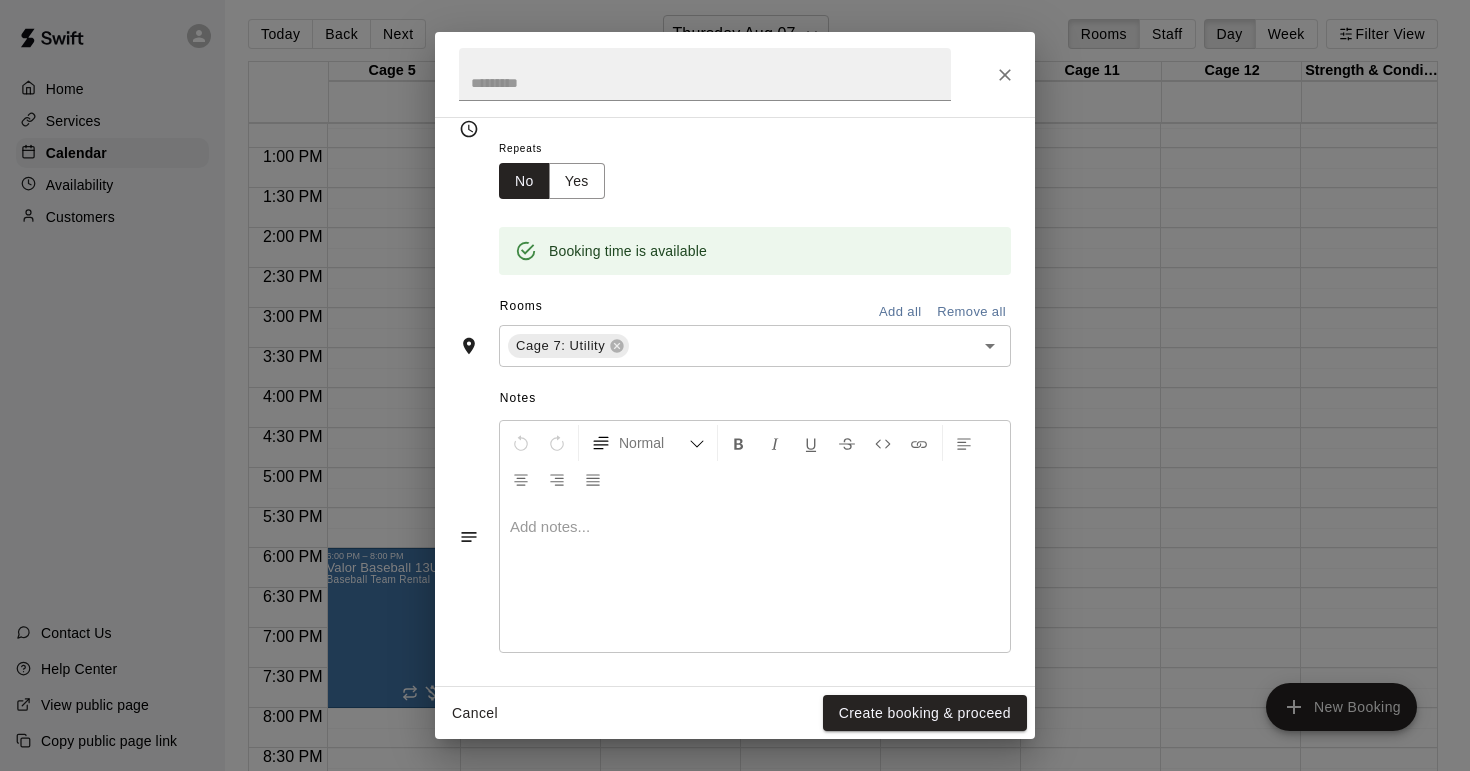scroll, scrollTop: 305, scrollLeft: 0, axis: vertical 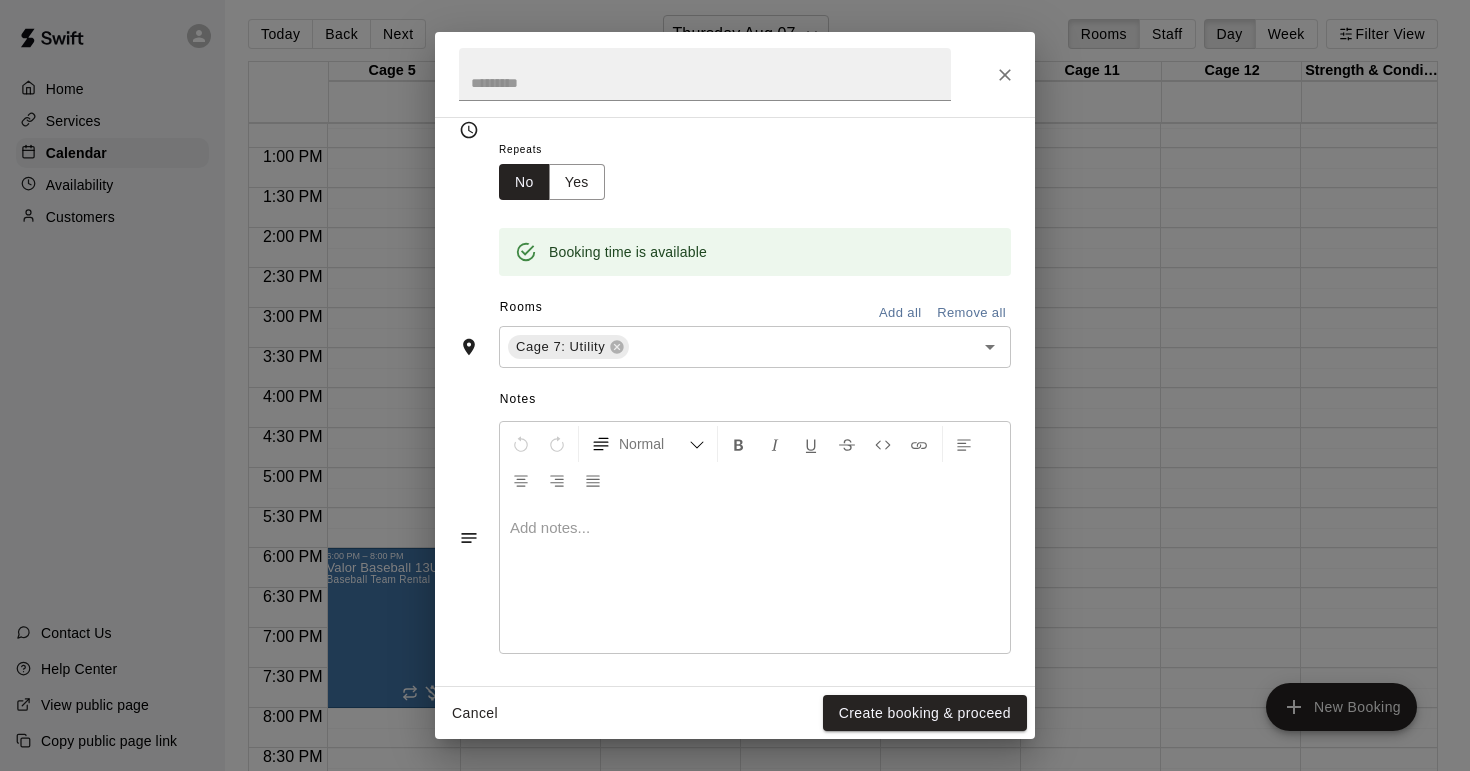 click at bounding box center (755, 528) 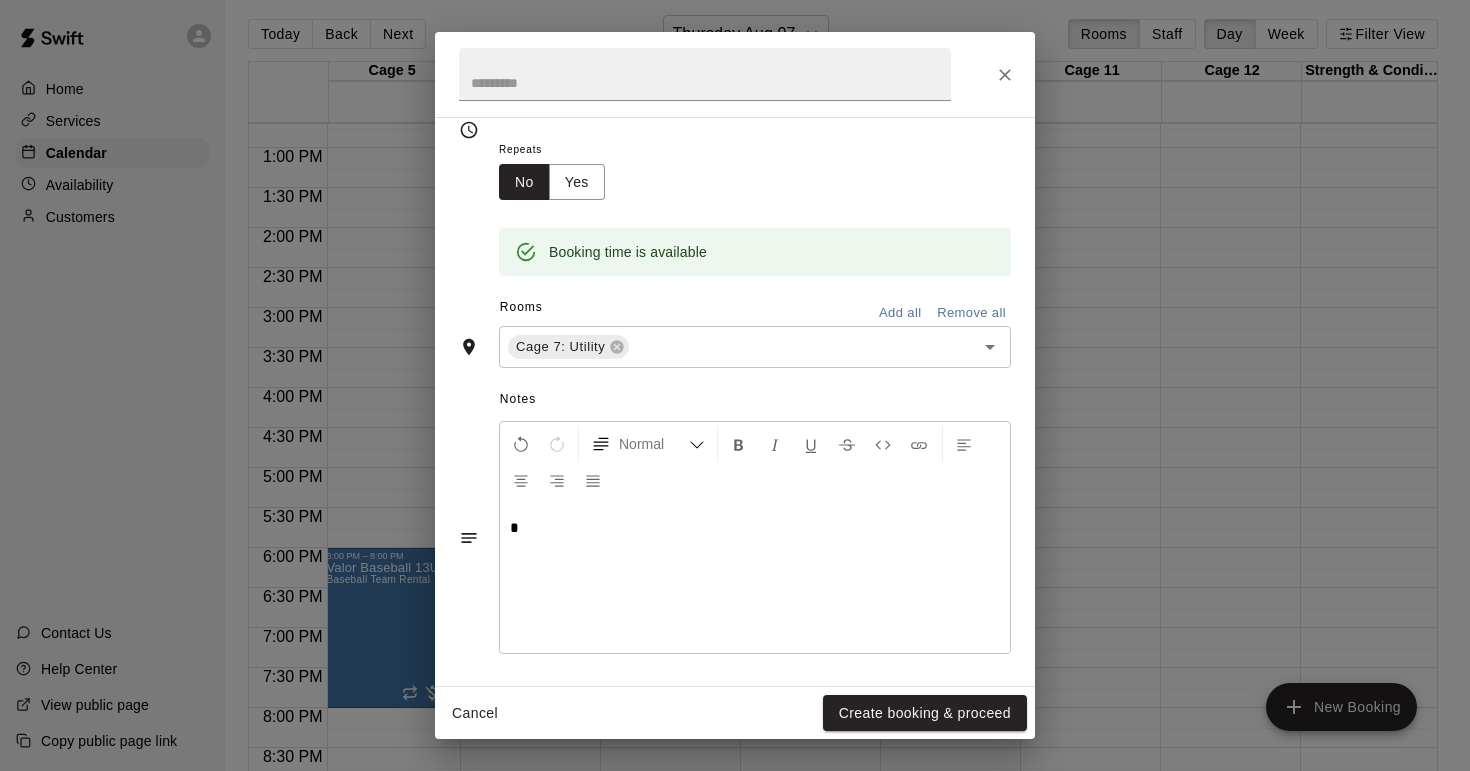 type 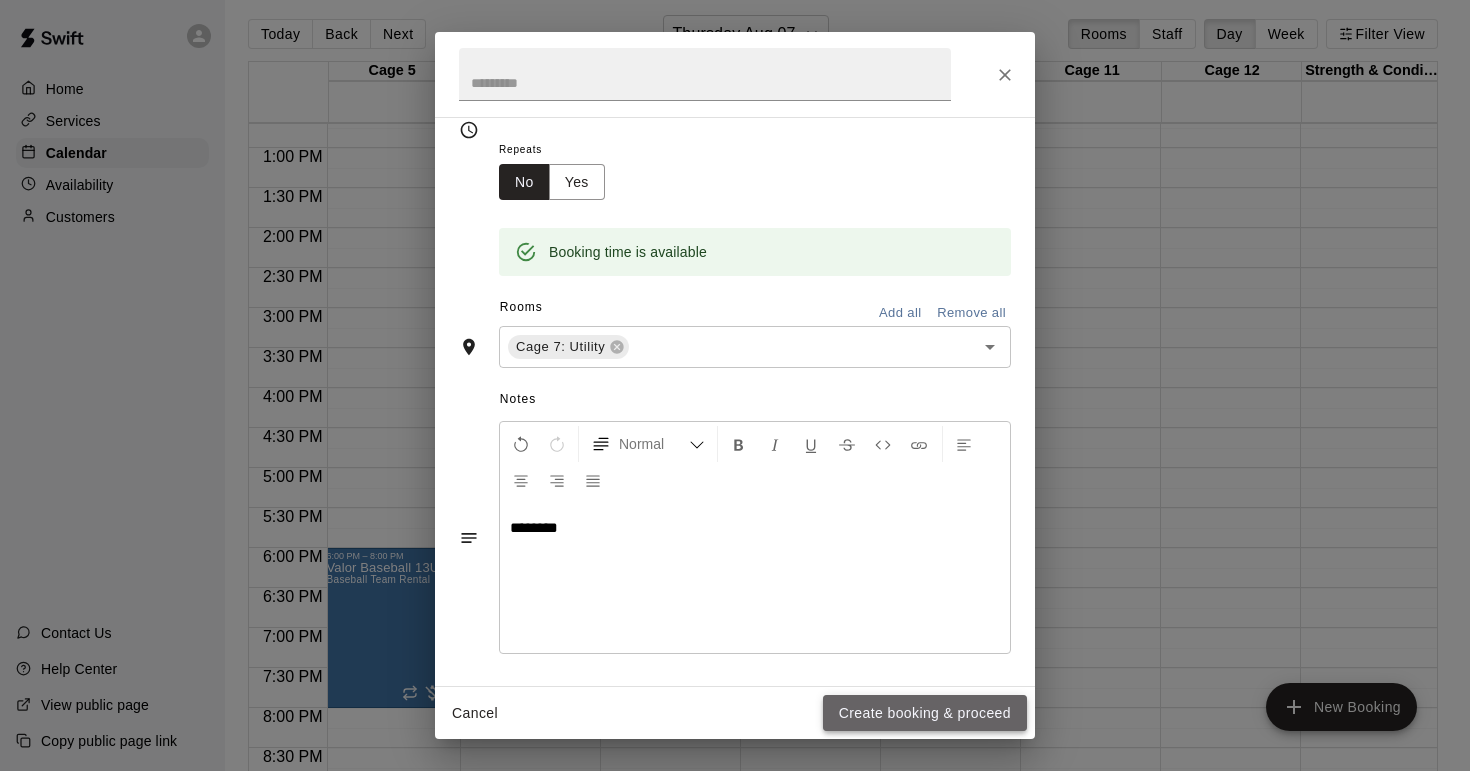 click on "Create booking & proceed" at bounding box center (925, 713) 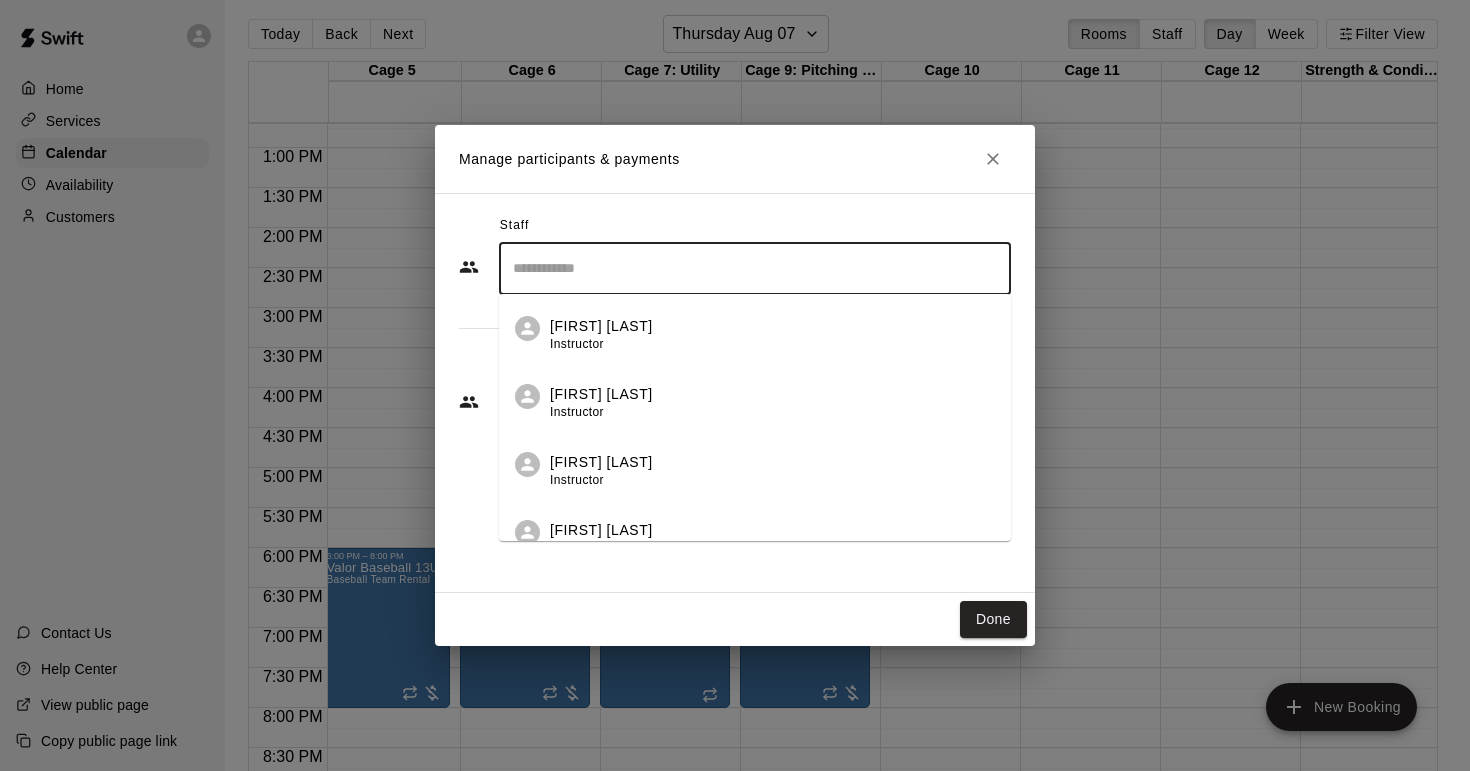 click at bounding box center [755, 268] 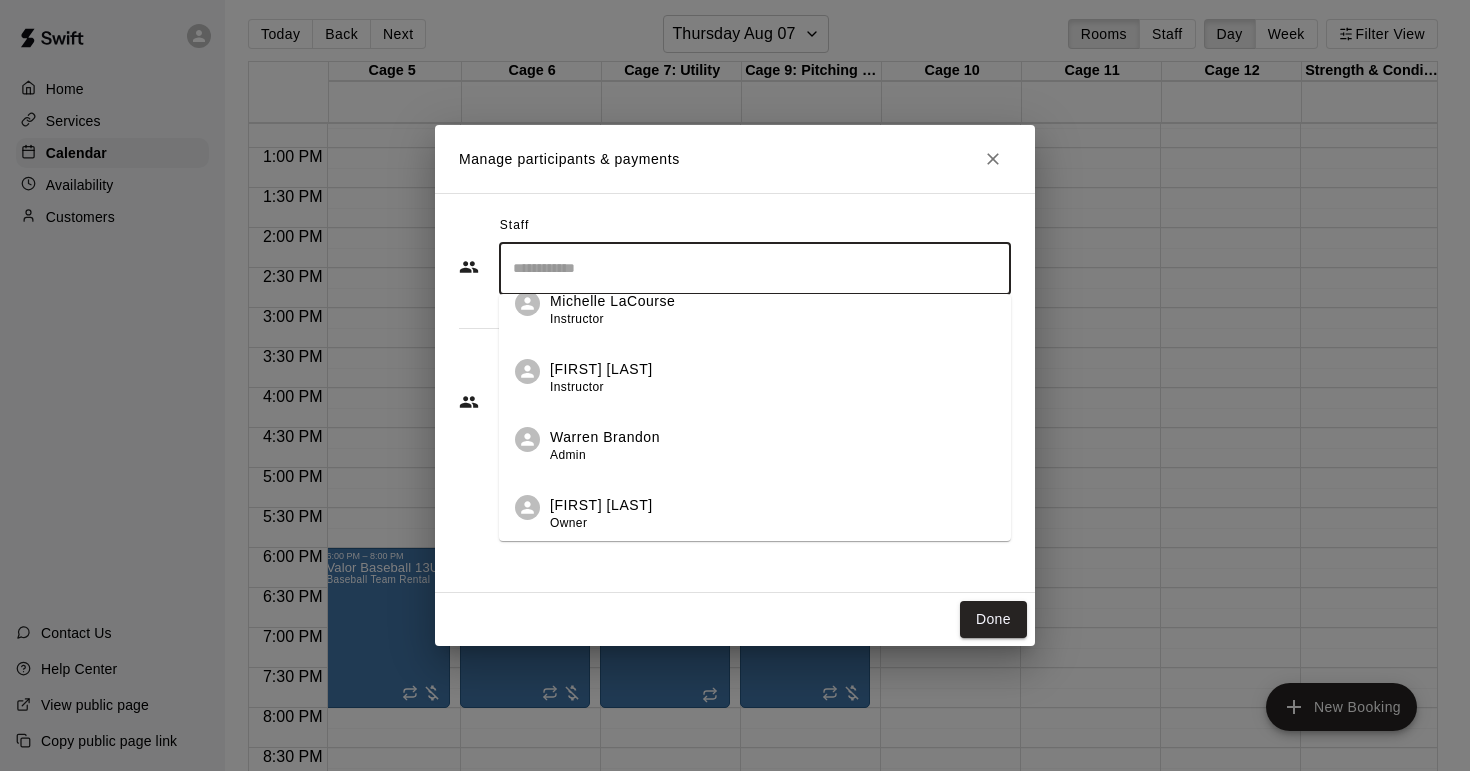 scroll, scrollTop: 705, scrollLeft: 0, axis: vertical 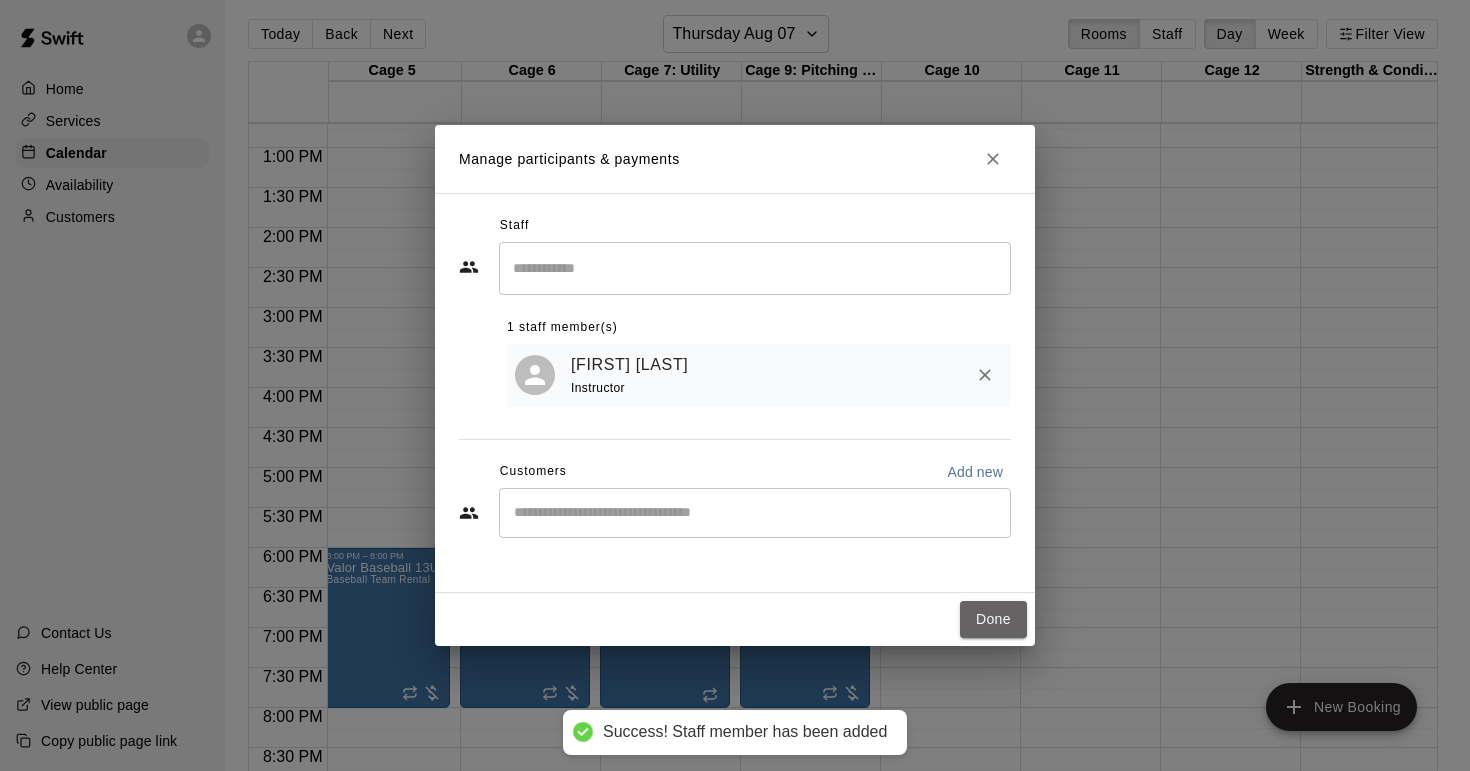click on "Done" at bounding box center [993, 619] 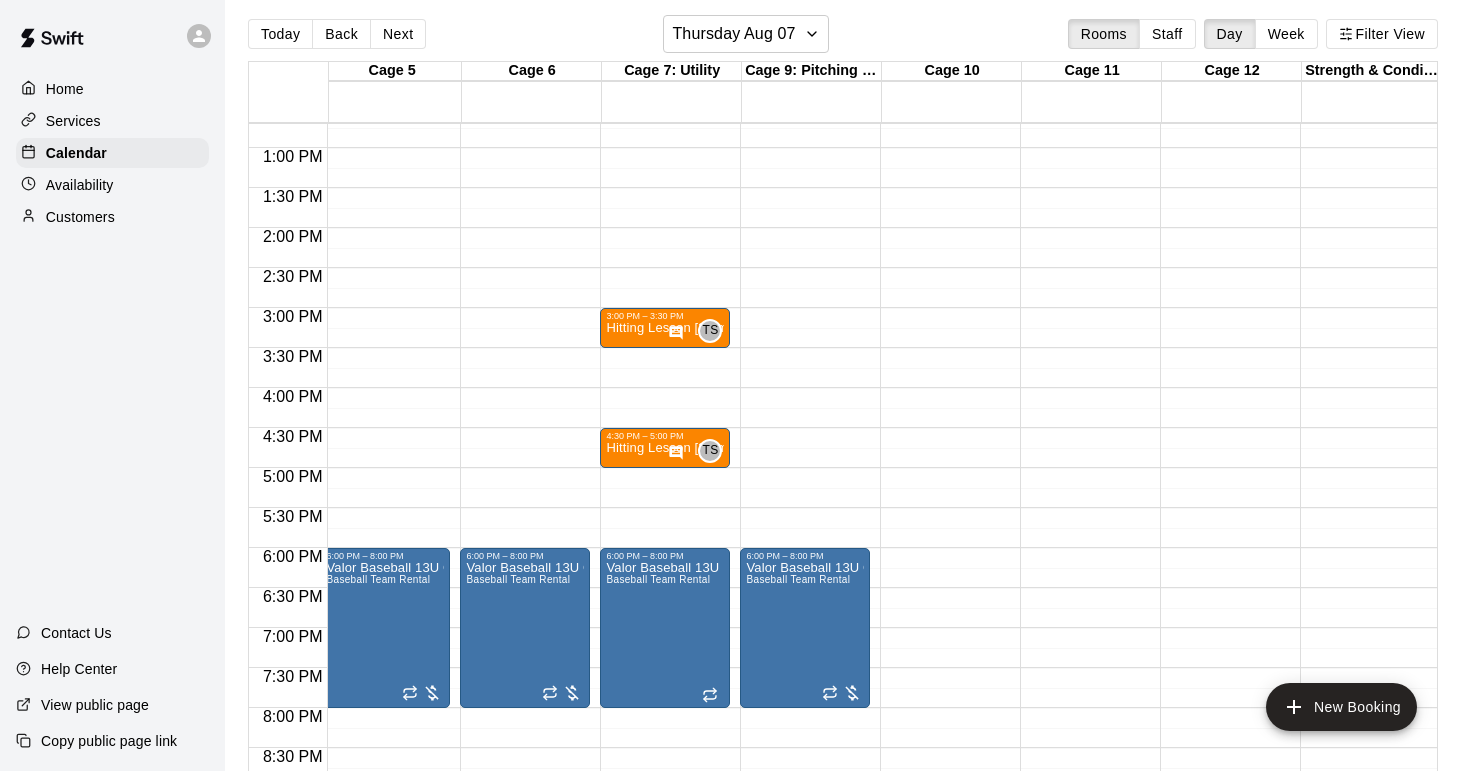 click on "12:00 AM – 9:00 AM Closed 3:00 PM – 3:30 PM Hitting Lesson  [30 min] TS 0 4:30 PM – 5:00 PM Hitting Lesson  [30 min] TS 0 6:00 PM – 8:00 PM Valor Baseball 13U Prime - Clemmons Baseball Team Rental 9:00 PM – 11:59 PM Closed" at bounding box center (665, 68) 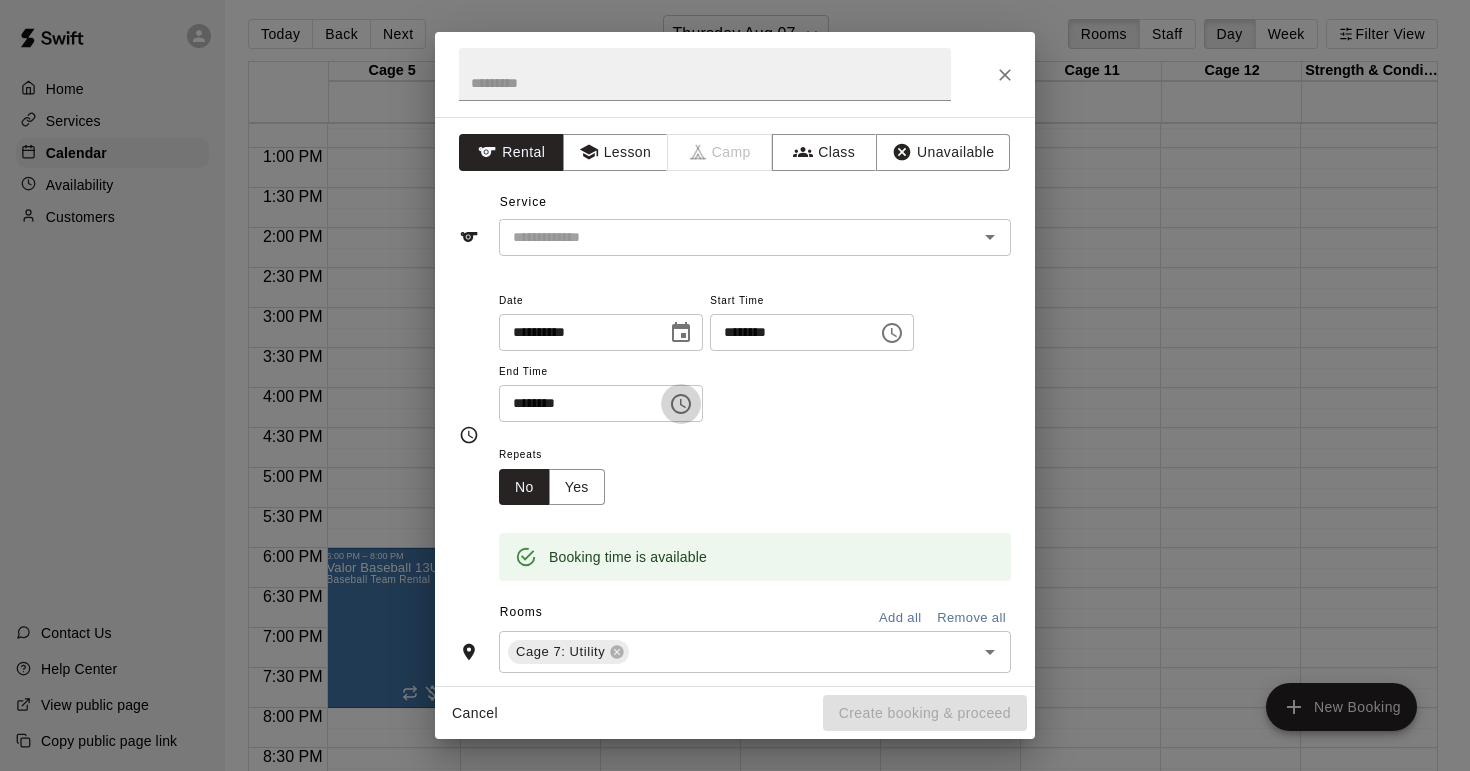 click 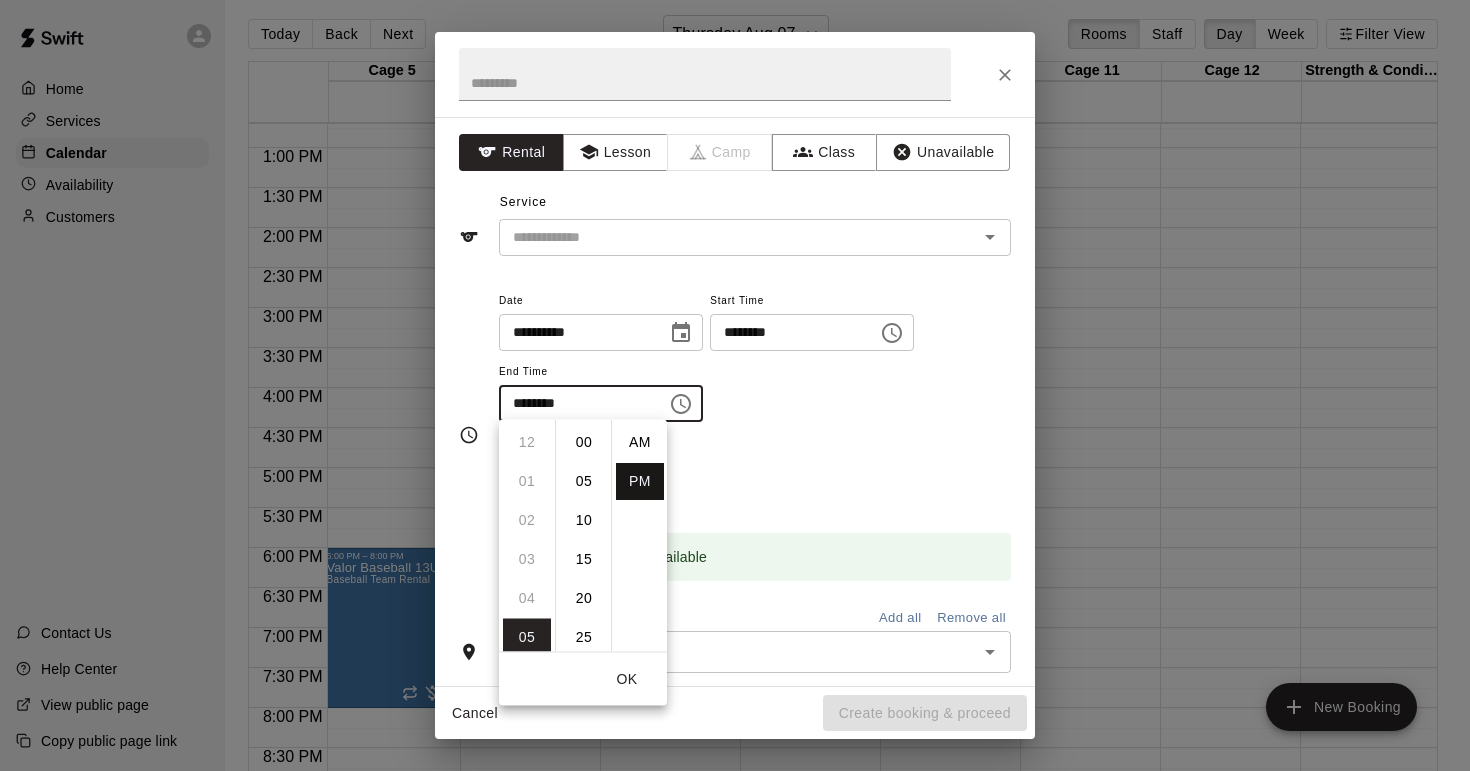 scroll, scrollTop: 195, scrollLeft: 0, axis: vertical 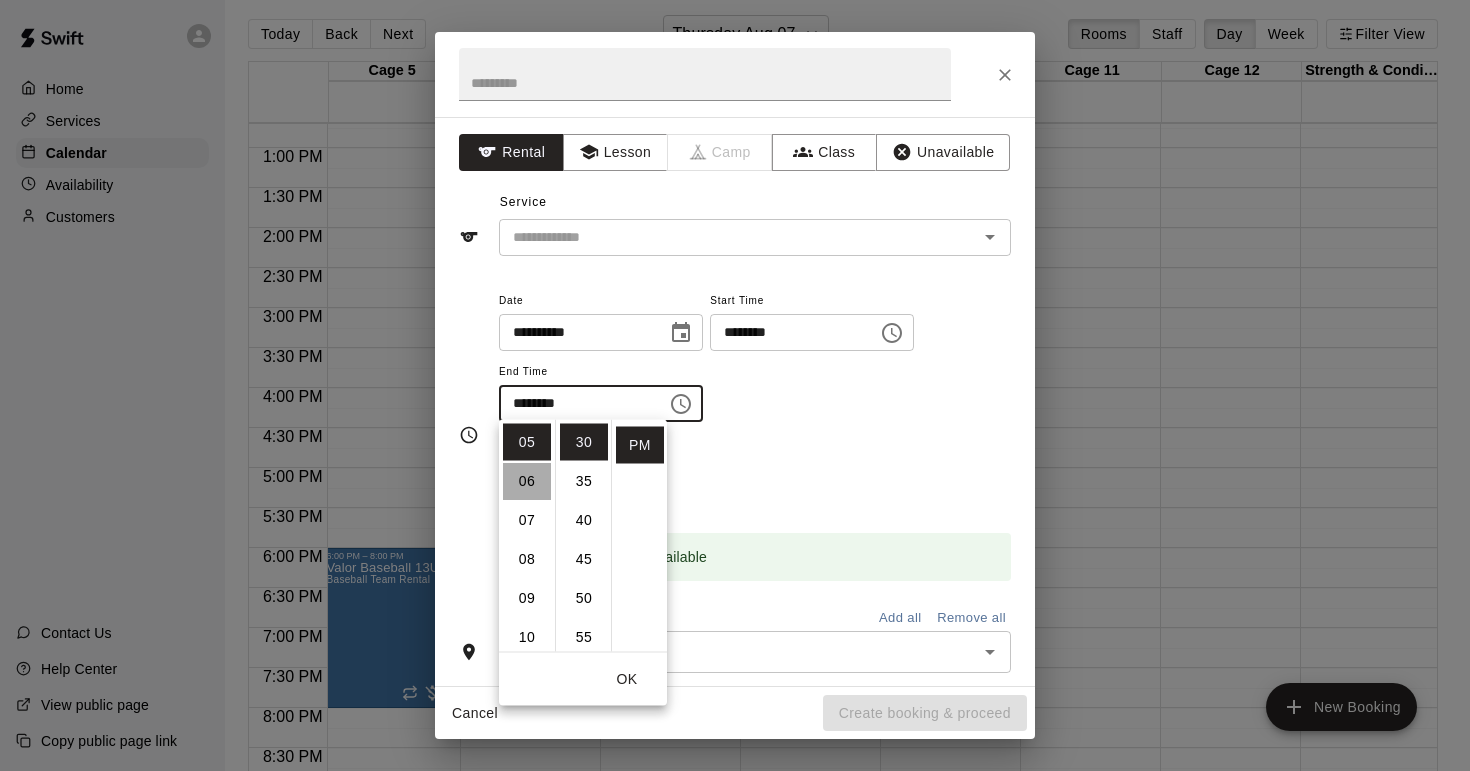 click on "06" at bounding box center [527, 481] 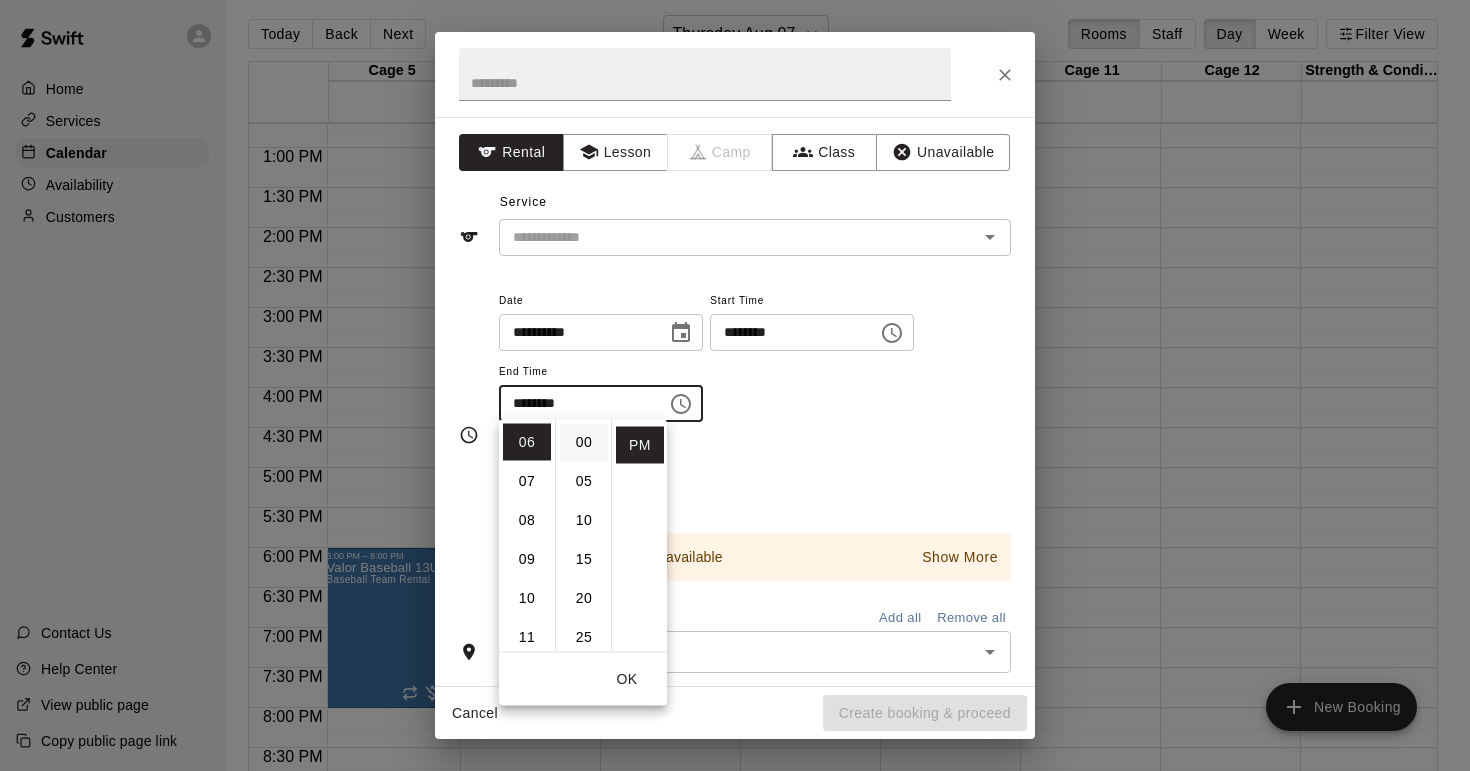 scroll, scrollTop: 0, scrollLeft: 0, axis: both 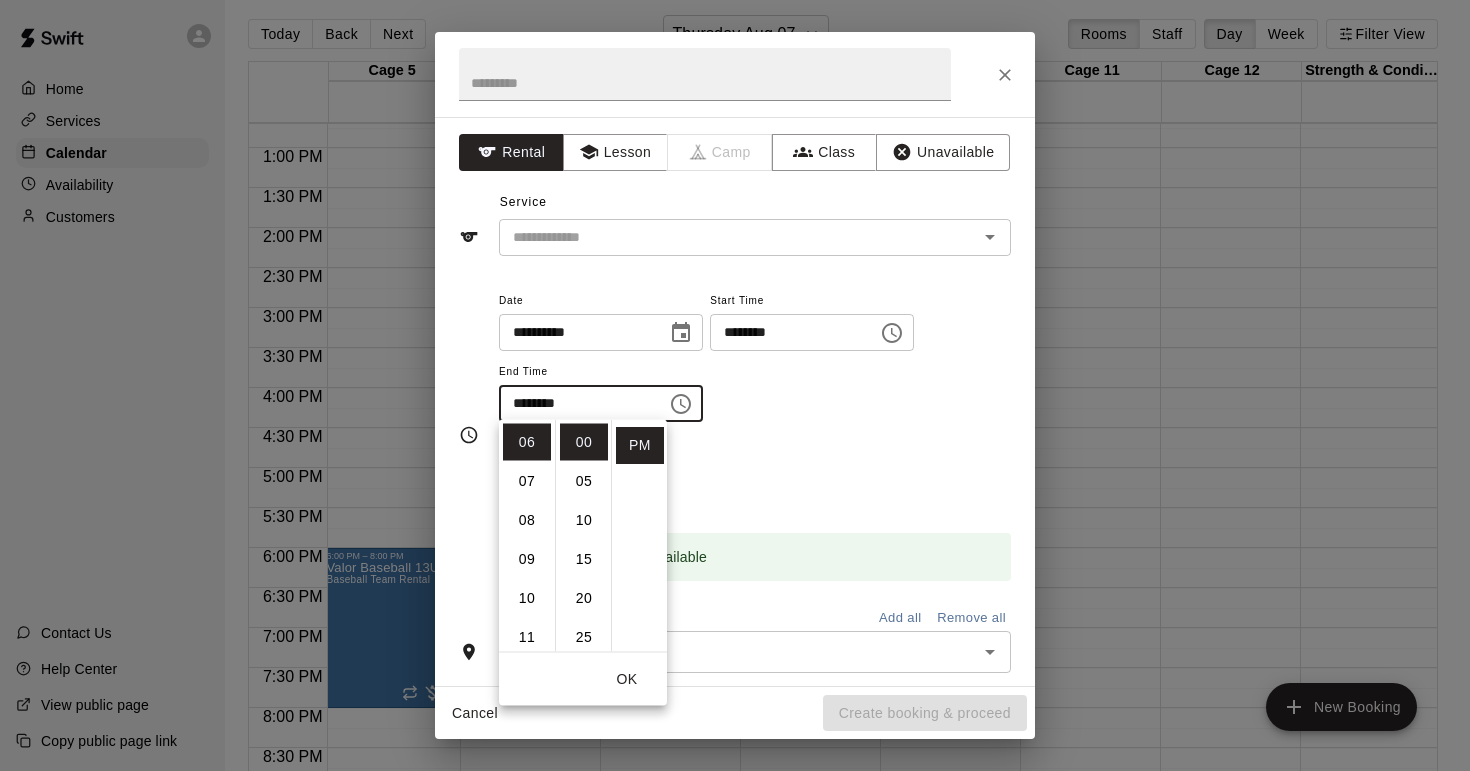 click on "Repeats No Yes" at bounding box center (755, 473) 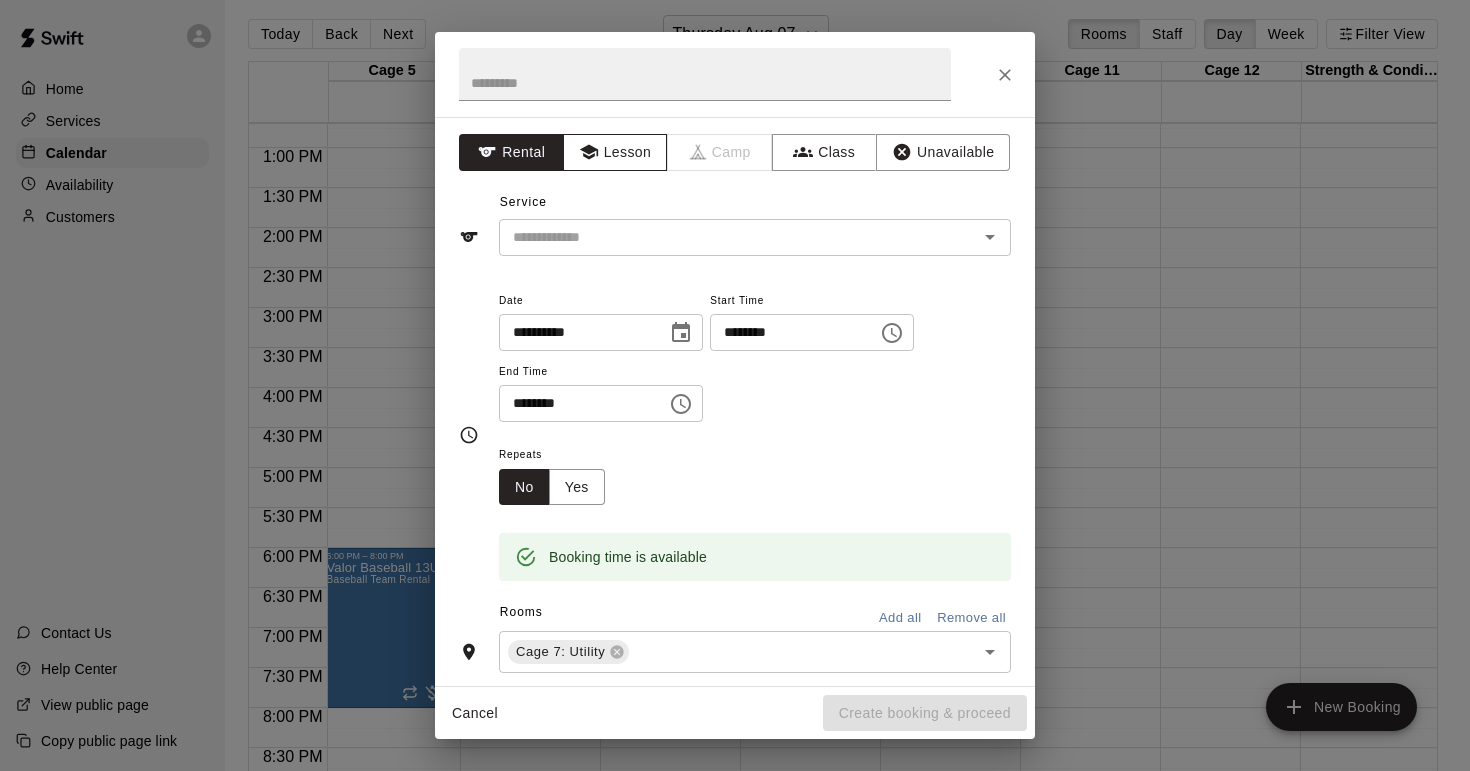 click on "Lesson" at bounding box center [615, 152] 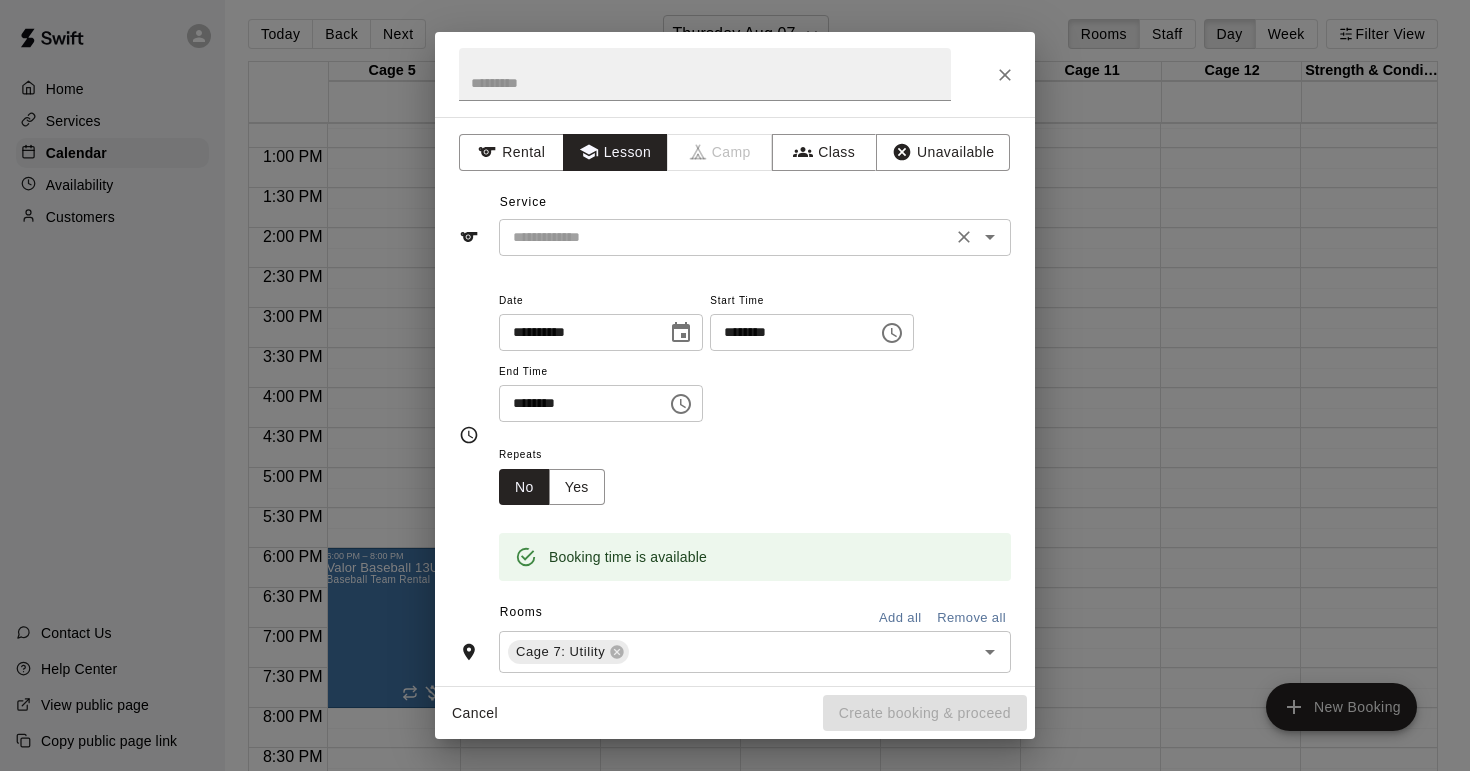 click at bounding box center [725, 237] 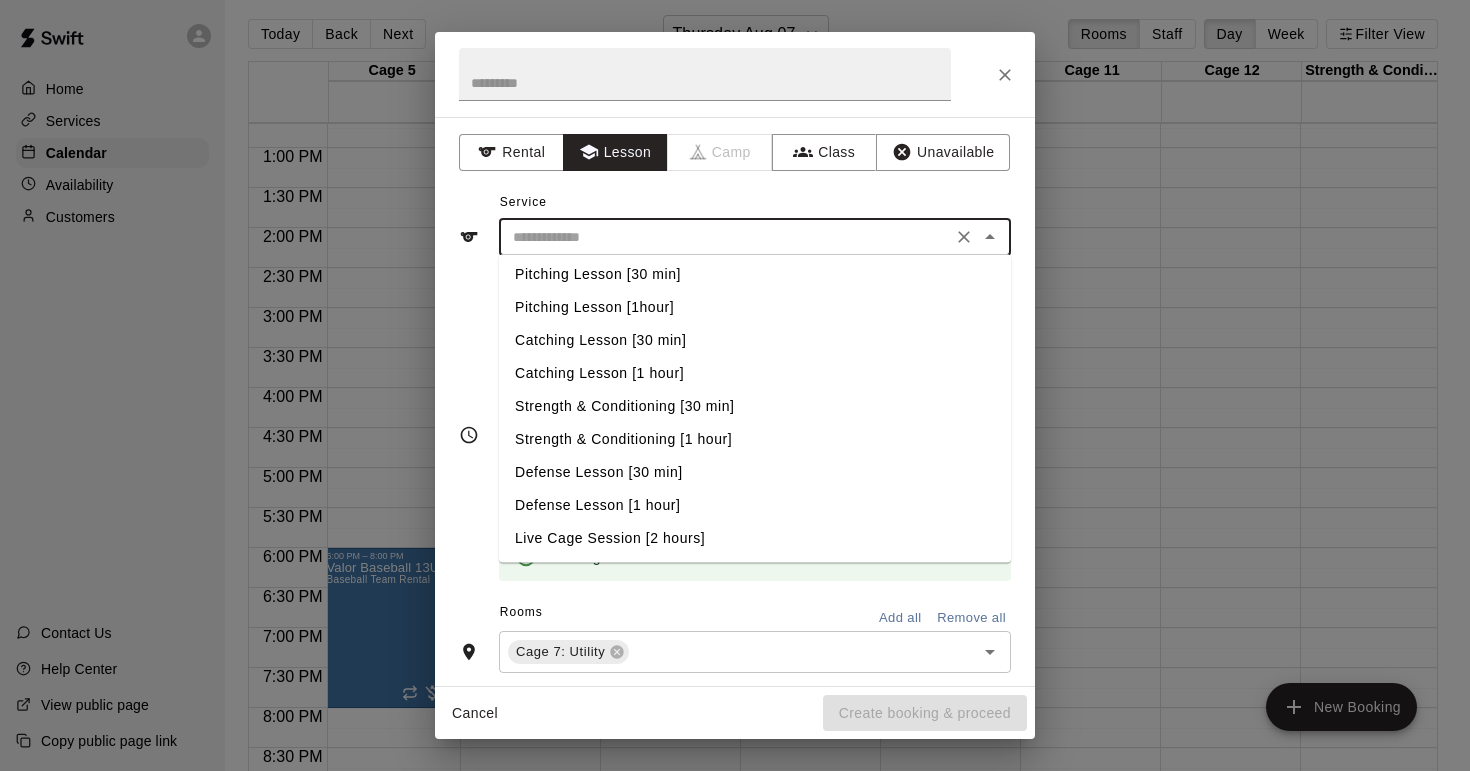 scroll, scrollTop: 71, scrollLeft: 0, axis: vertical 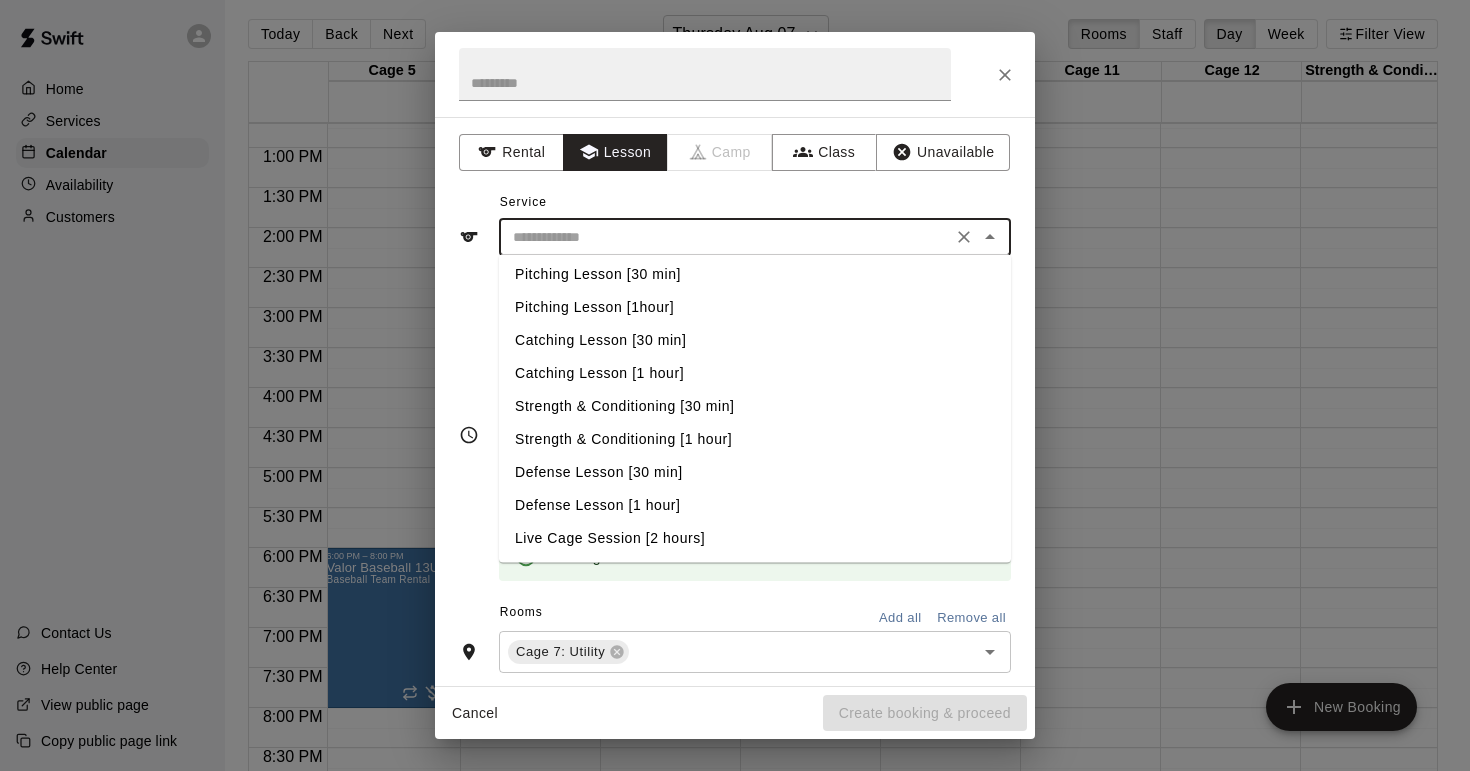 type on "**********" 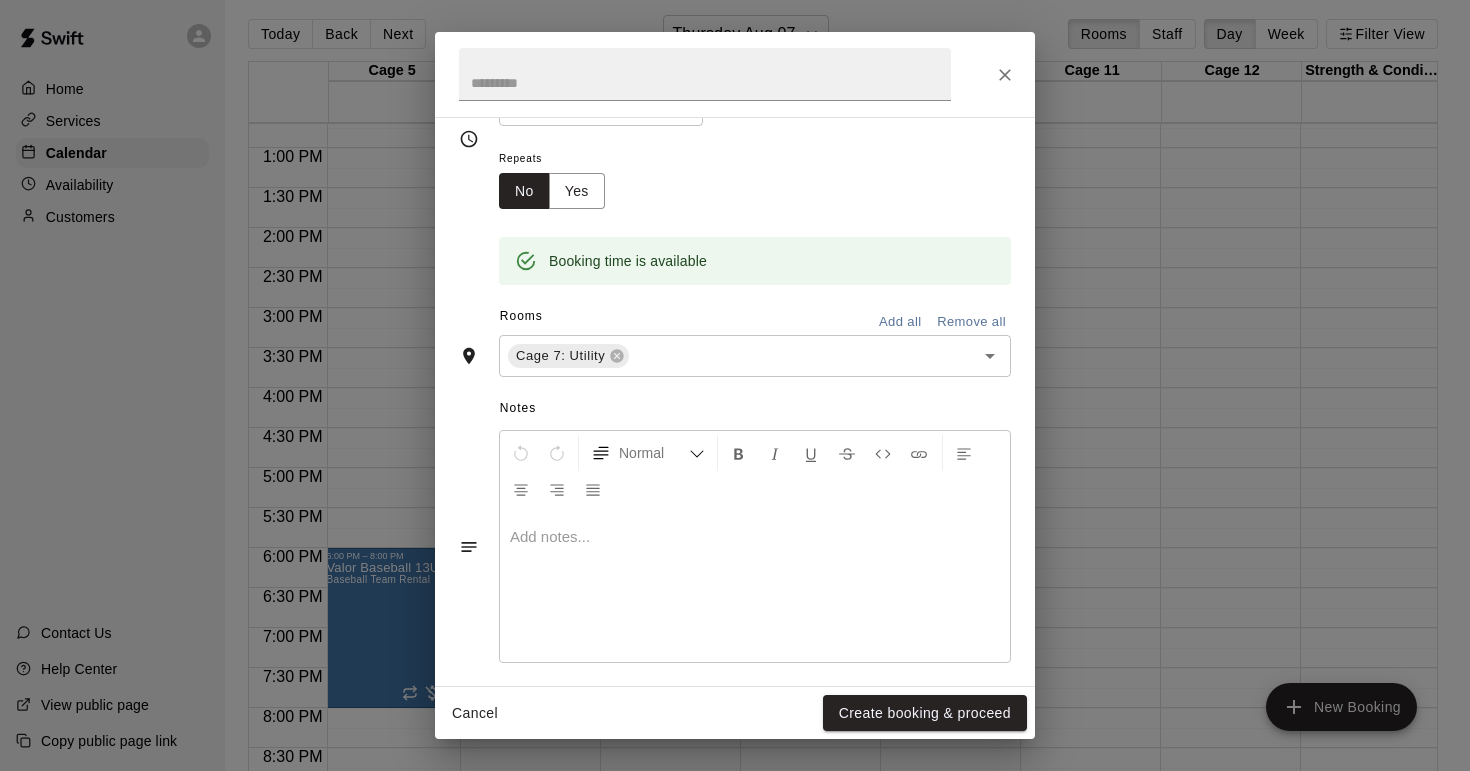 scroll, scrollTop: 301, scrollLeft: 0, axis: vertical 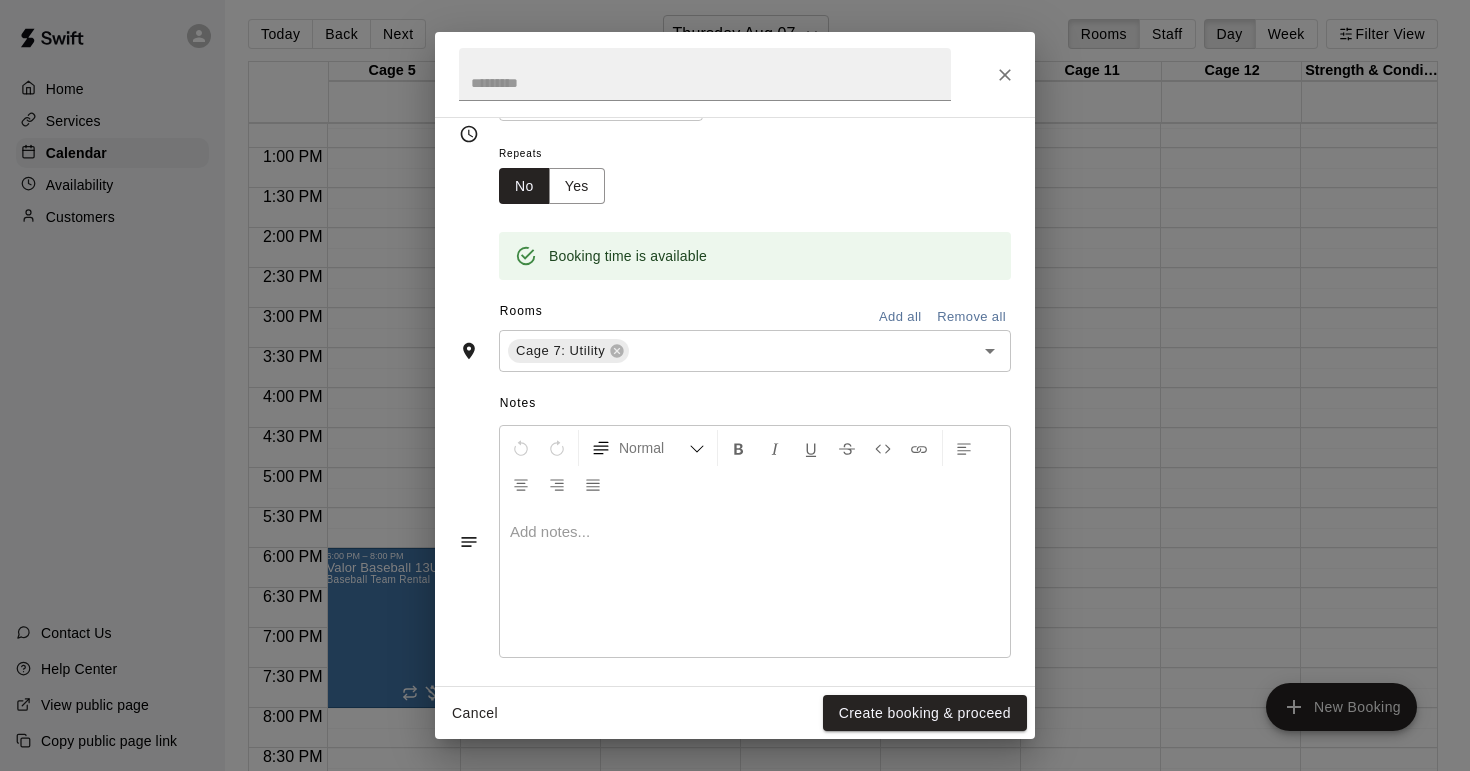 click at bounding box center [755, 532] 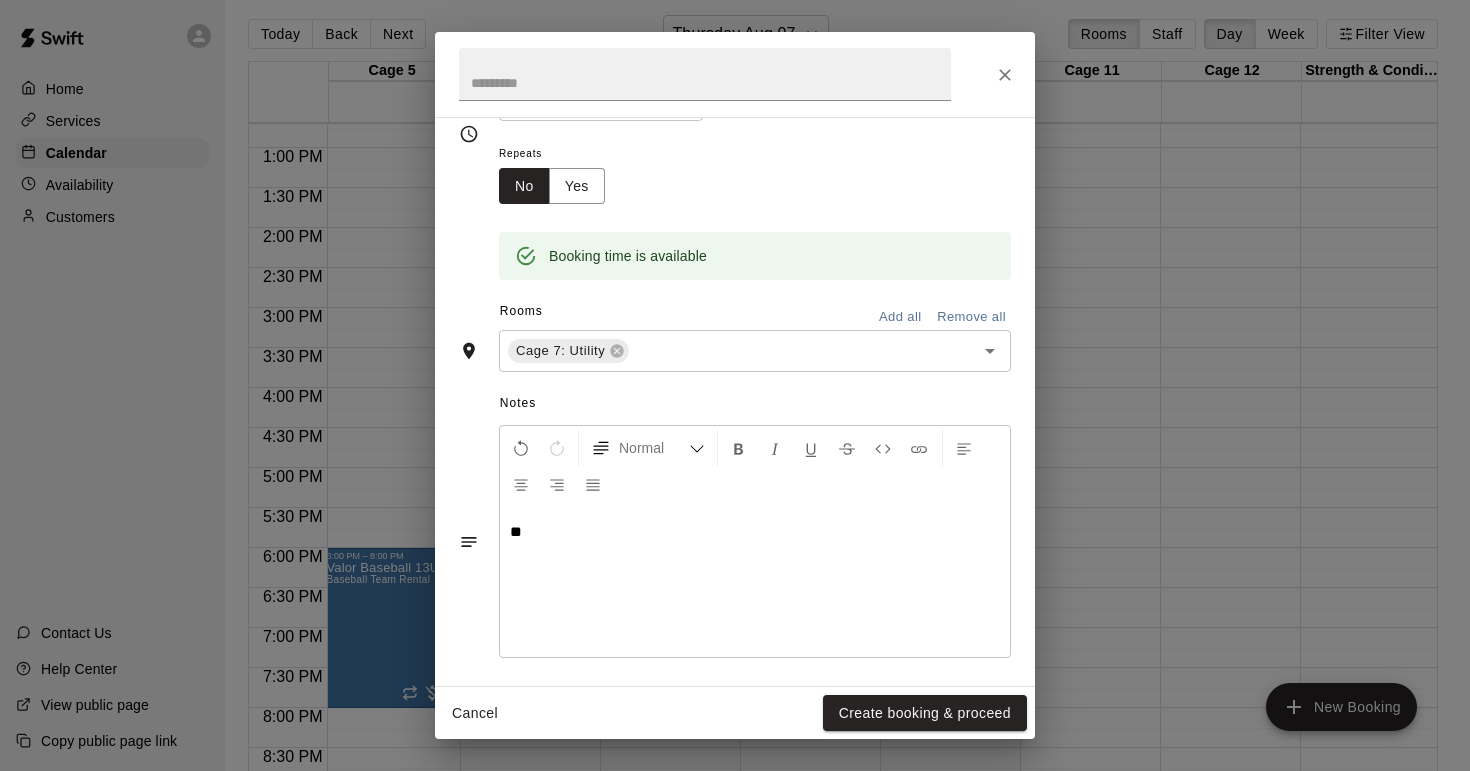 type 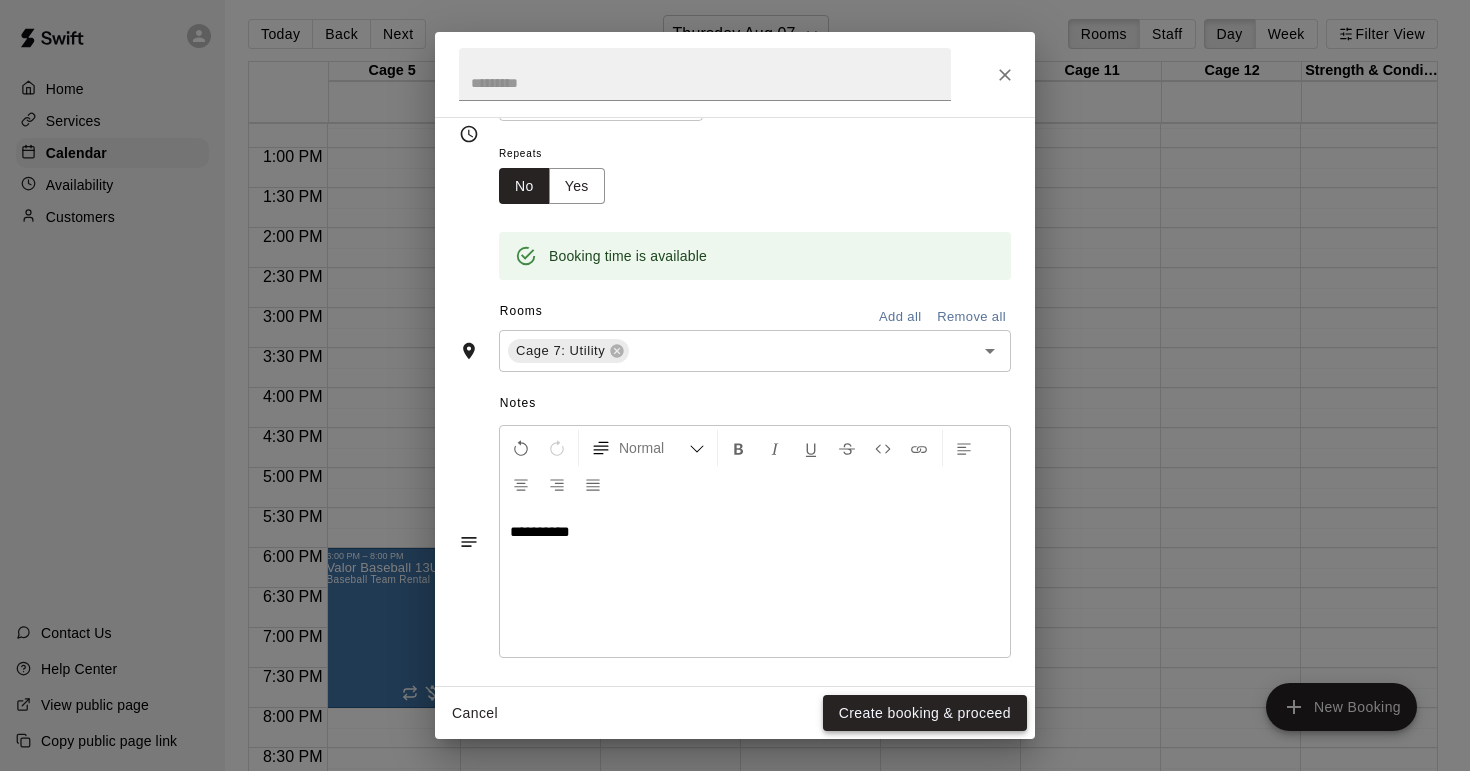 click on "Create booking & proceed" at bounding box center (925, 713) 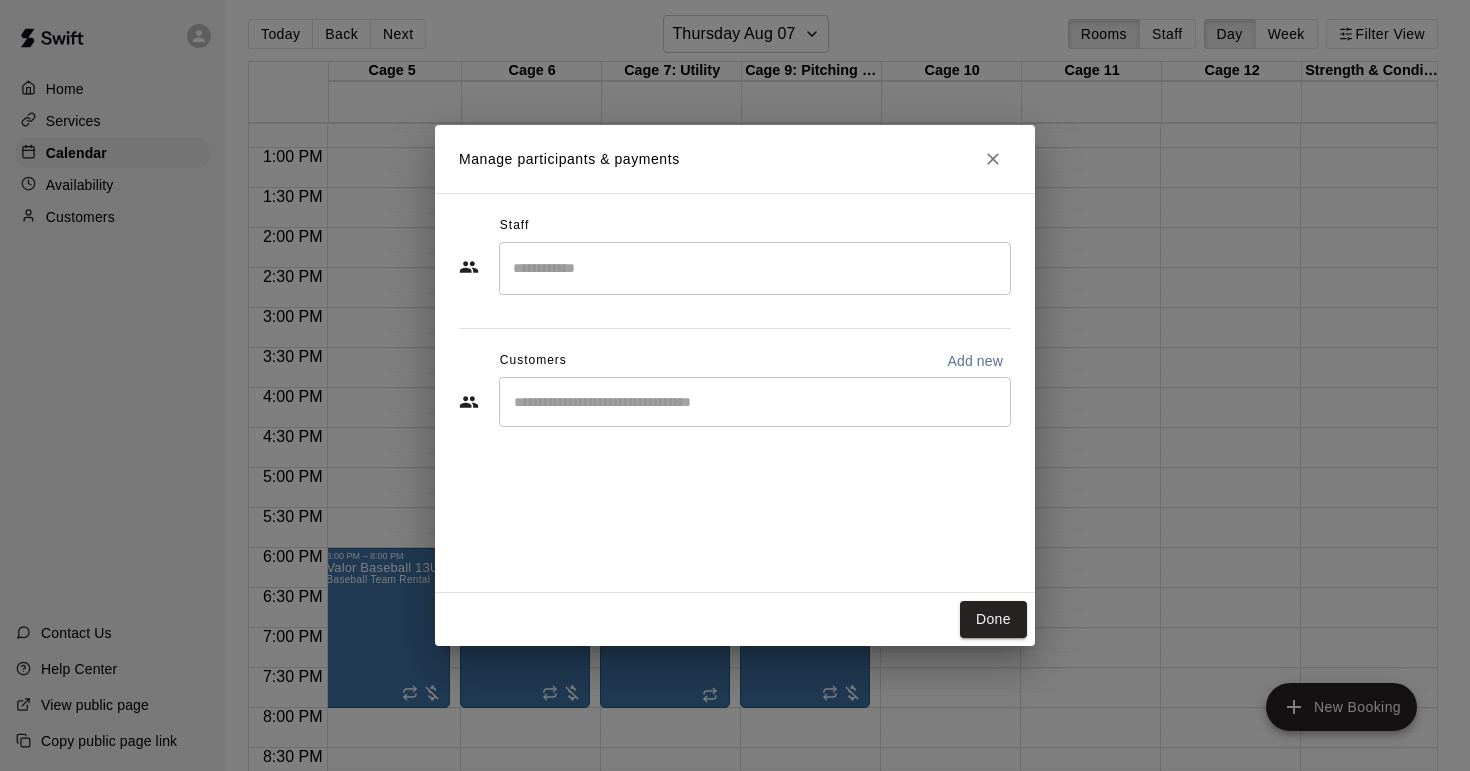 click at bounding box center [755, 268] 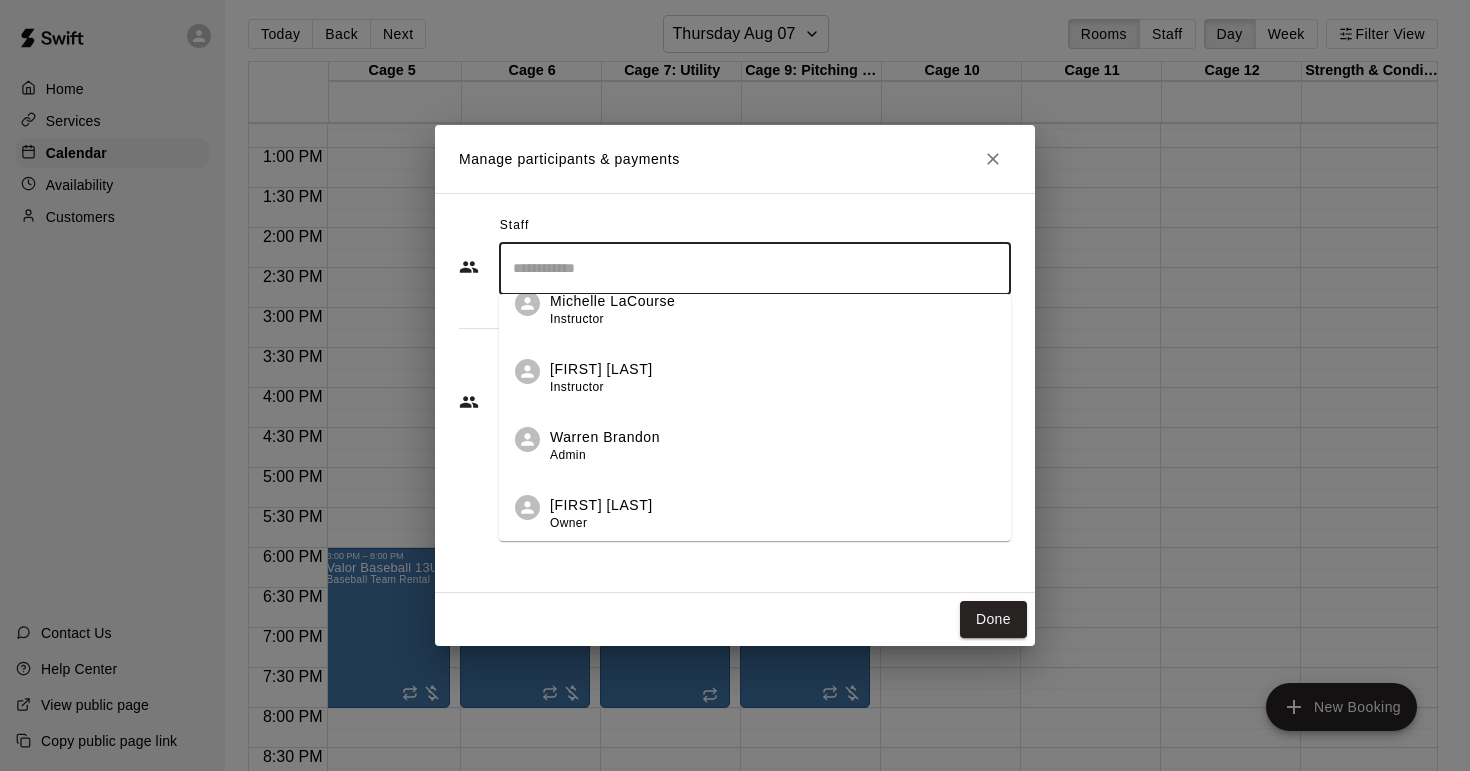 scroll, scrollTop: 705, scrollLeft: 0, axis: vertical 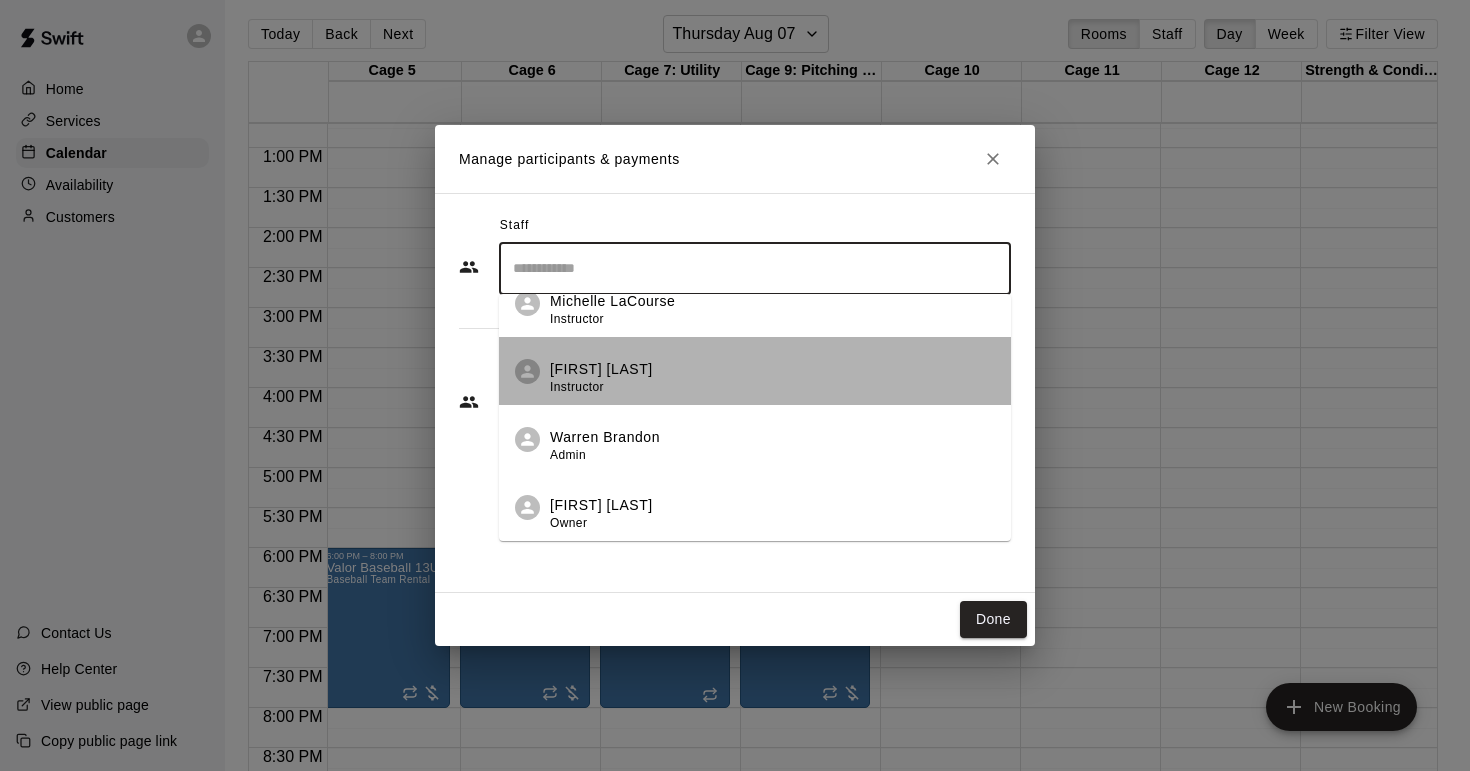 click on "Instructor" at bounding box center [577, 387] 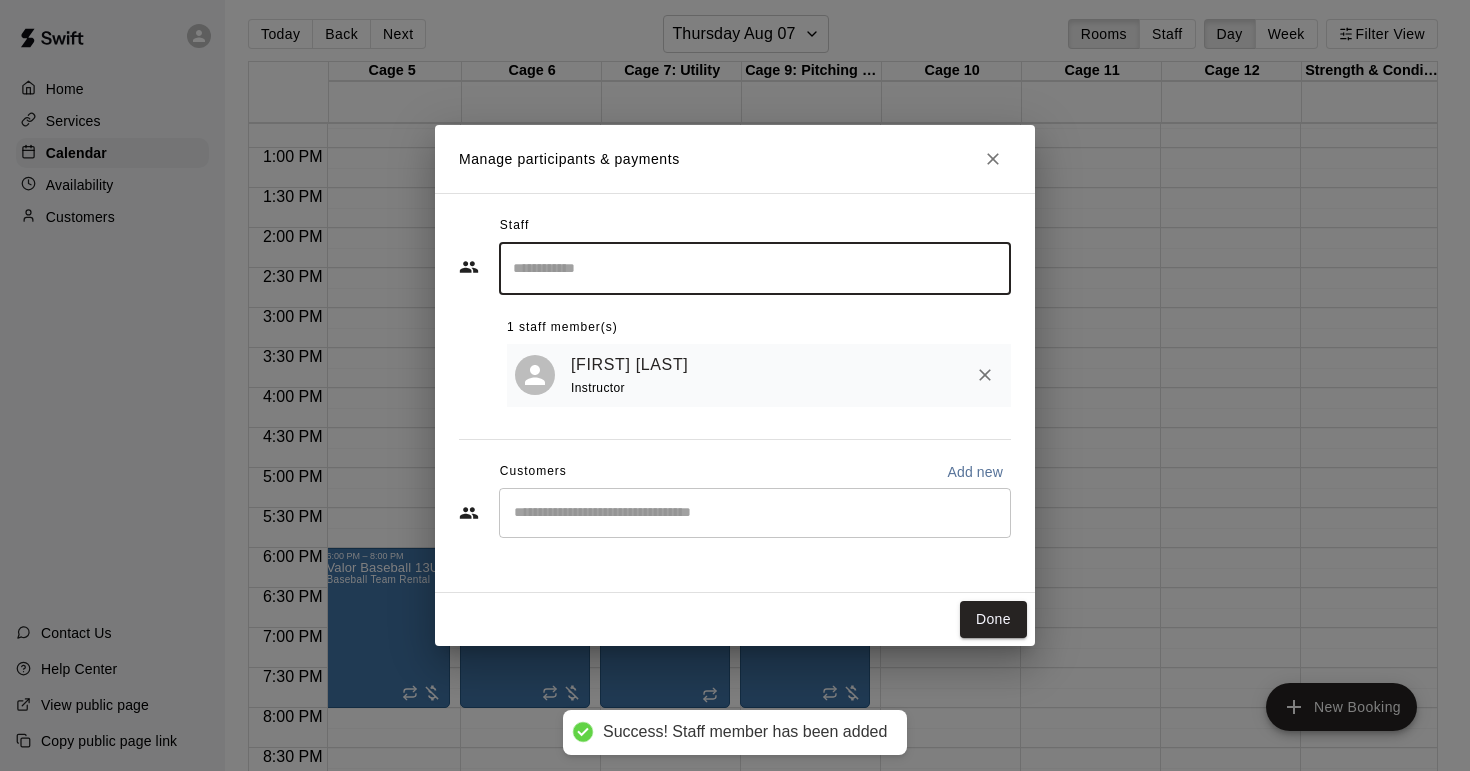 click on "Done" at bounding box center (993, 619) 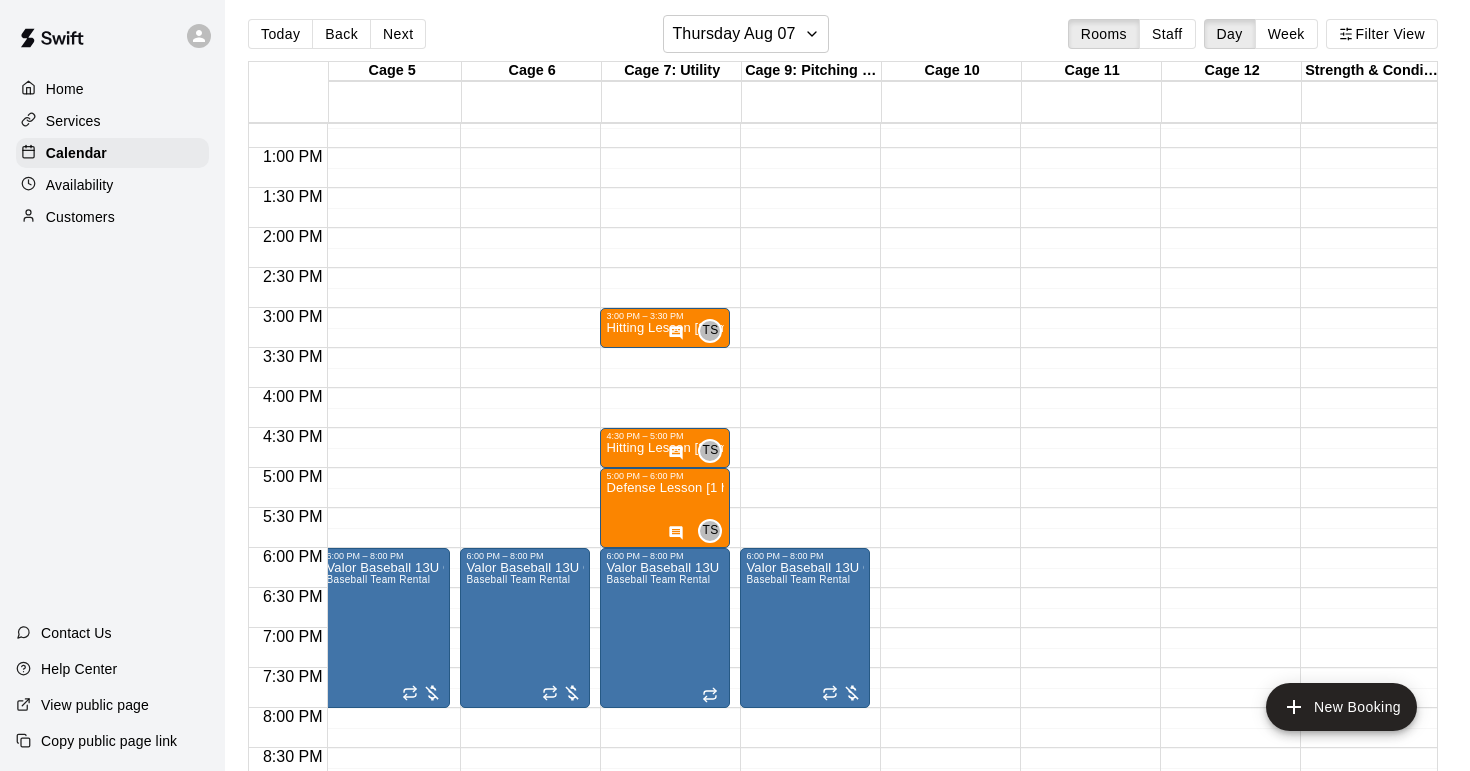 scroll, scrollTop: 1016, scrollLeft: 451, axis: both 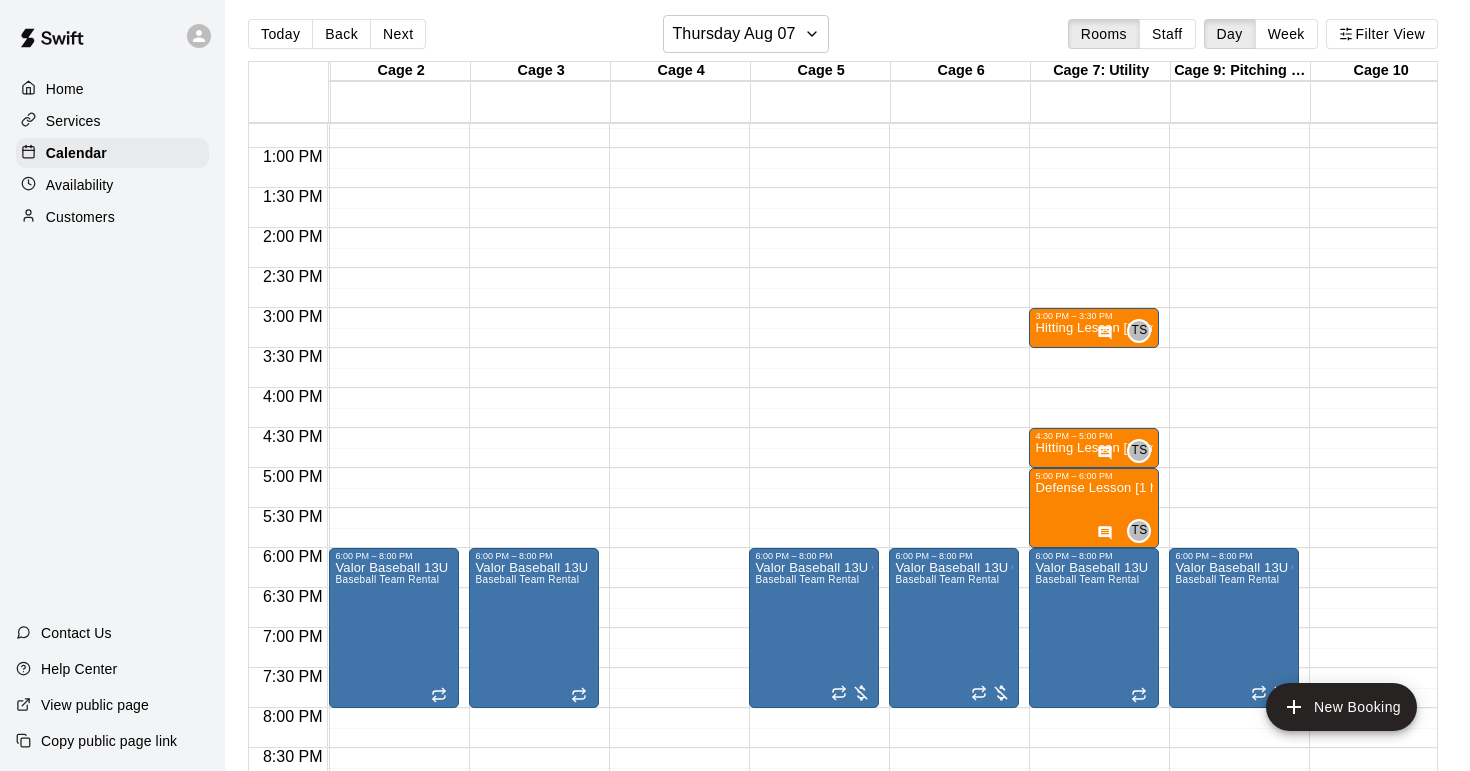 click on "12:00 AM – 9:00 AM Closed 9:00 PM – 11:59 PM Closed" at bounding box center (674, 68) 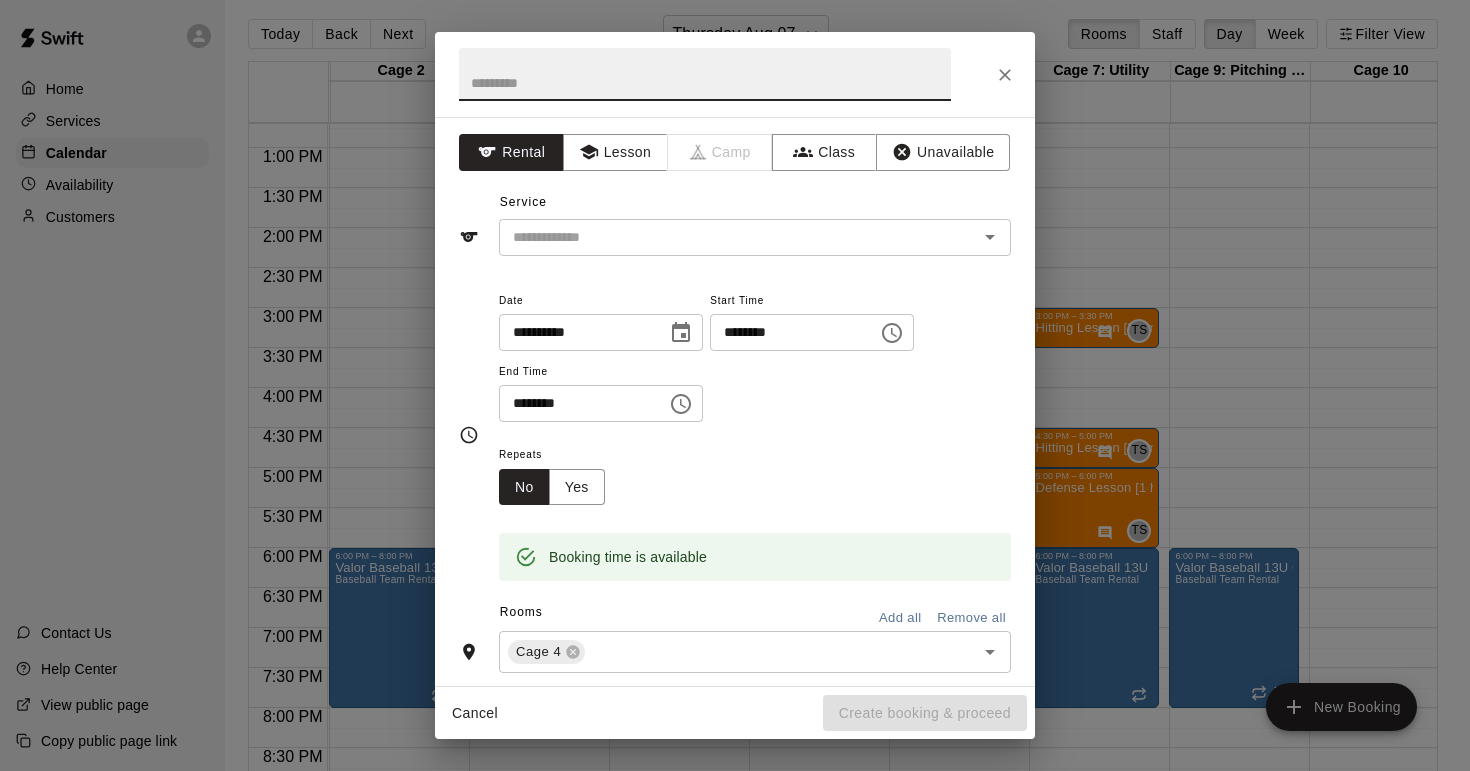 click 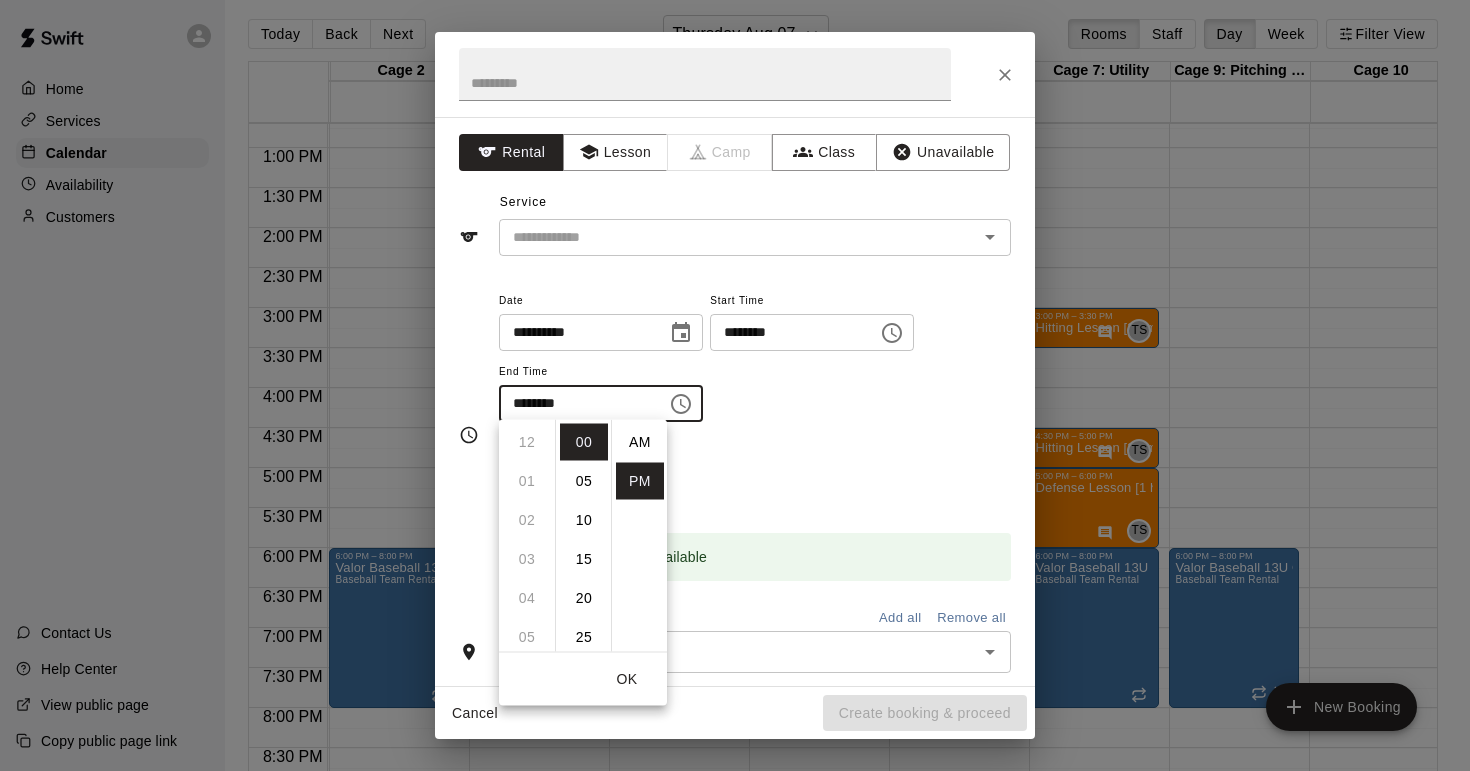 scroll, scrollTop: 273, scrollLeft: 0, axis: vertical 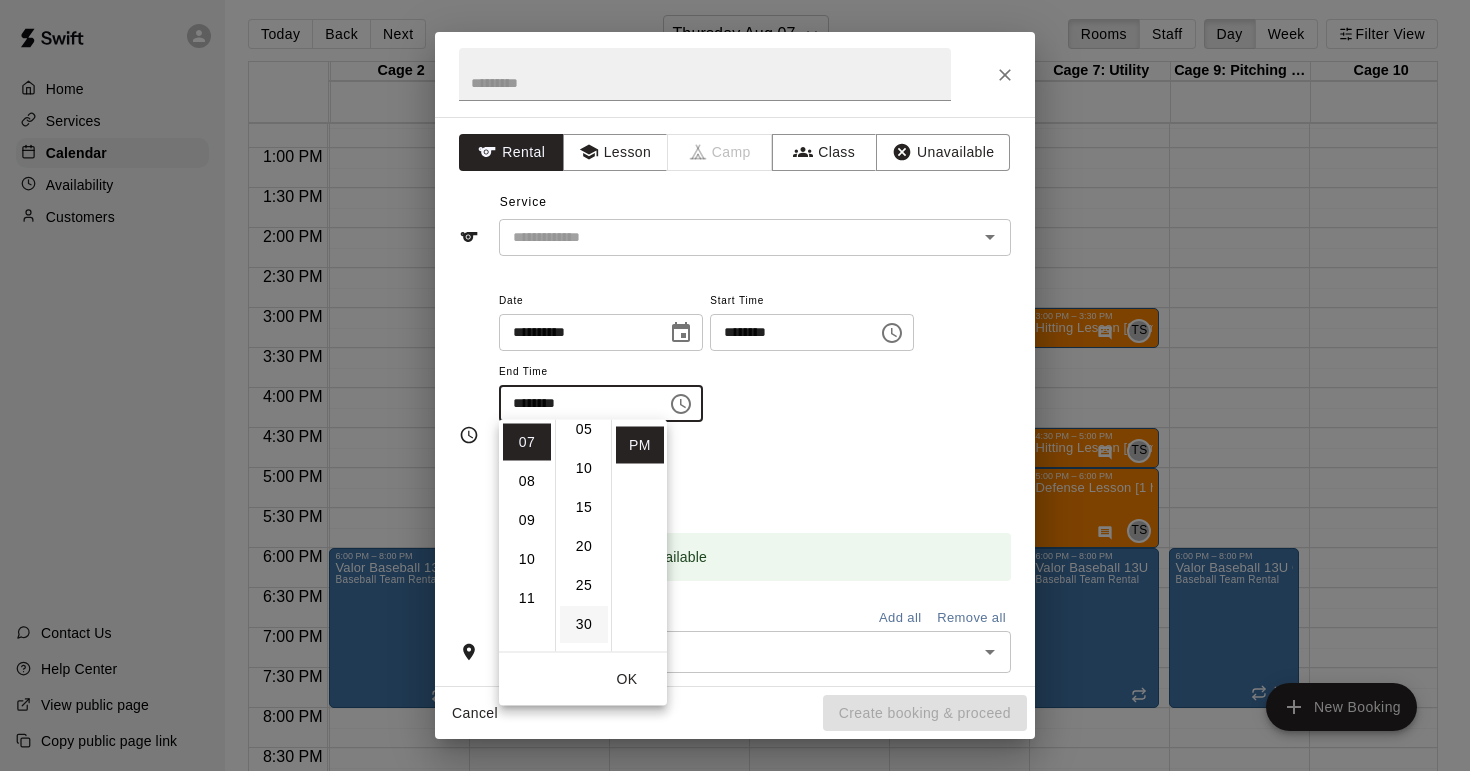 click on "30" at bounding box center (584, 624) 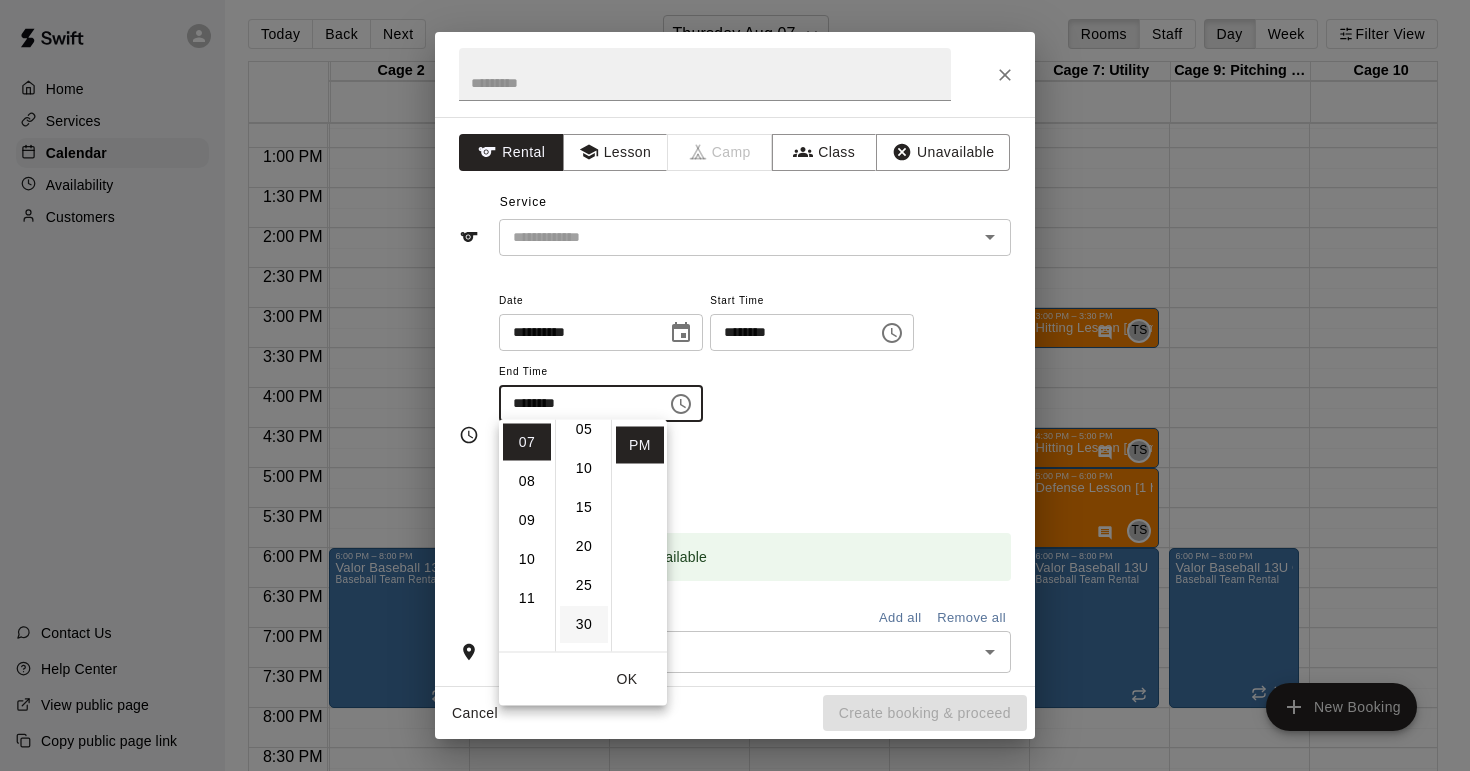 type on "********" 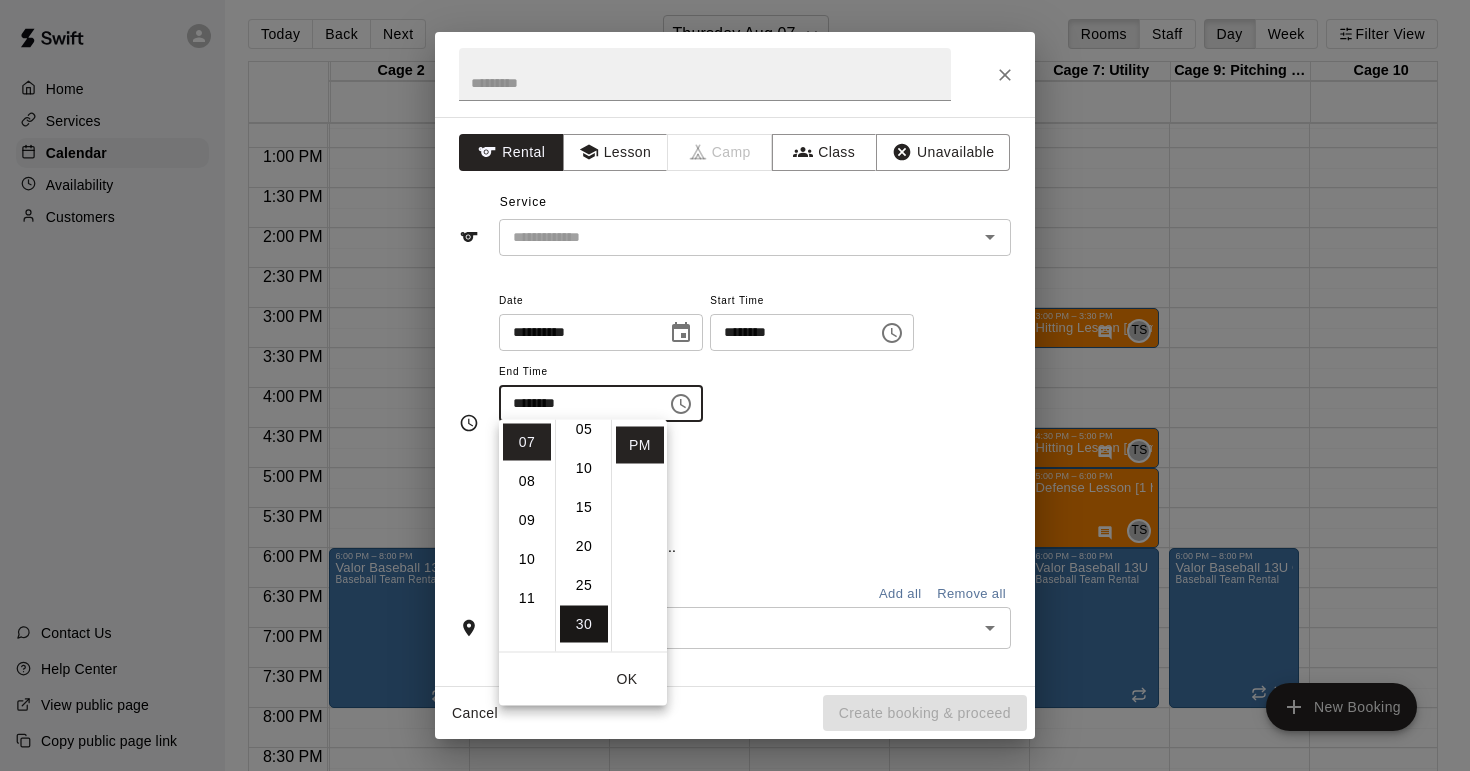 scroll, scrollTop: 234, scrollLeft: 0, axis: vertical 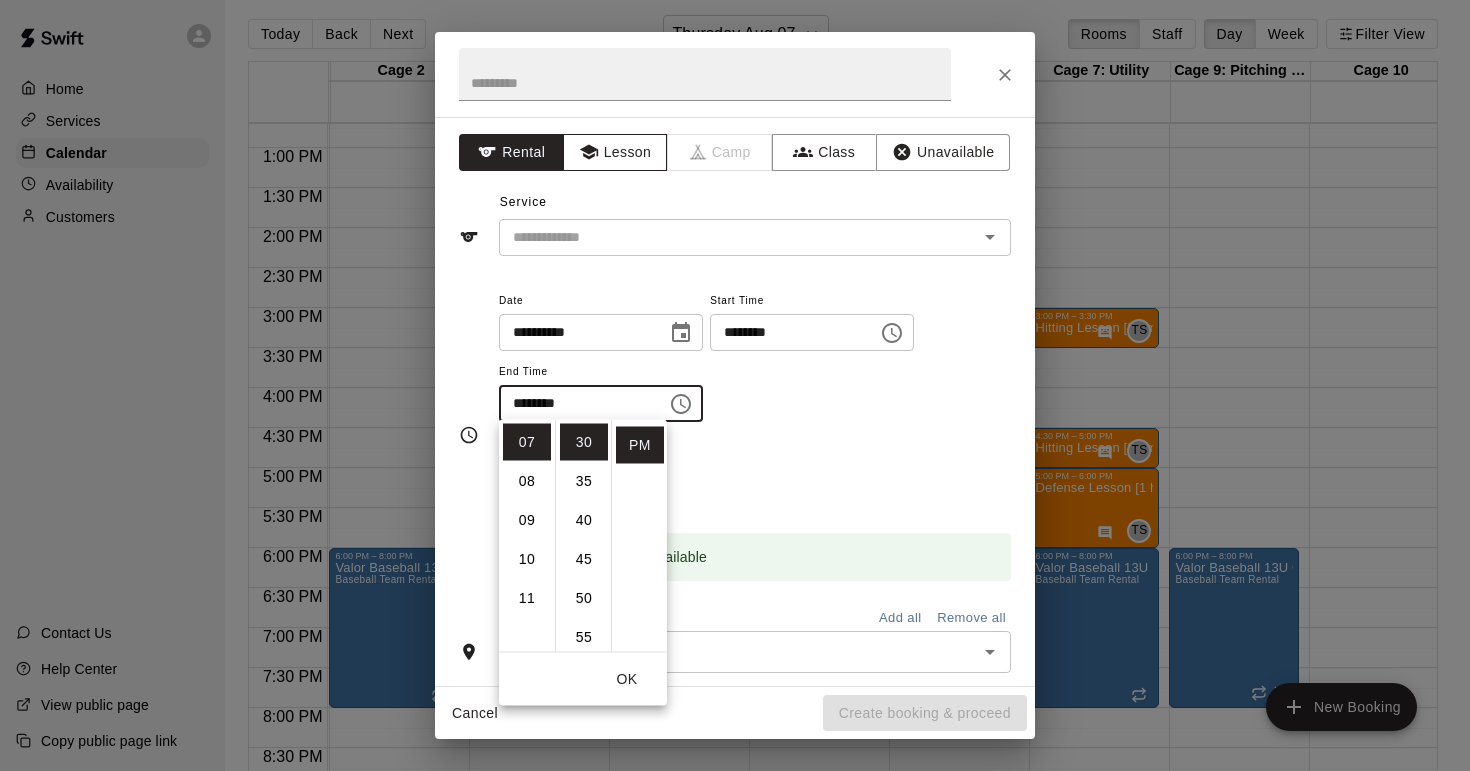 click on "Lesson" at bounding box center [615, 152] 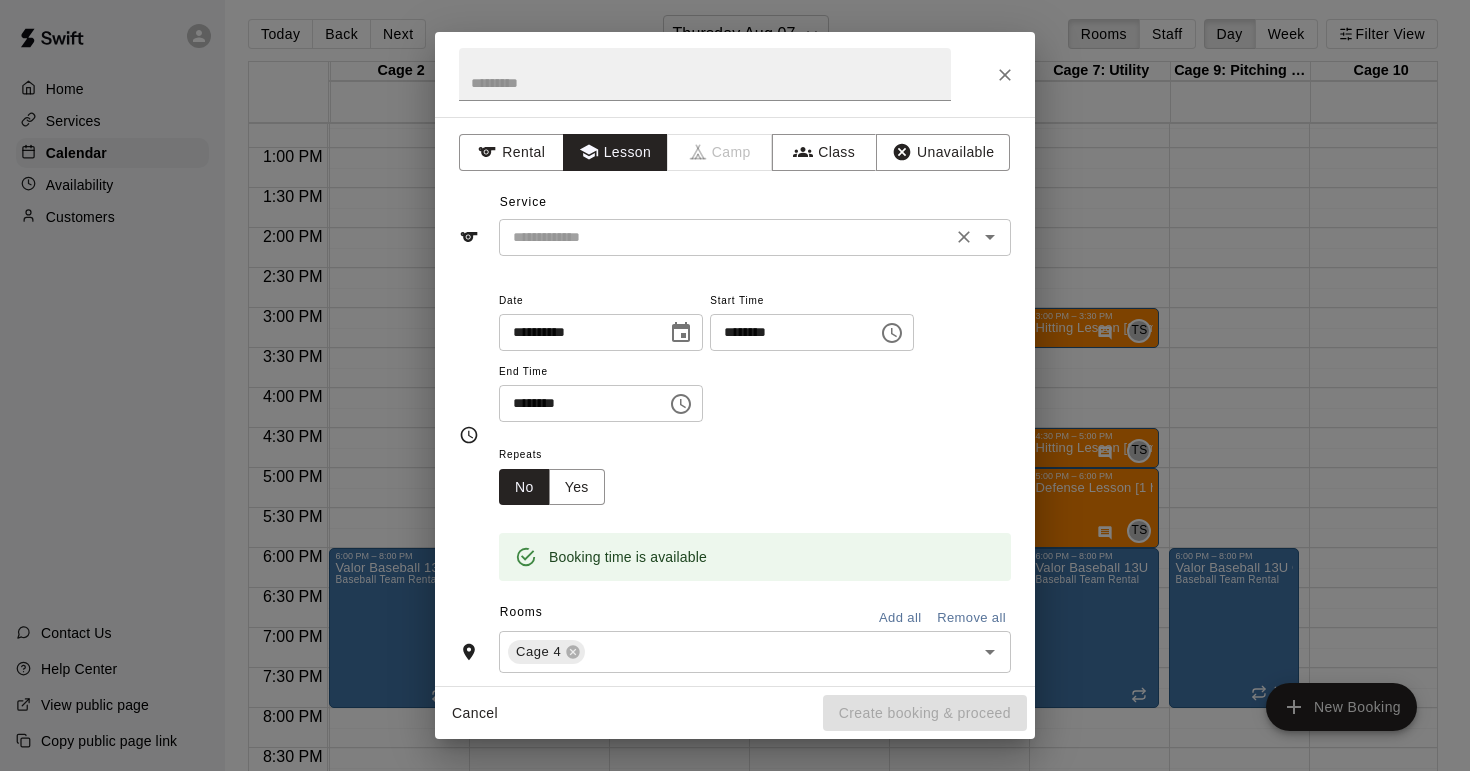 click at bounding box center [725, 237] 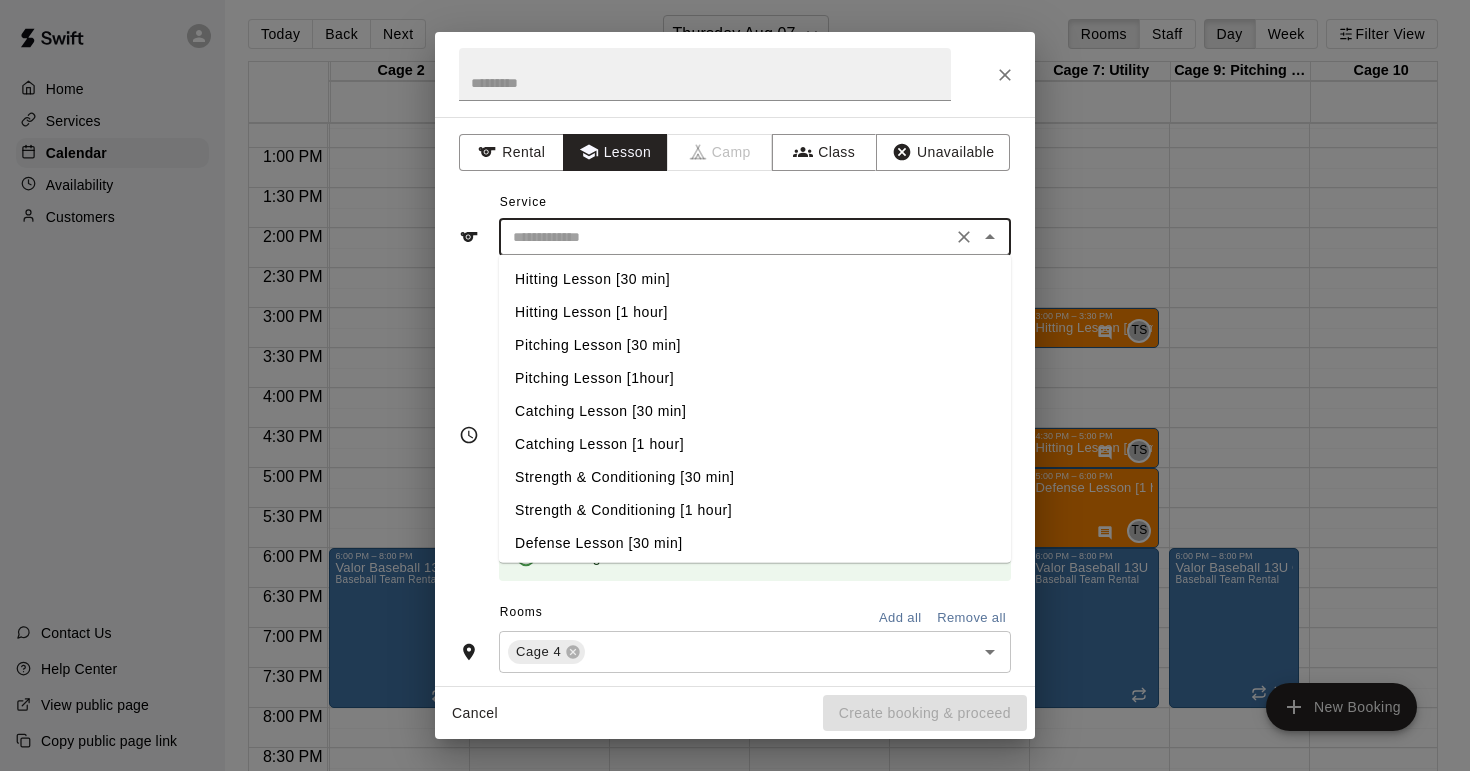 click on "Hitting Lesson [1 hour]" at bounding box center [755, 312] 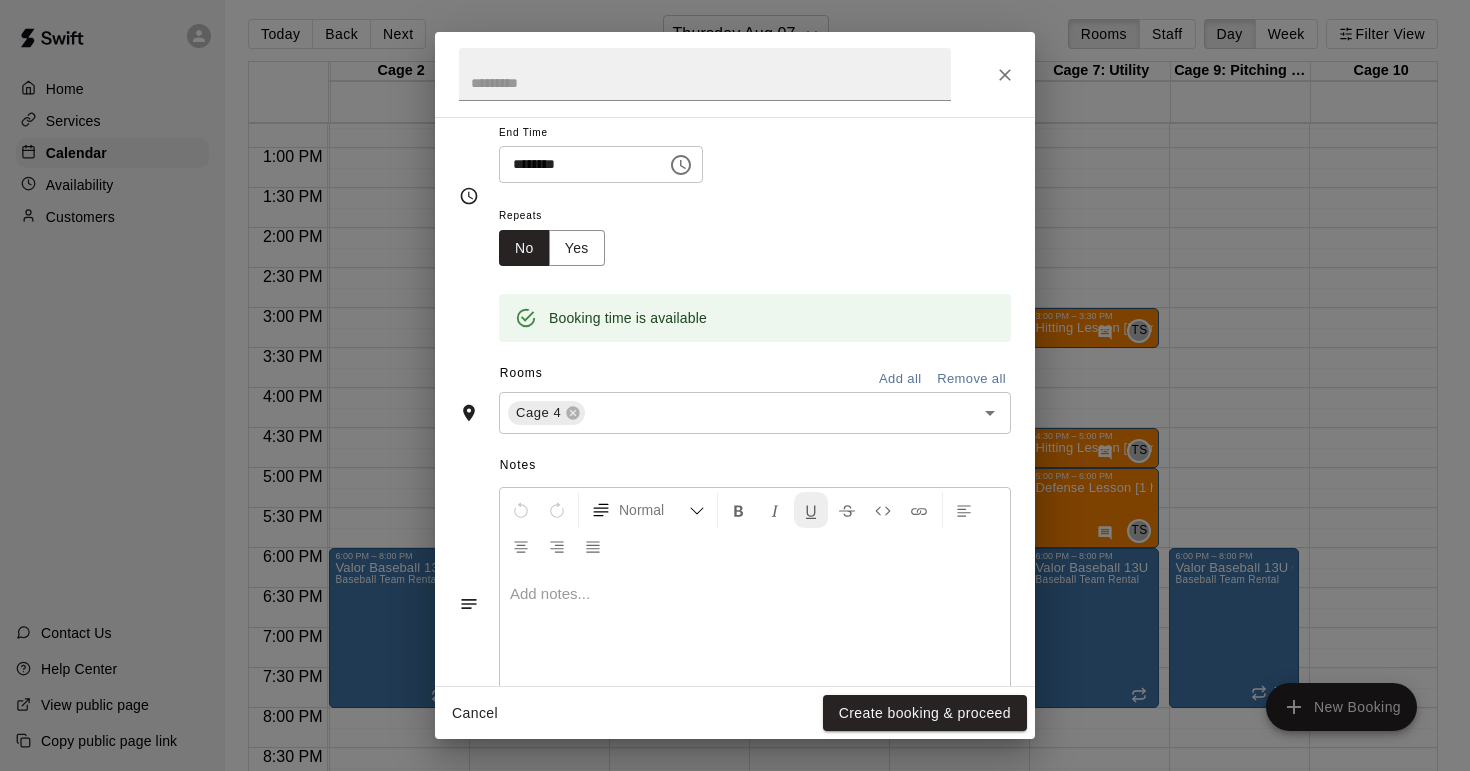 scroll, scrollTop: 277, scrollLeft: 0, axis: vertical 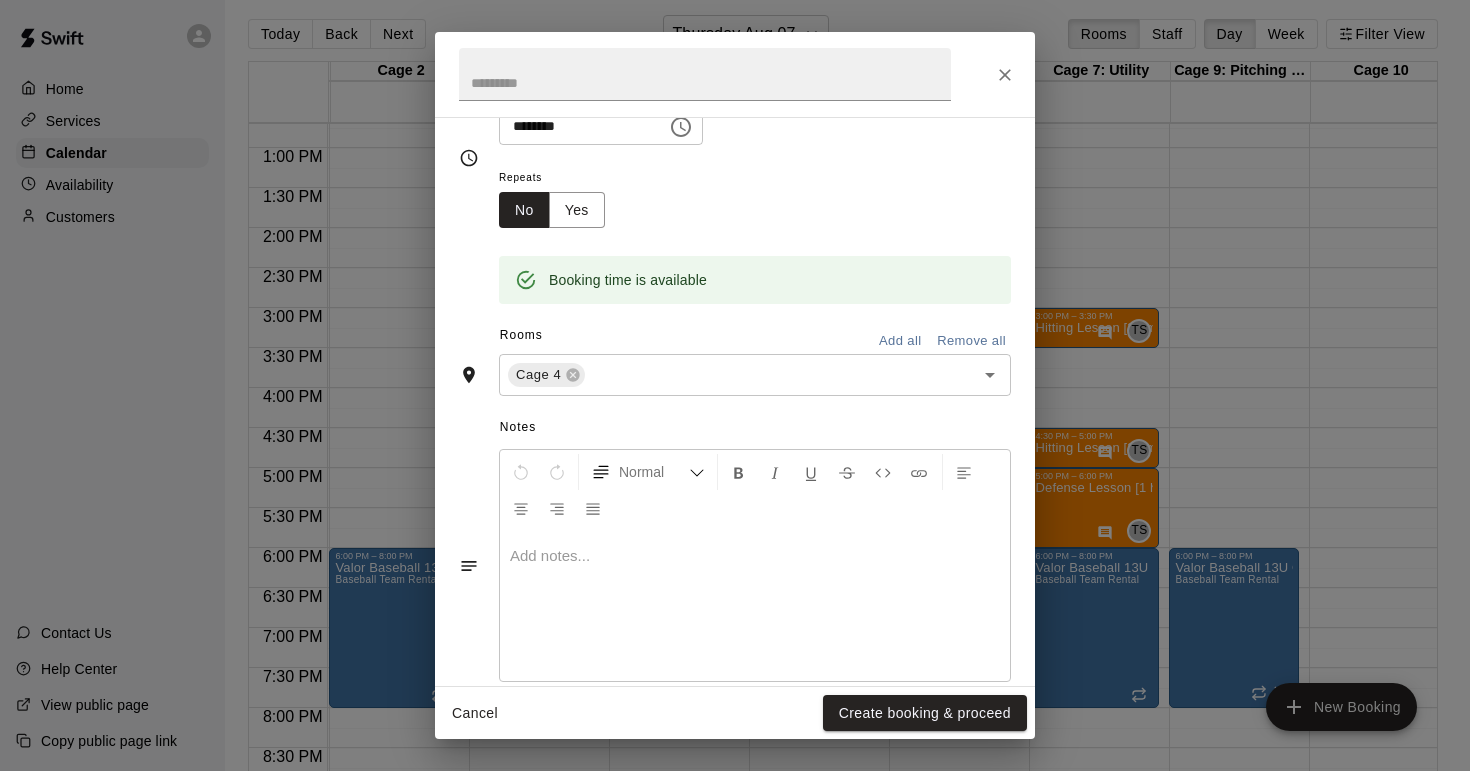 click at bounding box center [755, 556] 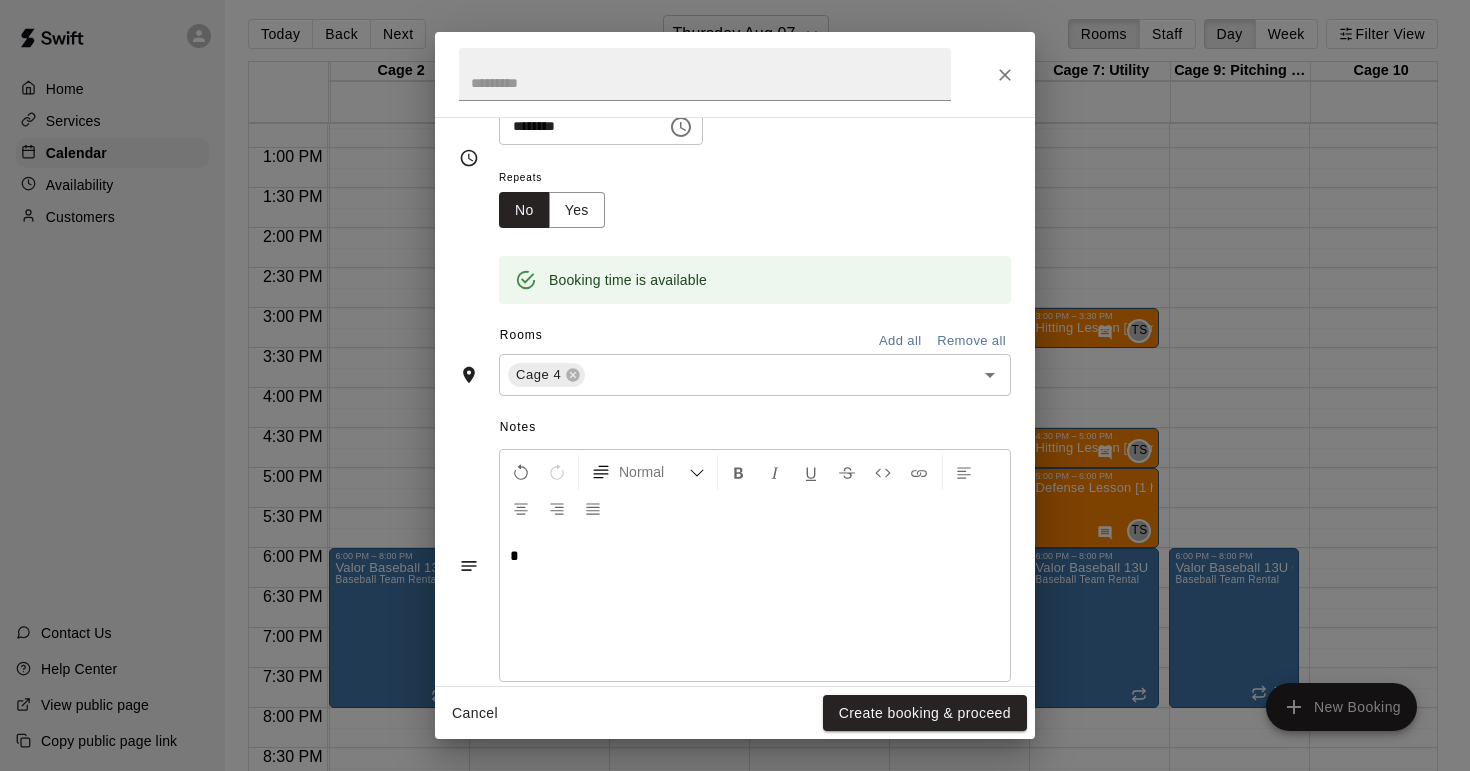 type 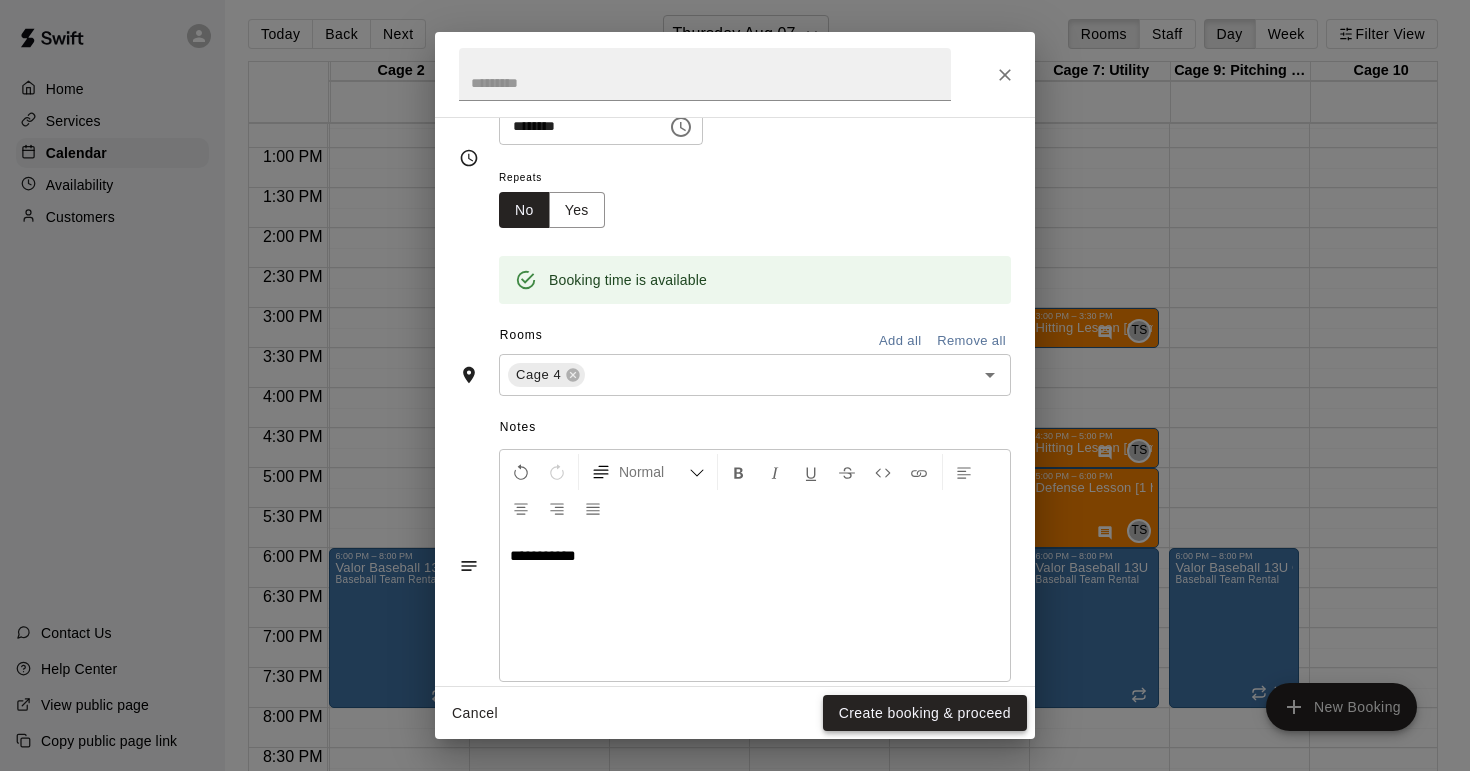 click on "Create booking & proceed" at bounding box center (925, 713) 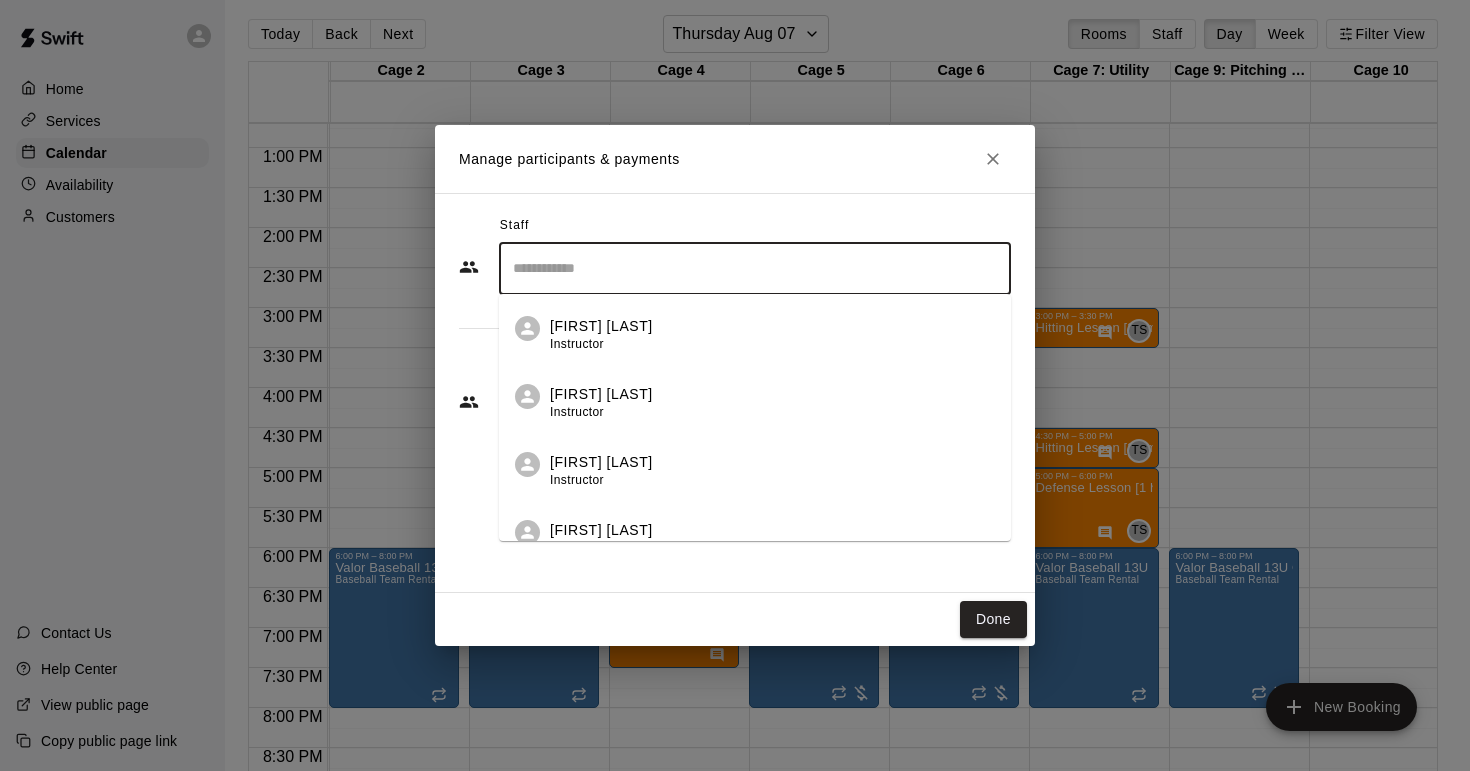 click at bounding box center (755, 268) 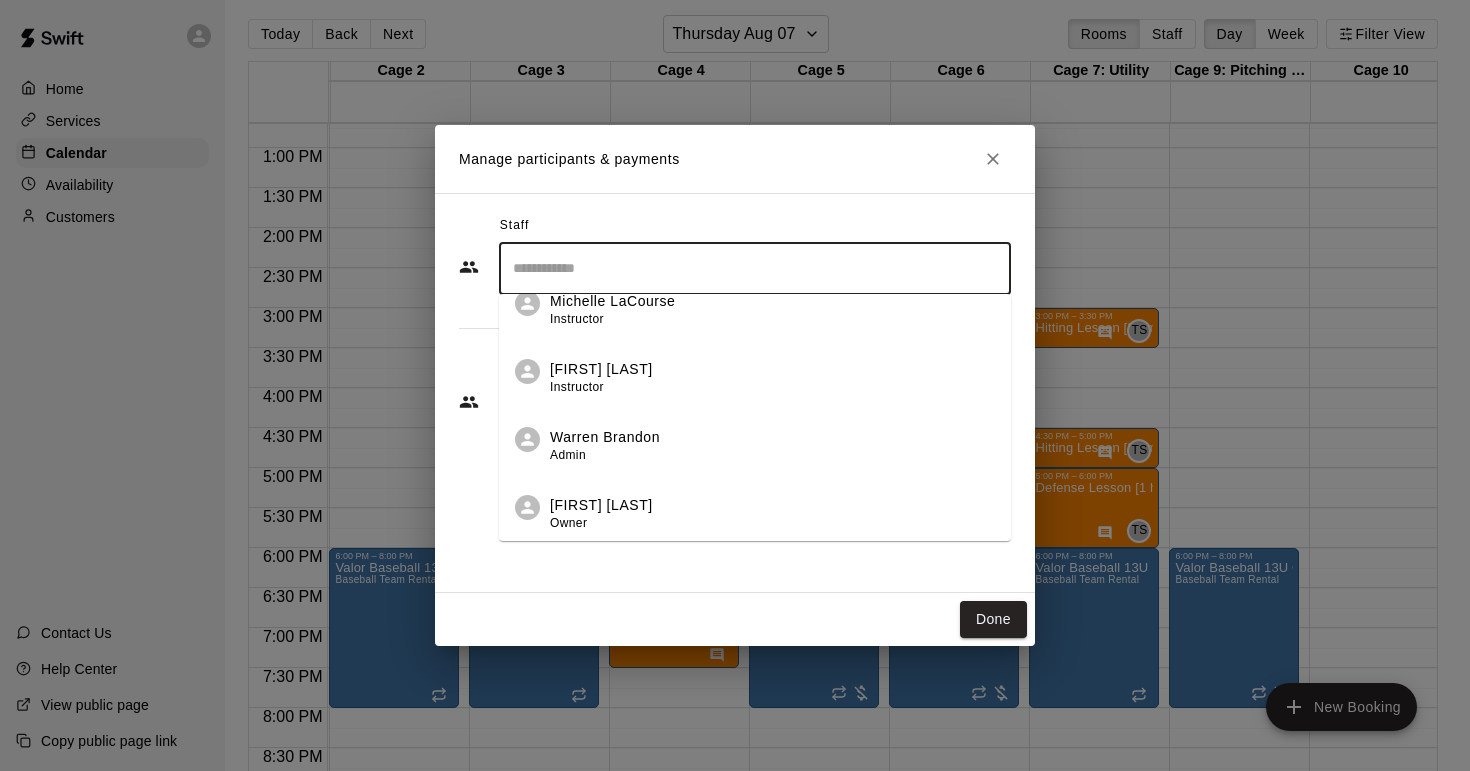 scroll, scrollTop: 705, scrollLeft: 0, axis: vertical 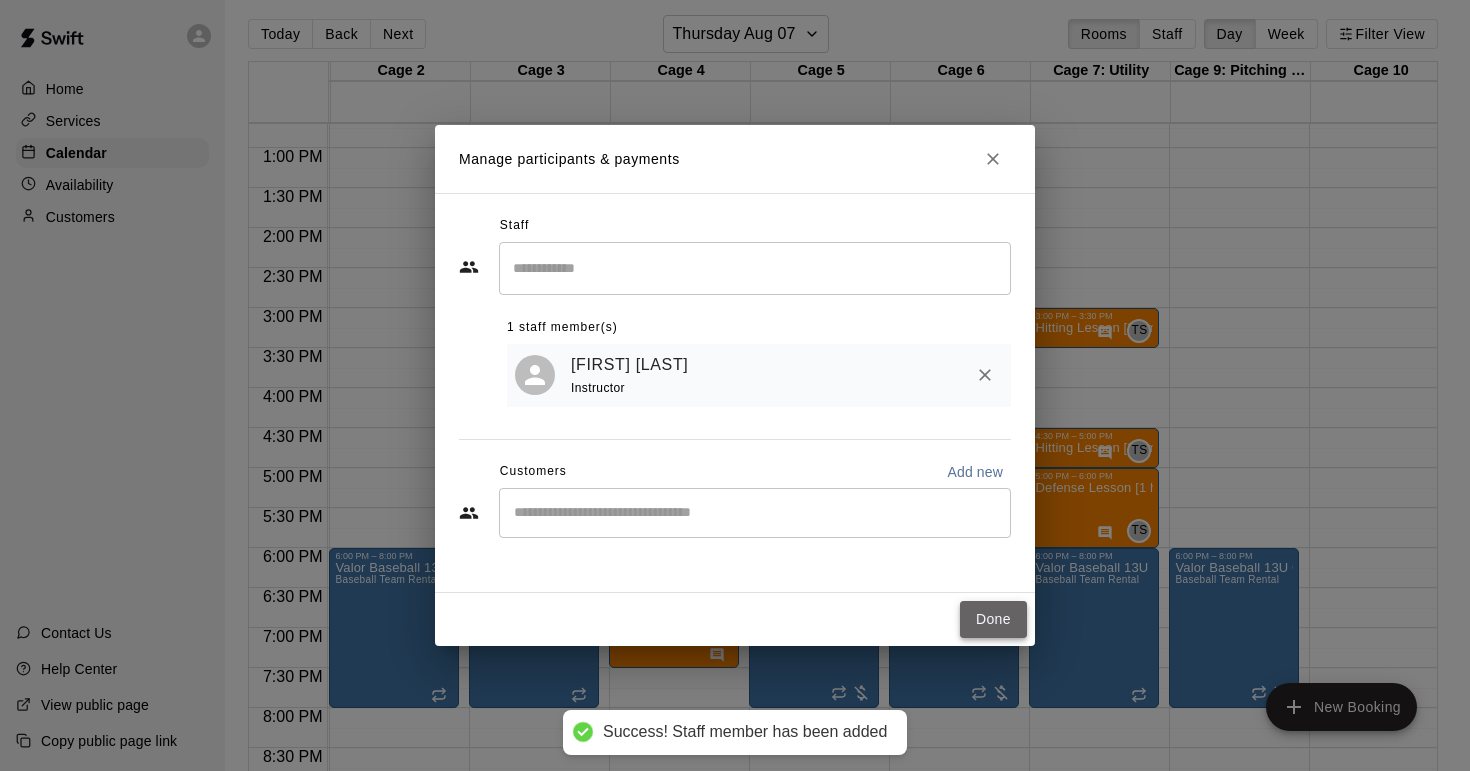 click on "Done" at bounding box center [993, 619] 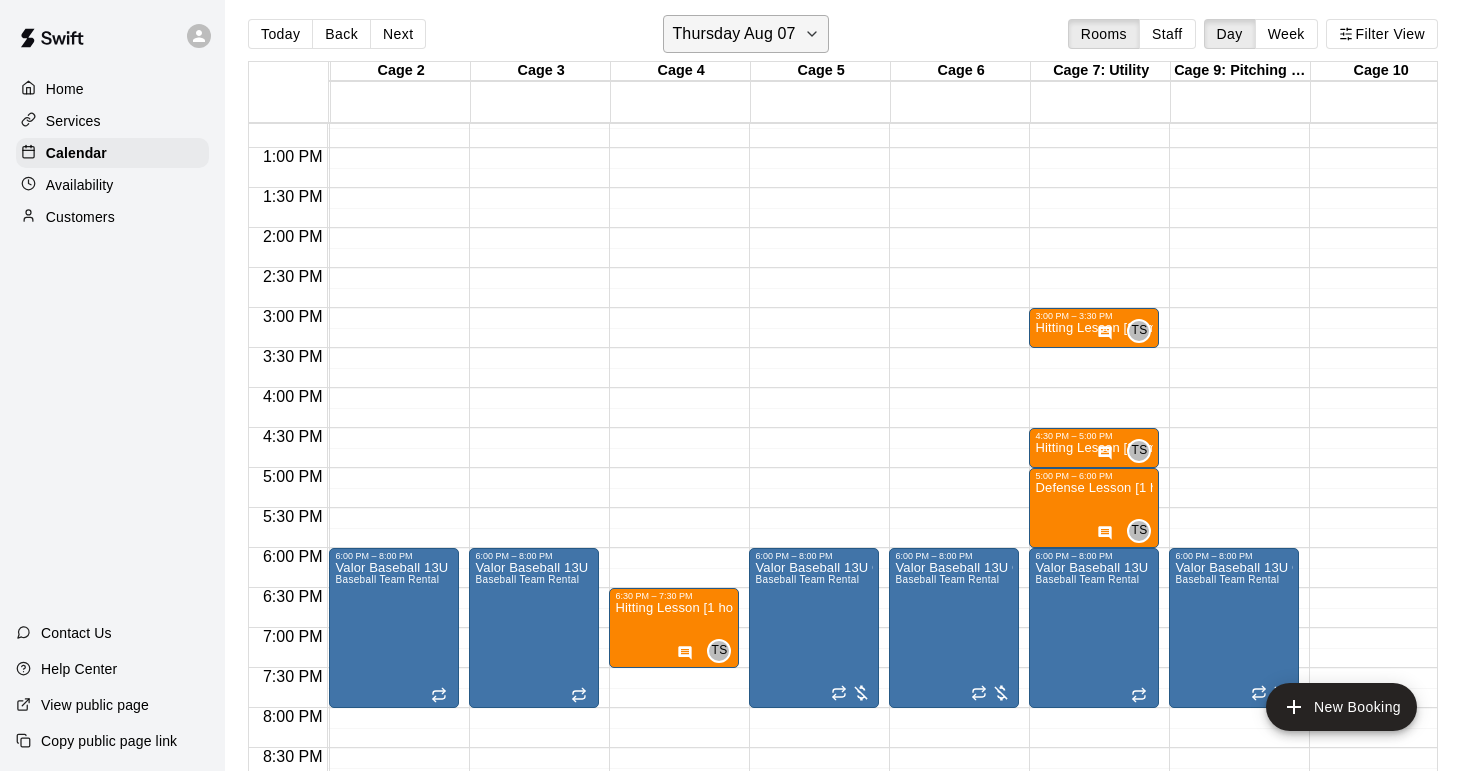 click 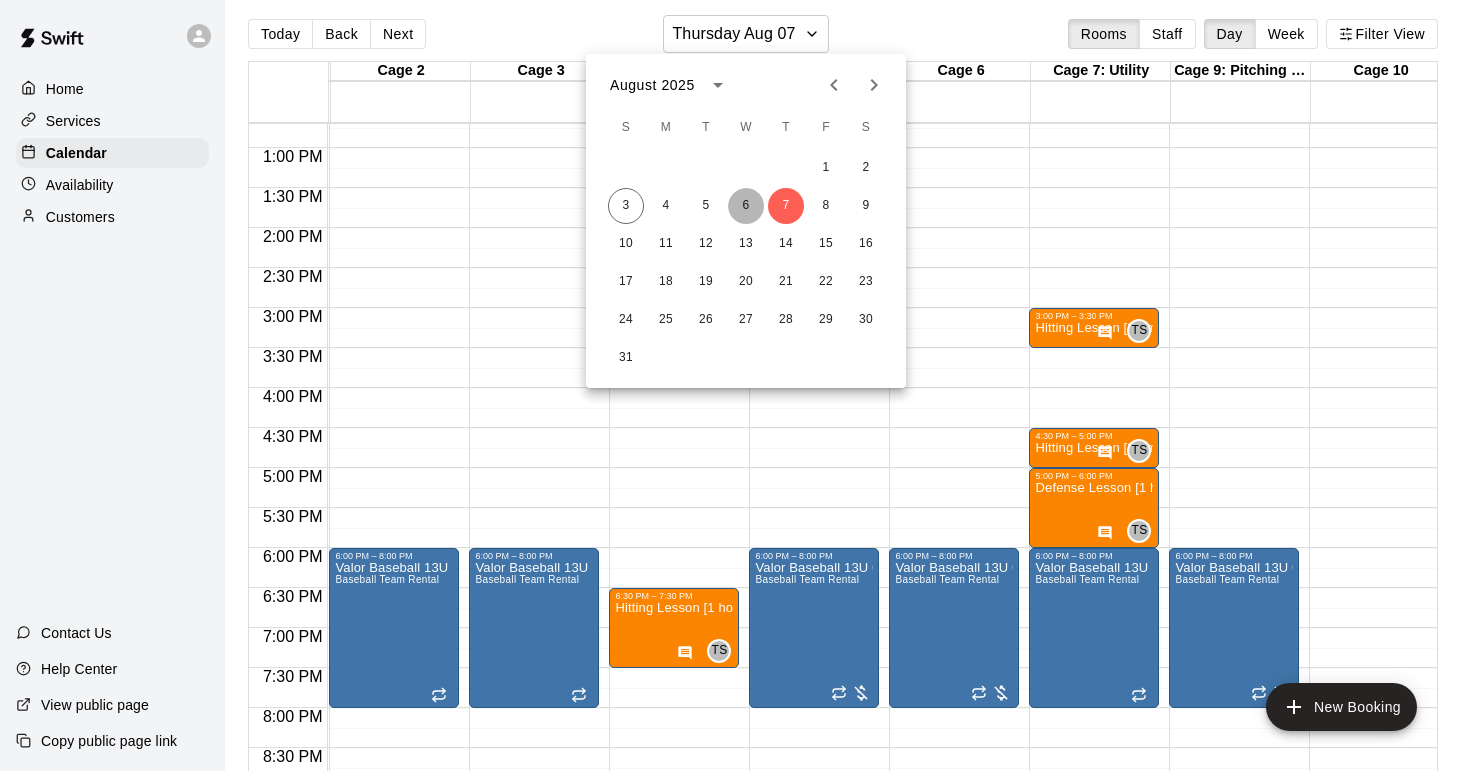 click on "6" at bounding box center [746, 206] 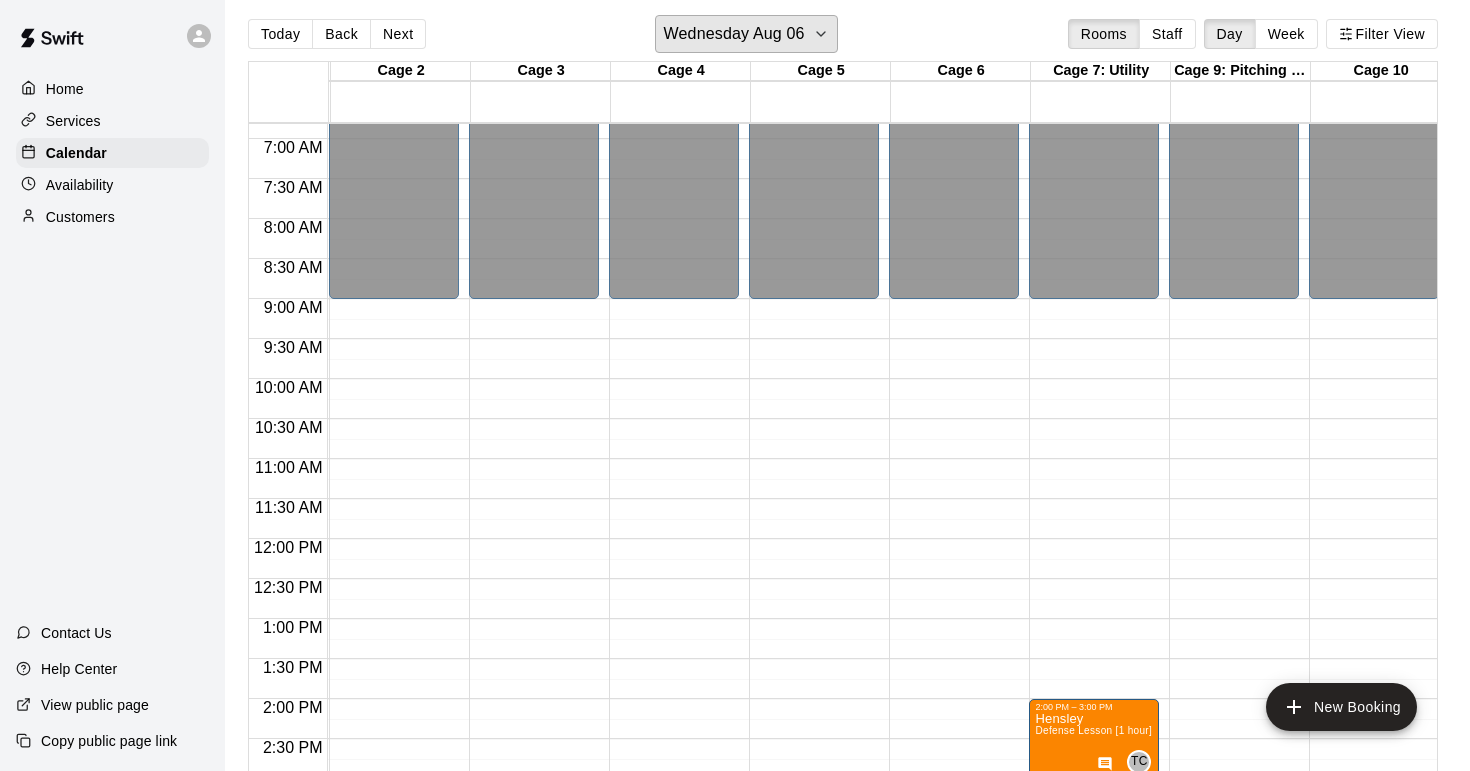 scroll, scrollTop: 541, scrollLeft: 137, axis: both 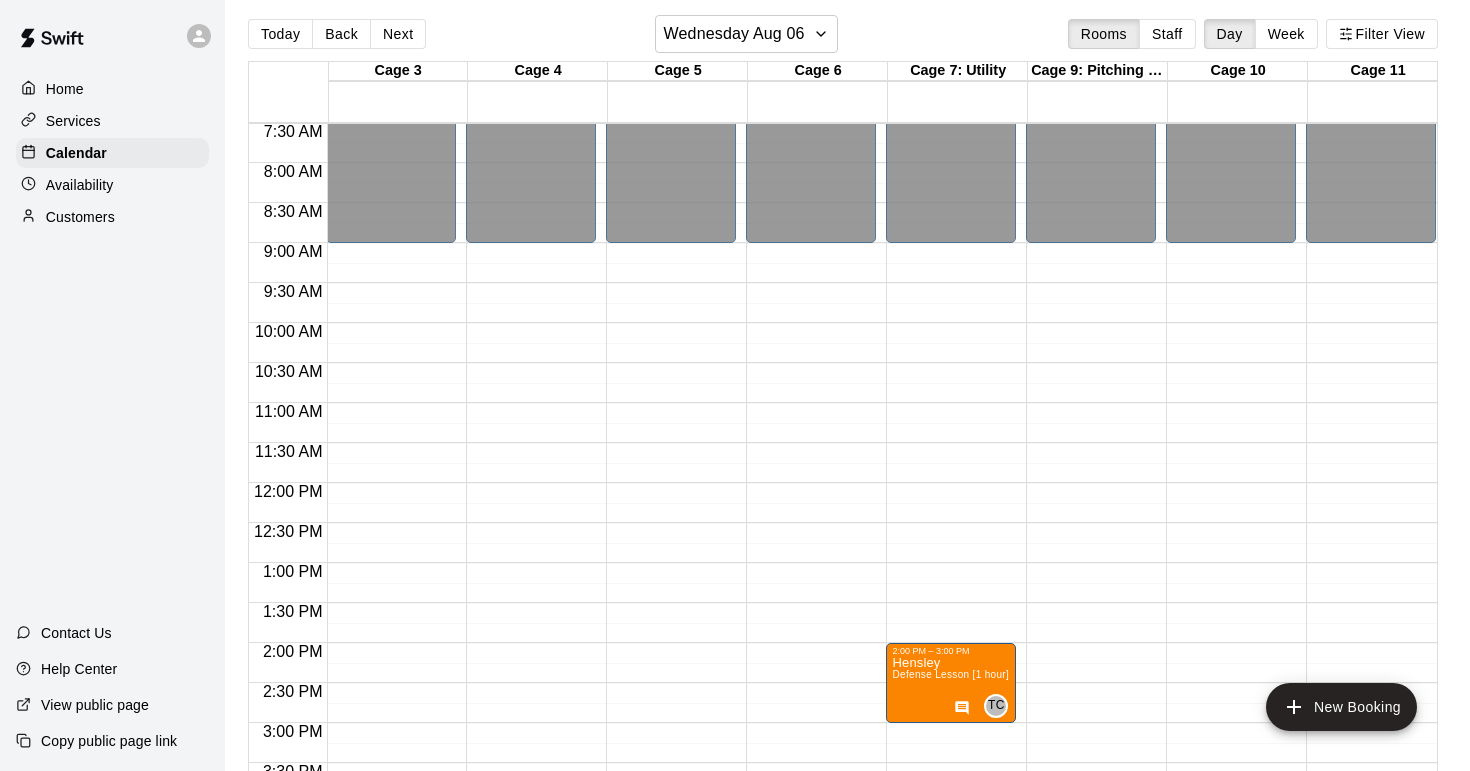 click on "12:00 AM – 9:00 AM Closed 2:00 PM – 3:00 PM Hensley  Defense Lesson [1 hour] TC 0 4:00 PM – 5:00 PM Hitting Lesson [1 hour] TS 0 5:00 PM – 5:30 PM Hitting Lesson  [30 min] TS 0 6:00 PM – 6:30 PM Hitting Lesson  [30 min] TS 0 6:30 PM – 7:30 PM Defense Lesson [1 hour] TS 0 9:00 PM – 11:59 PM Closed" at bounding box center [951, 483] 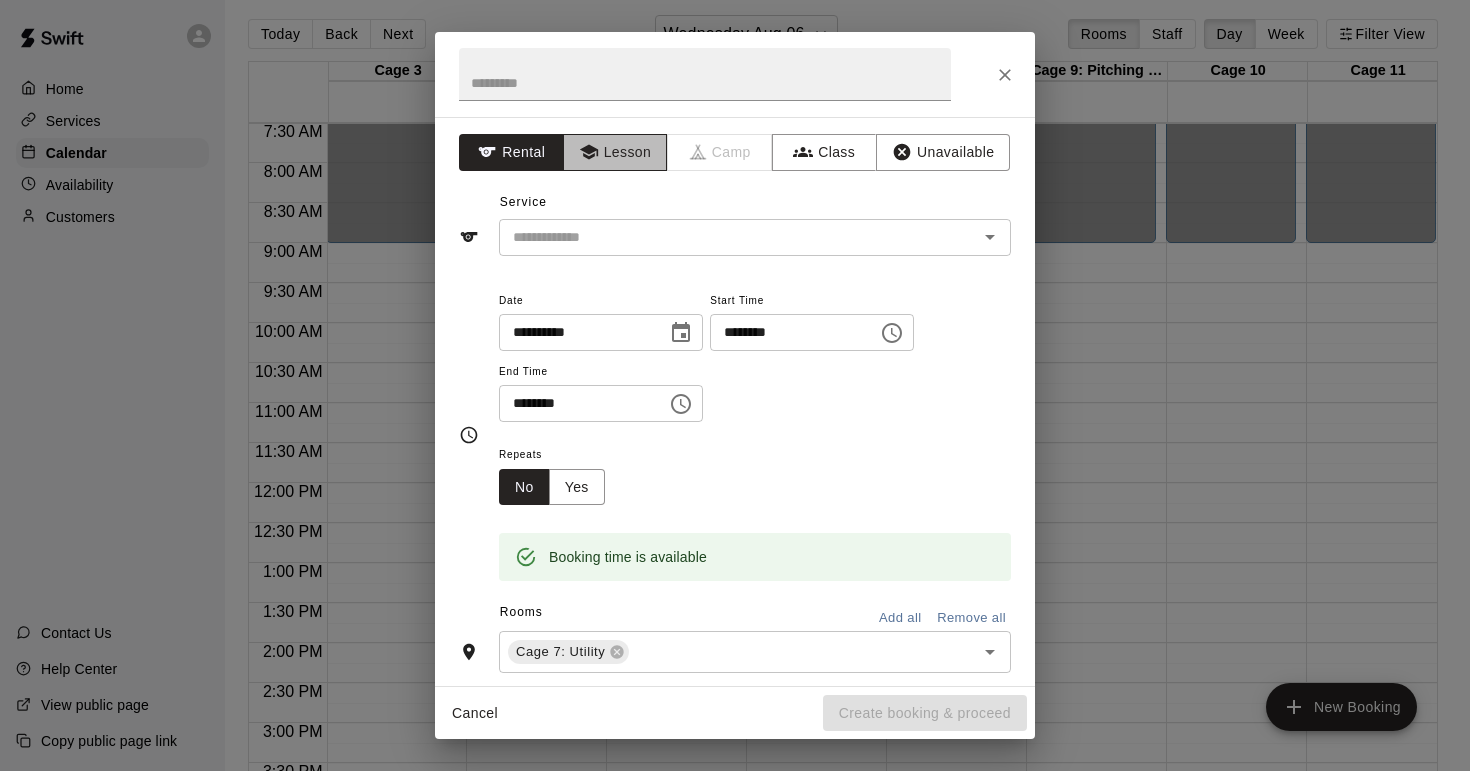 click on "Lesson" at bounding box center [615, 152] 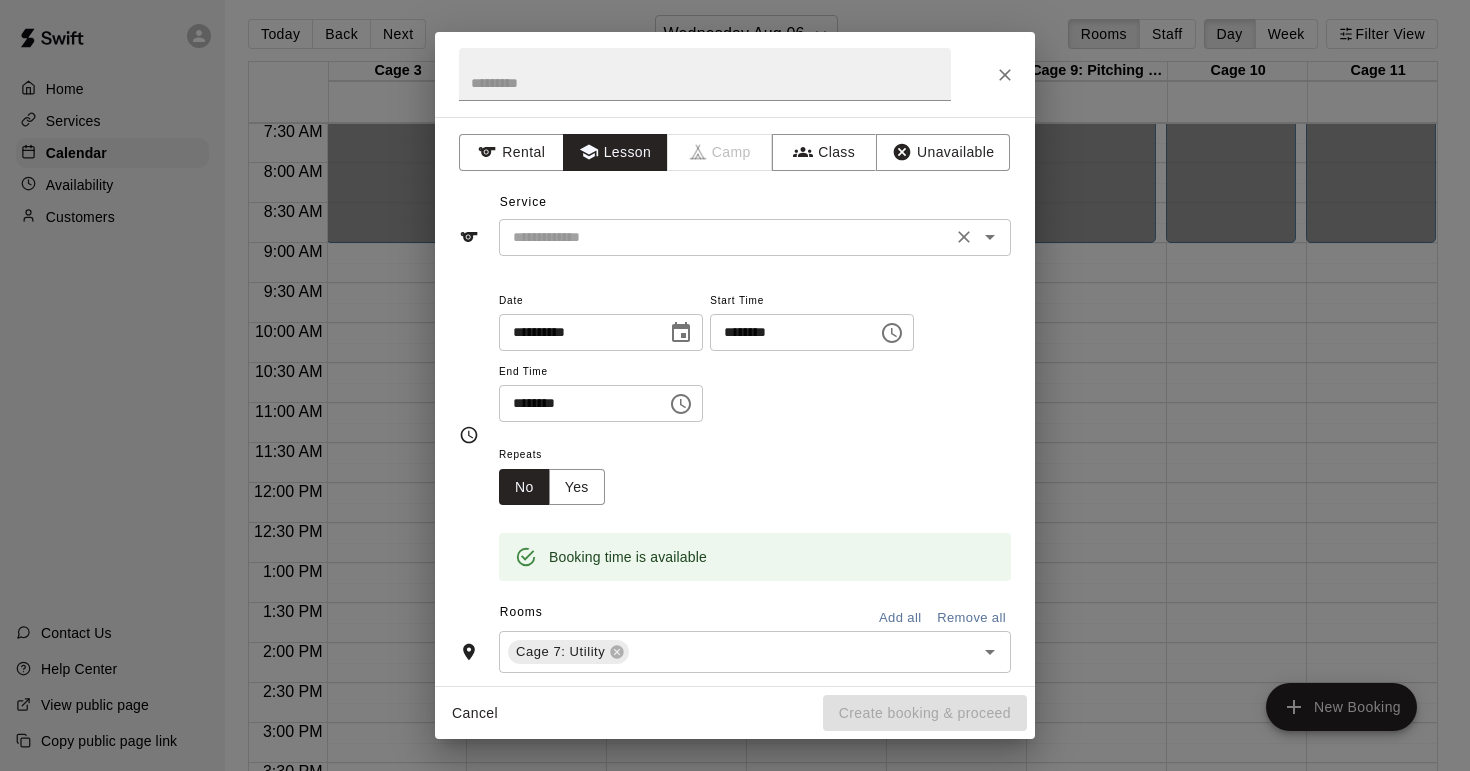 click at bounding box center [725, 237] 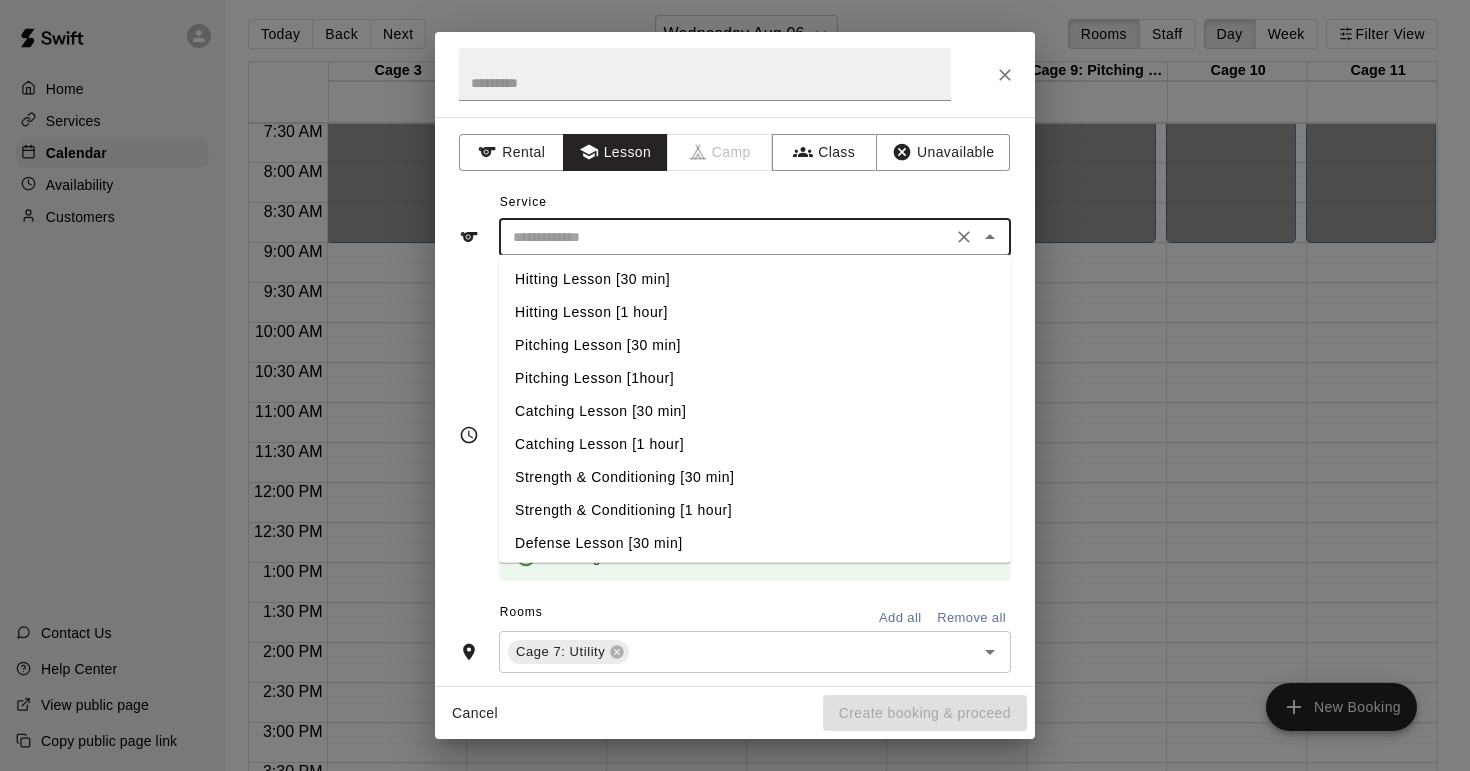 click on "Hitting Lesson  [30 min]" at bounding box center [755, 279] 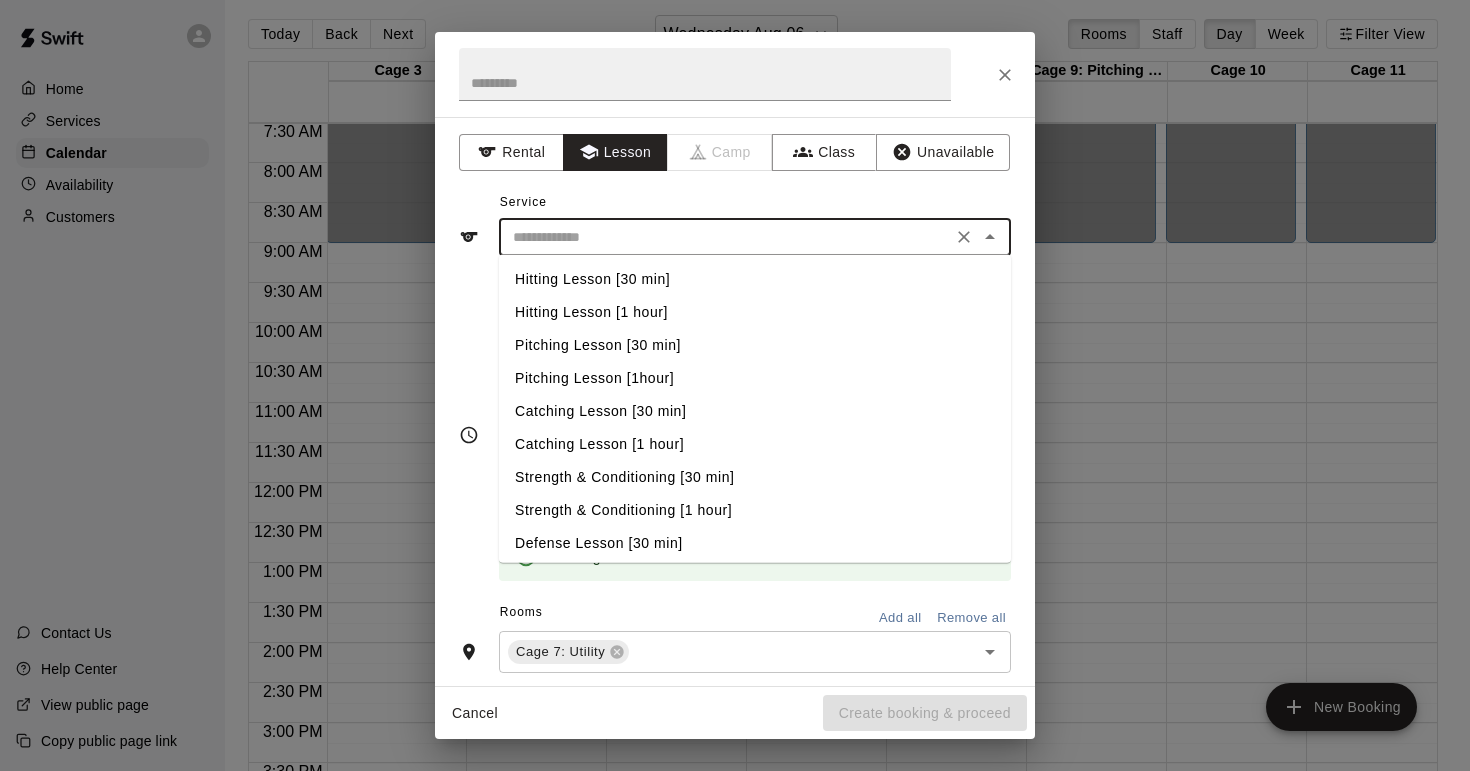 type on "**********" 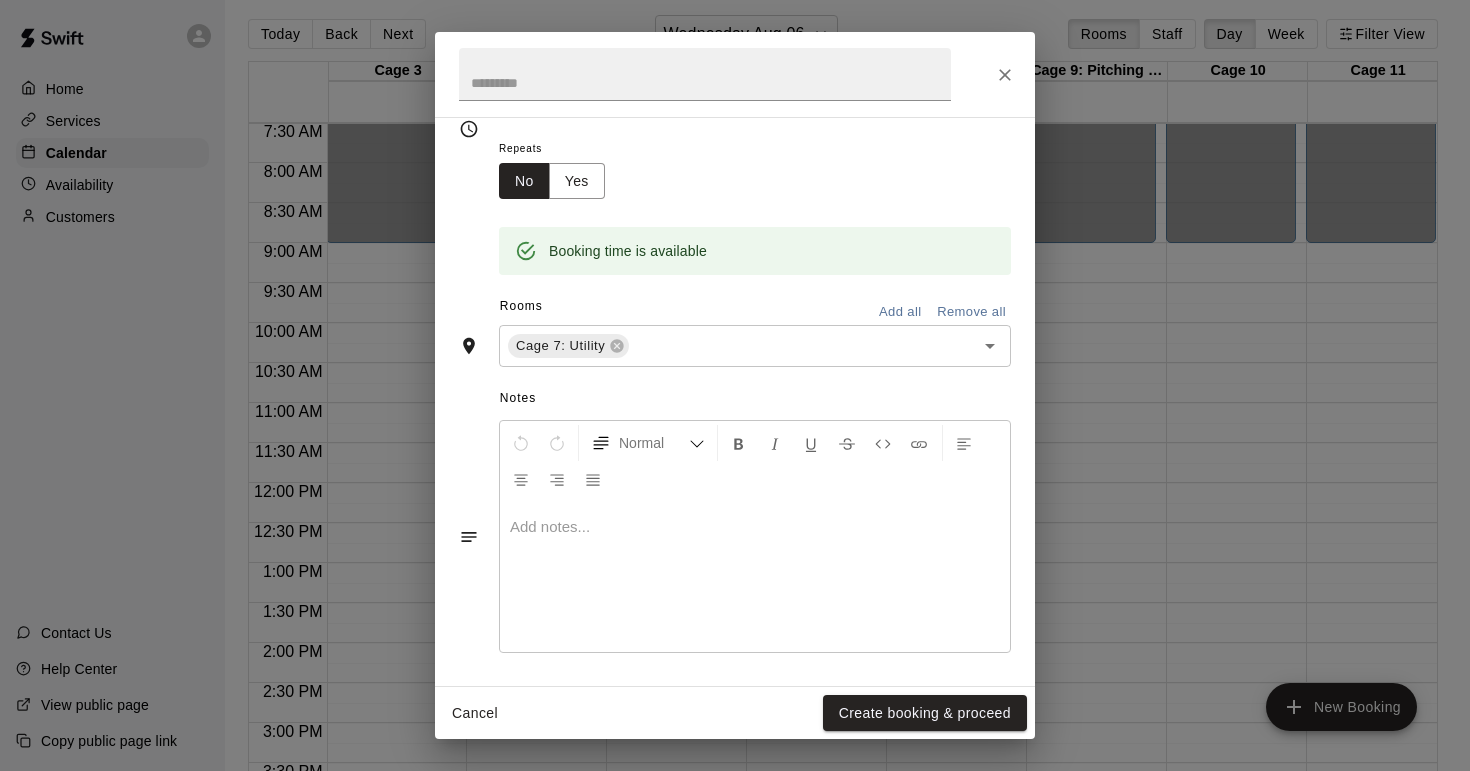 scroll, scrollTop: 305, scrollLeft: 0, axis: vertical 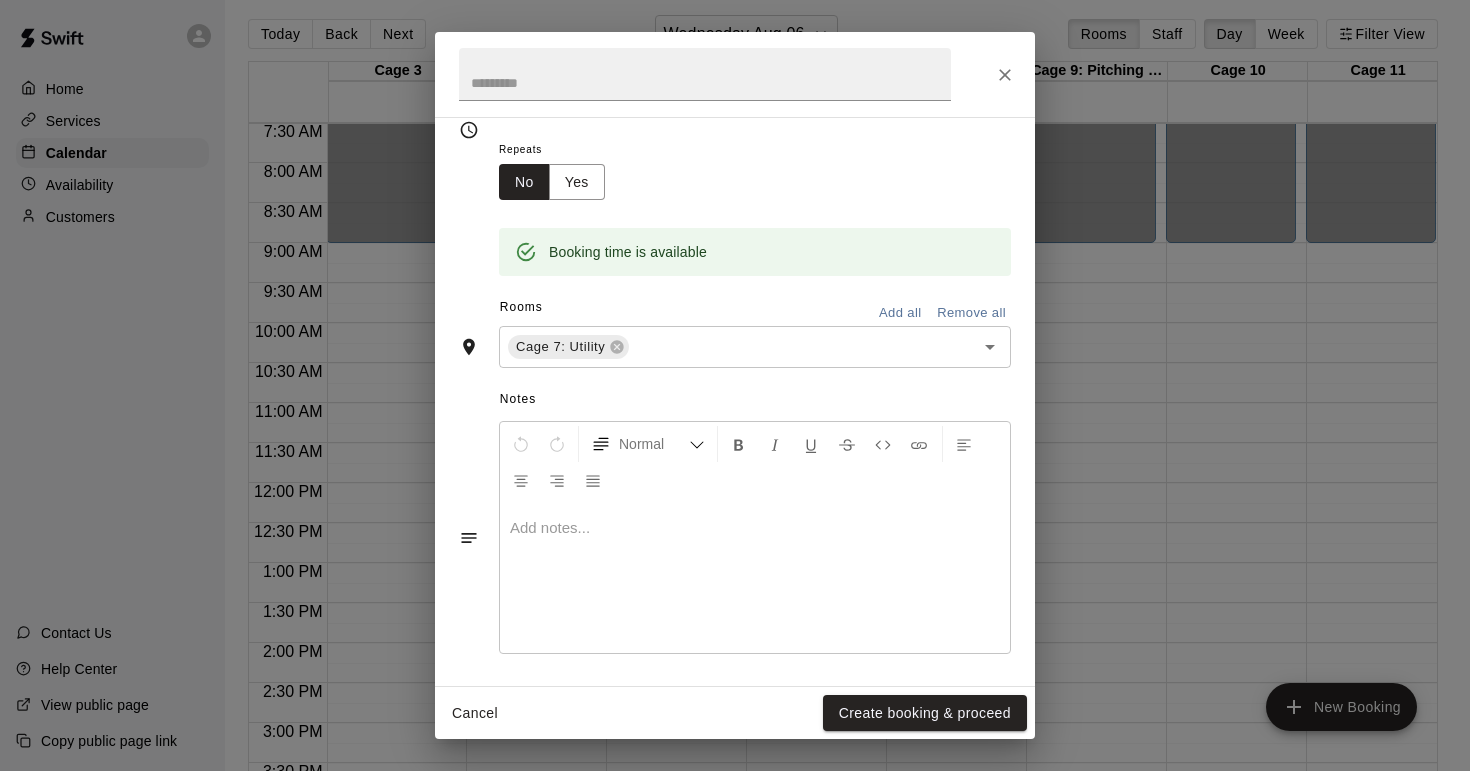 click at bounding box center (755, 528) 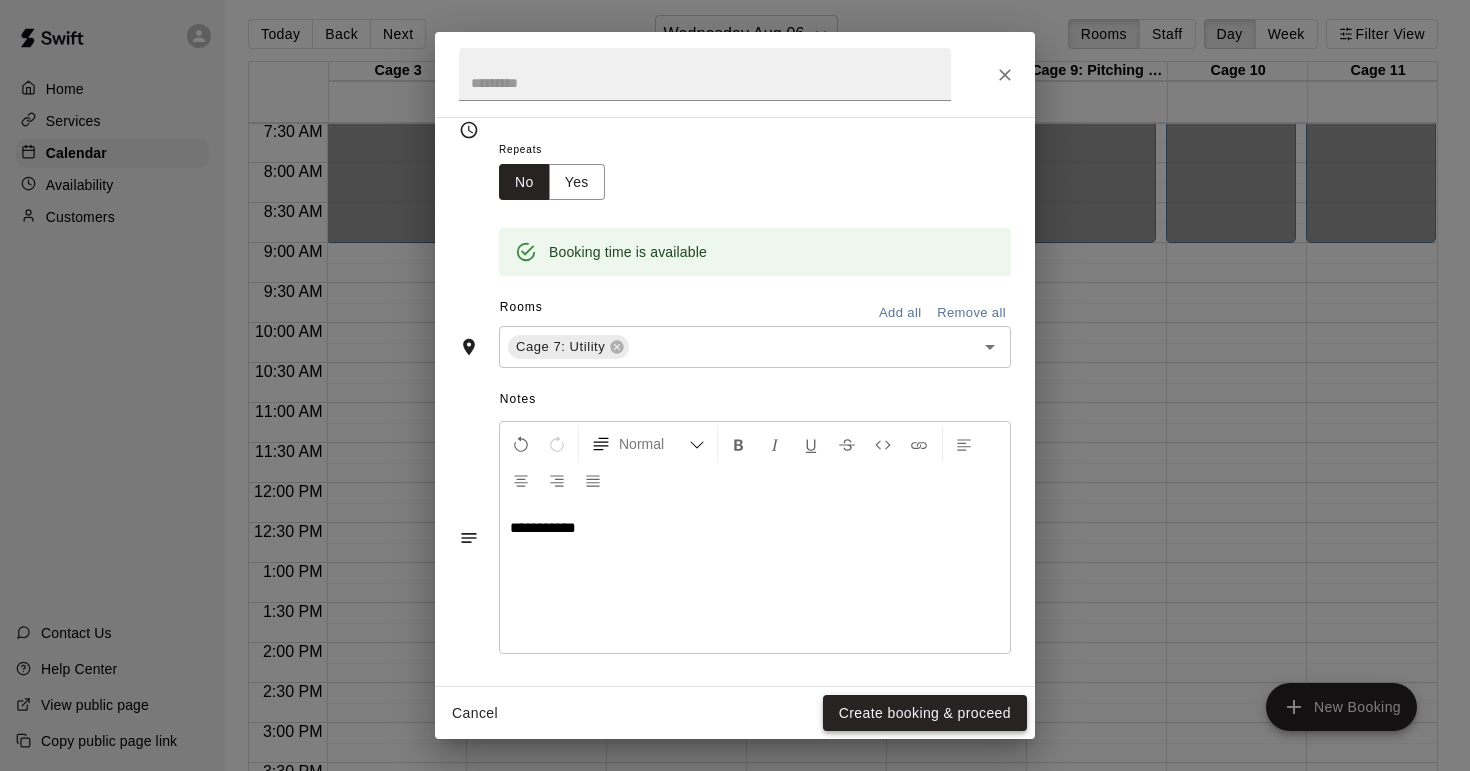 click on "Create booking & proceed" at bounding box center [925, 713] 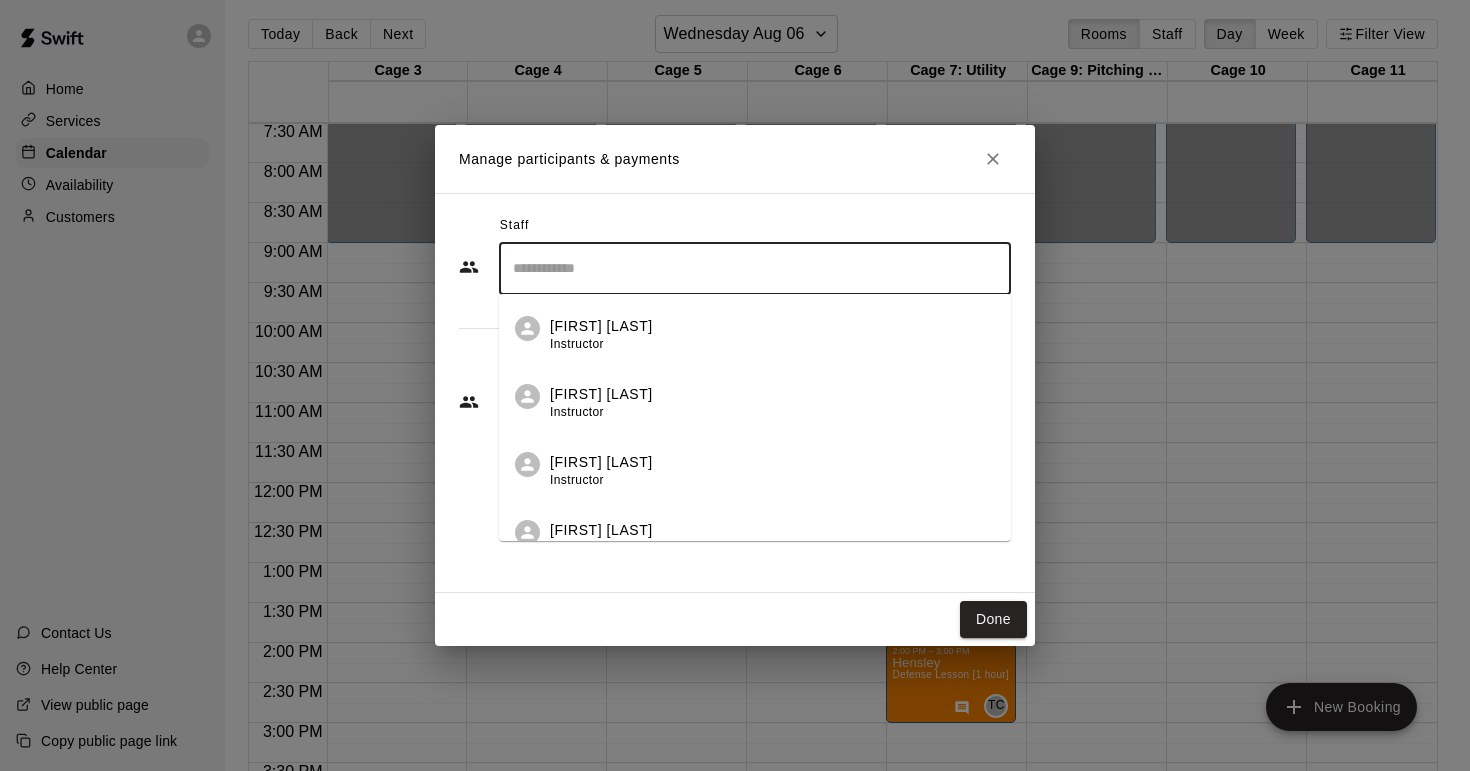 click at bounding box center [755, 268] 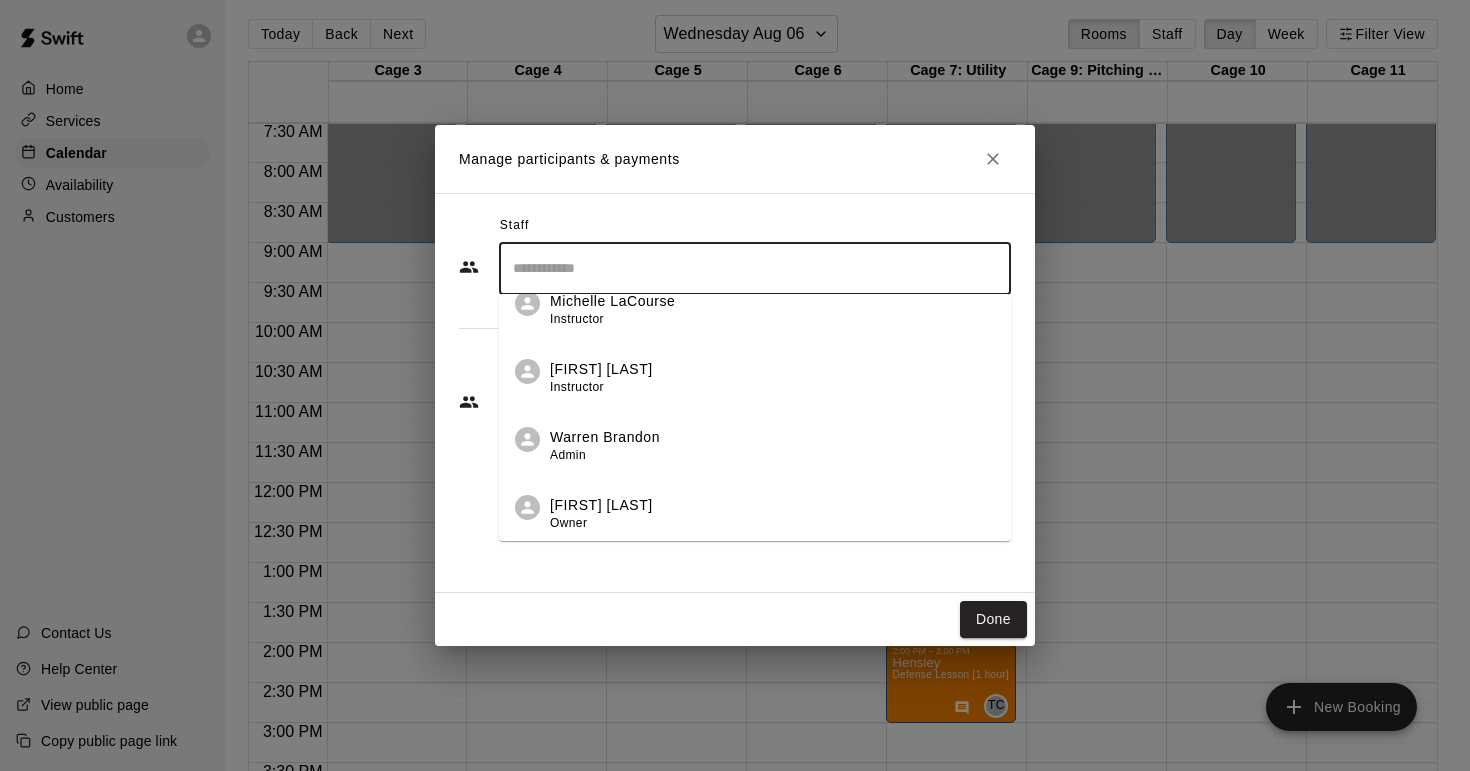 scroll, scrollTop: 705, scrollLeft: 0, axis: vertical 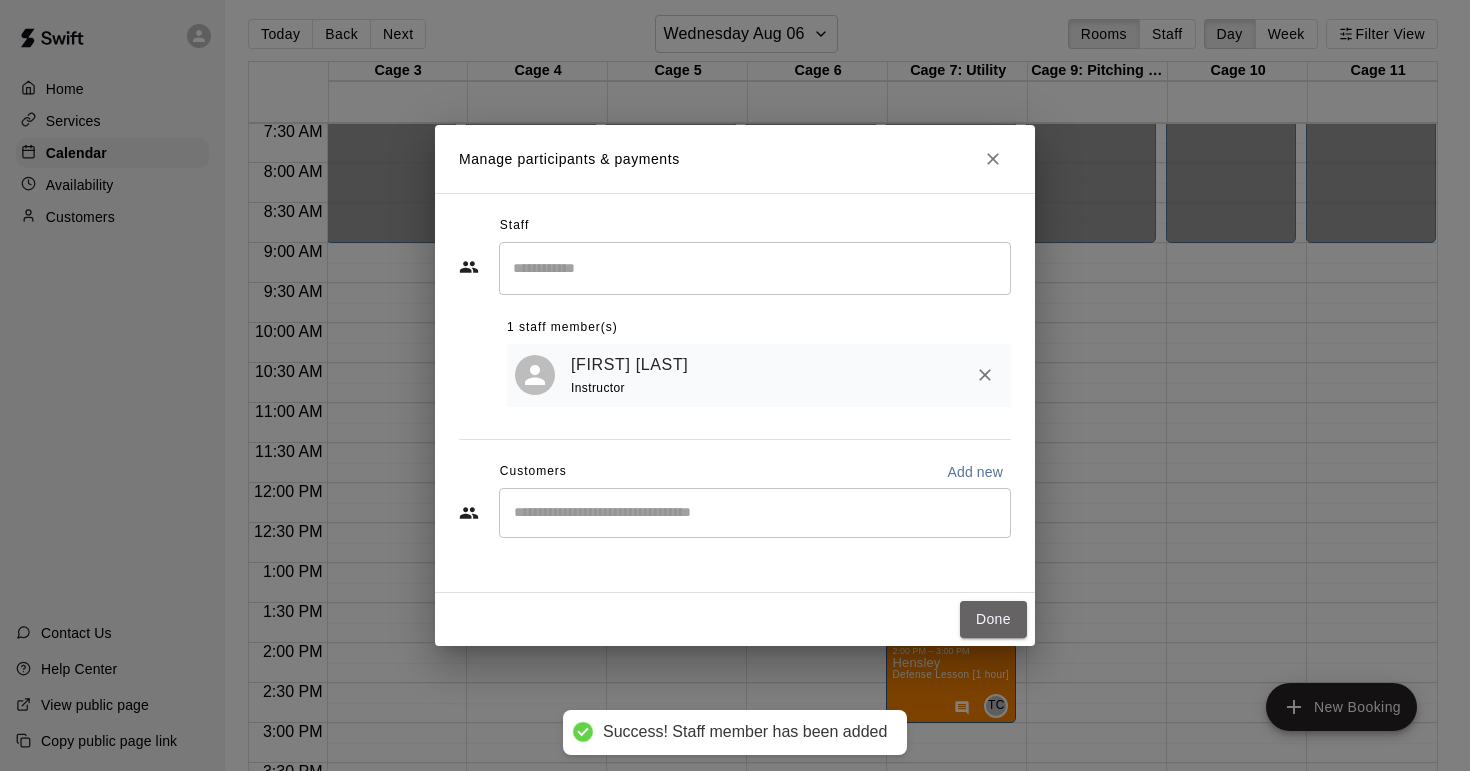 click on "Done" at bounding box center (993, 619) 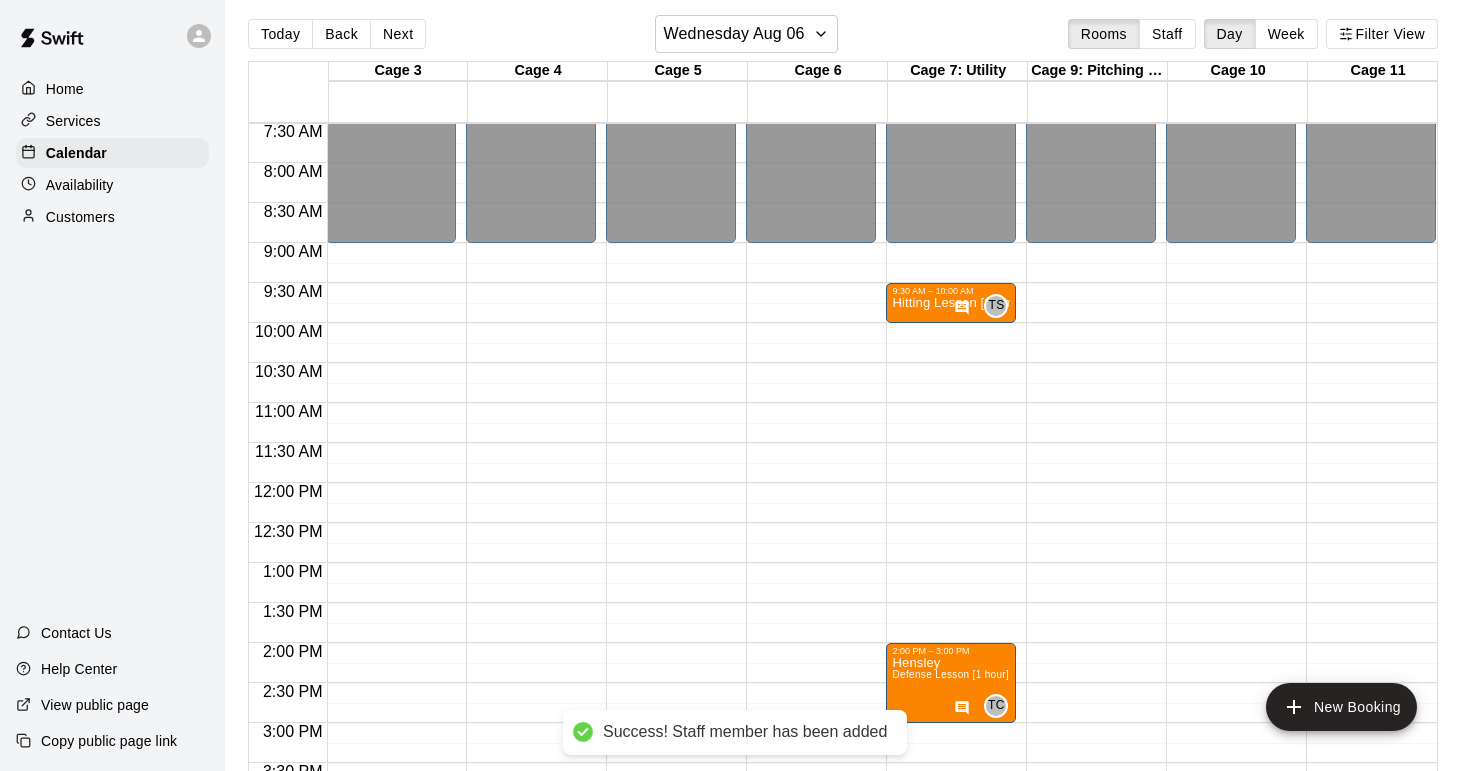 click on "12:00 AM – 9:00 AM Closed 9:30 AM – 10:00 AM Hitting Lesson  [30 min] TS 0 2:00 PM – 3:00 PM Hensley  Defense Lesson [1 hour] TC 0 4:00 PM – 5:00 PM Hitting Lesson [1 hour] TS 0 5:00 PM – 5:30 PM Hitting Lesson  [30 min] TS 0 6:00 PM – 6:30 PM Hitting Lesson  [30 min] TS 0 6:30 PM – 7:30 PM Defense Lesson [1 hour] TS 0 9:00 PM – 11:59 PM Closed" at bounding box center [951, 483] 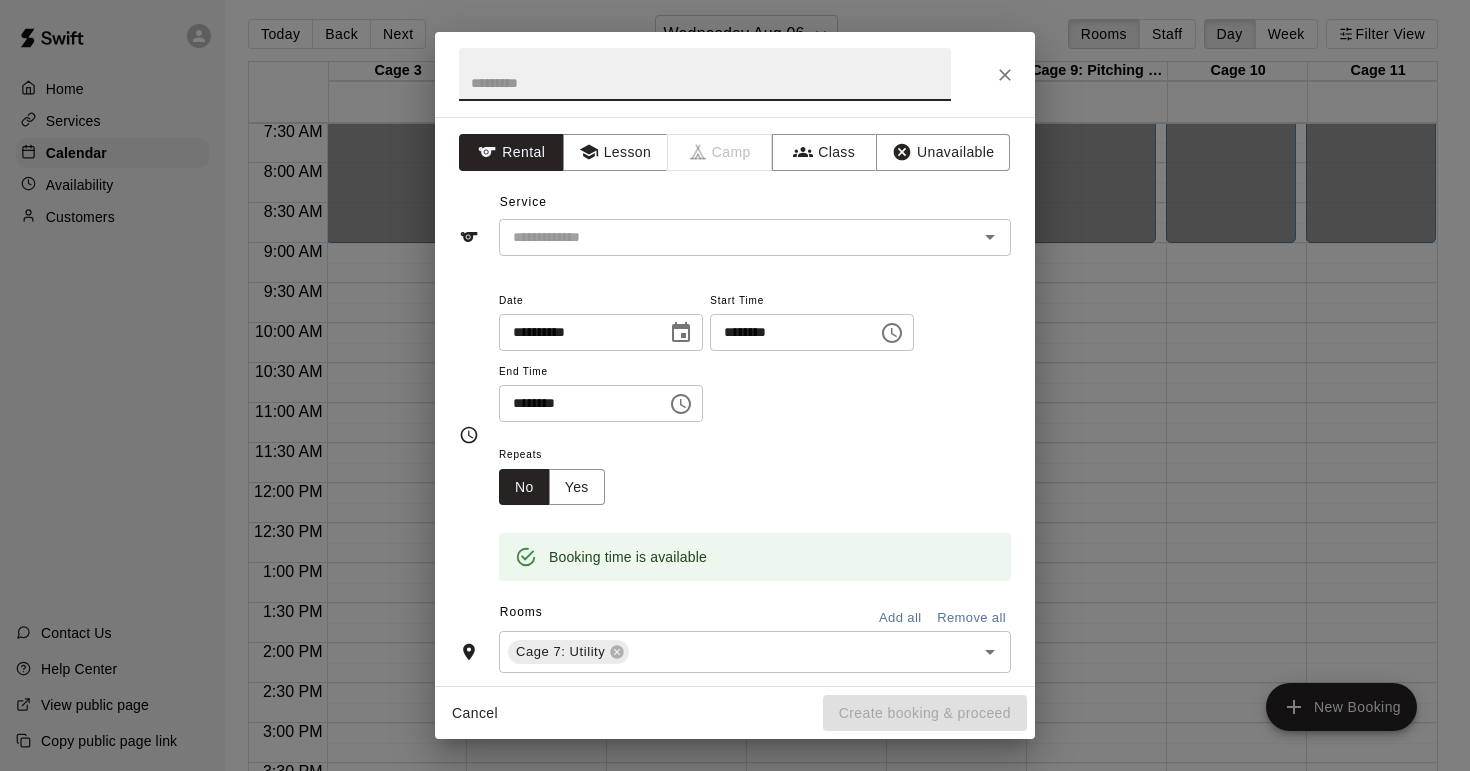click 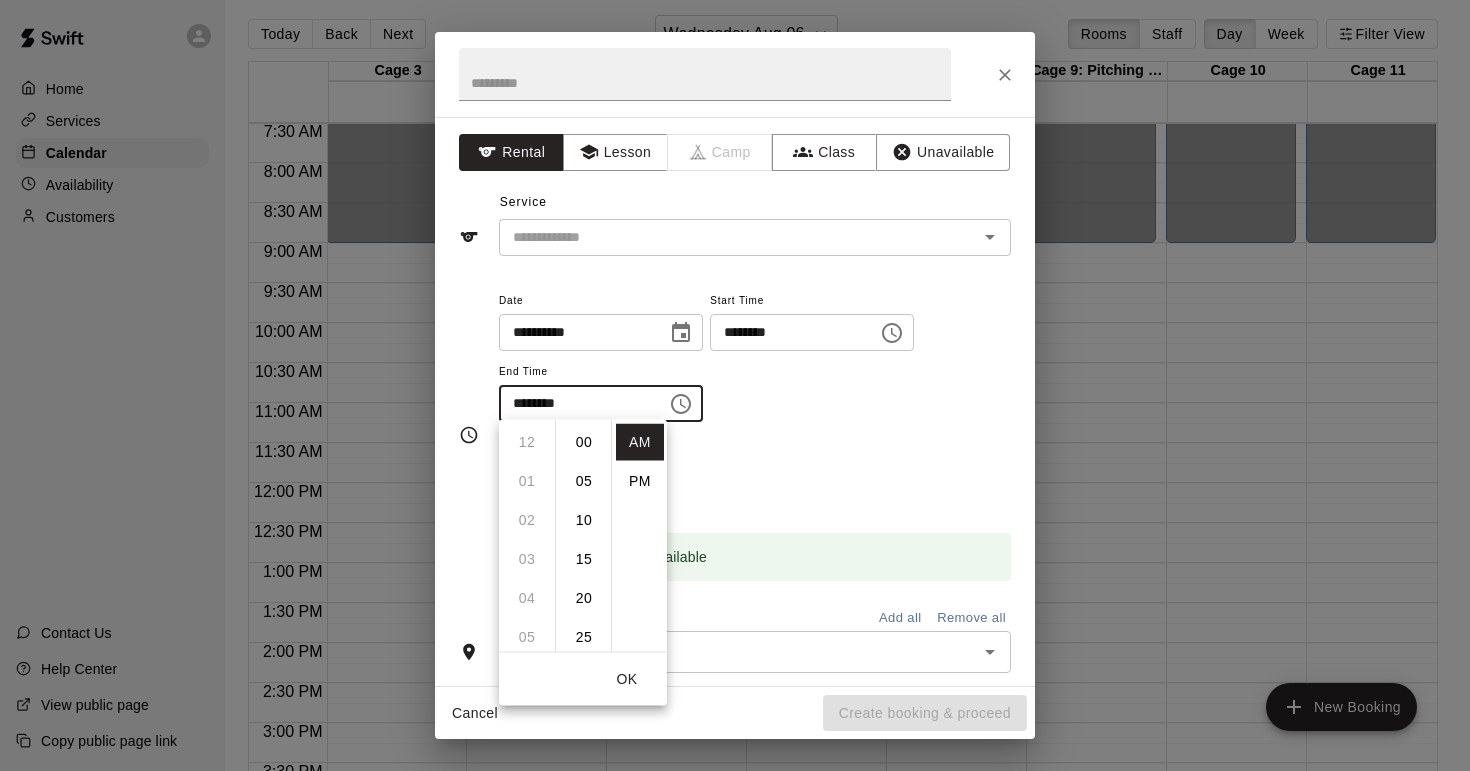 scroll, scrollTop: 390, scrollLeft: 0, axis: vertical 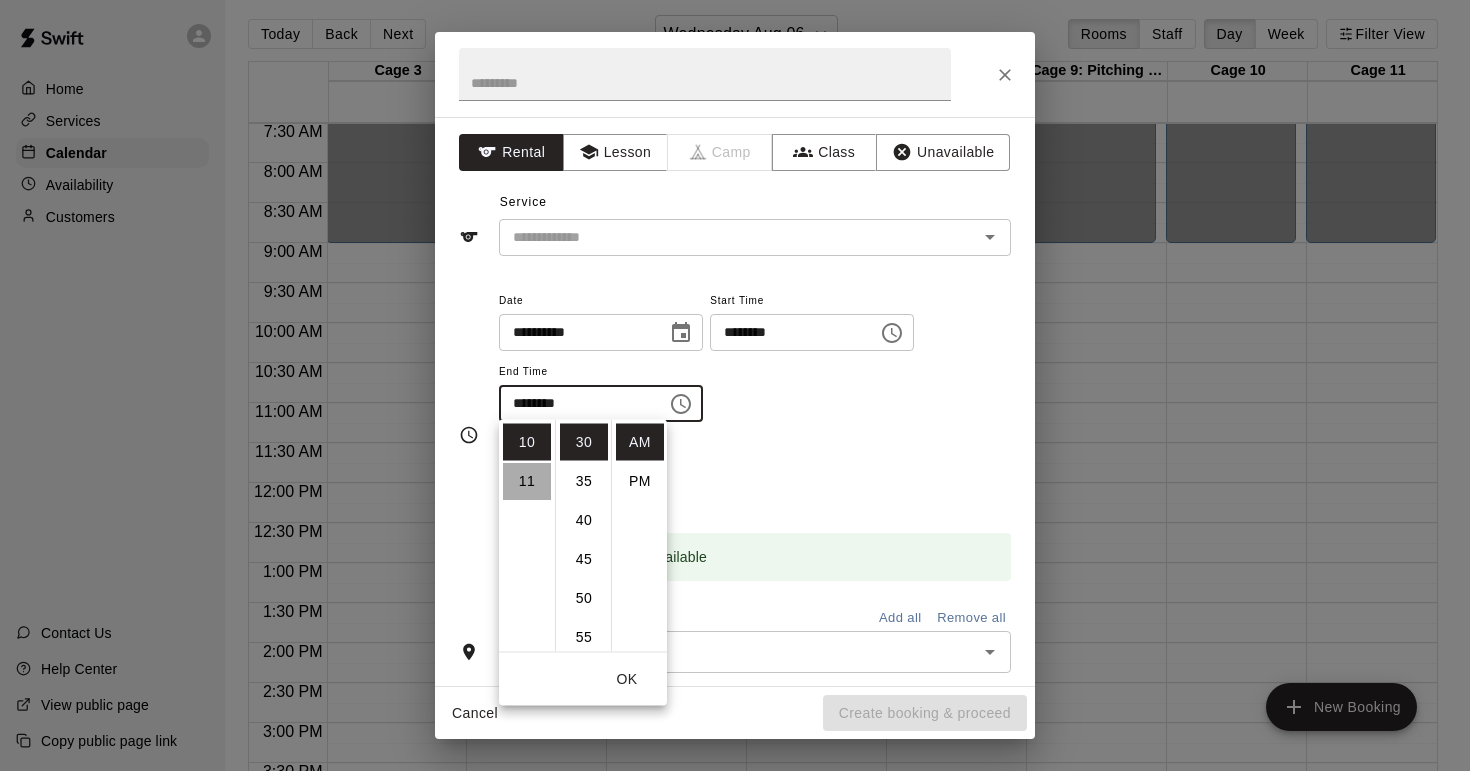 click on "11" at bounding box center (527, 481) 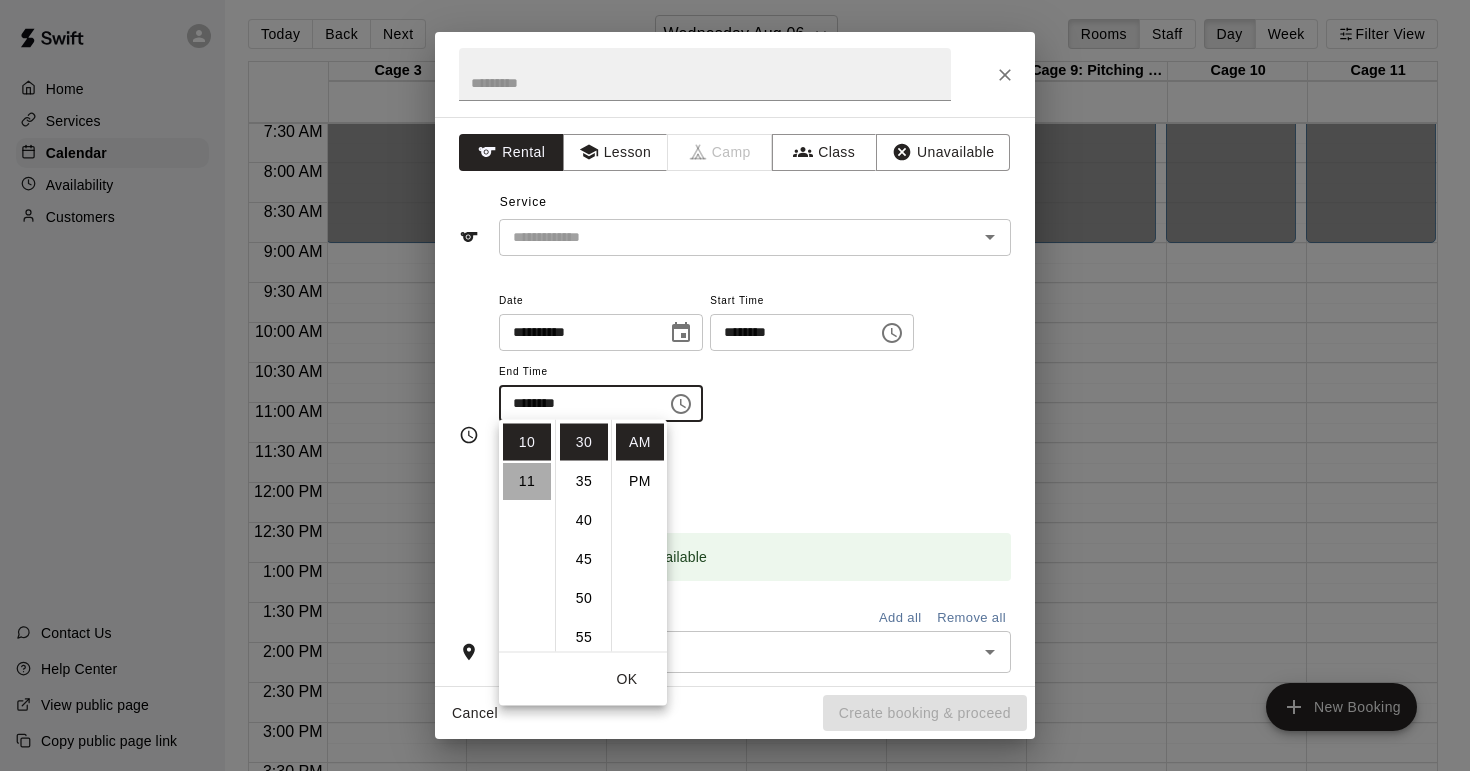 scroll, scrollTop: 426, scrollLeft: 0, axis: vertical 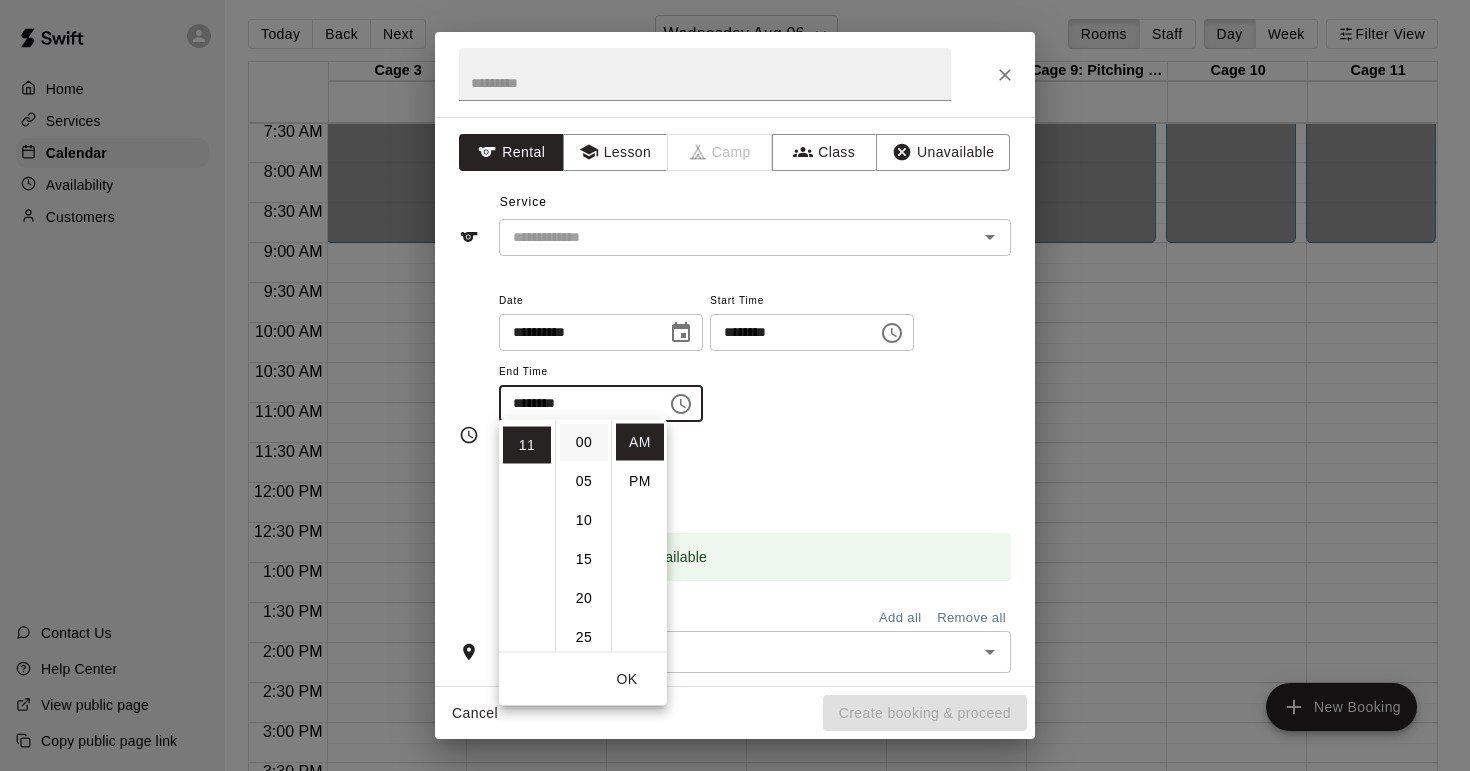 click on "00" at bounding box center (584, 442) 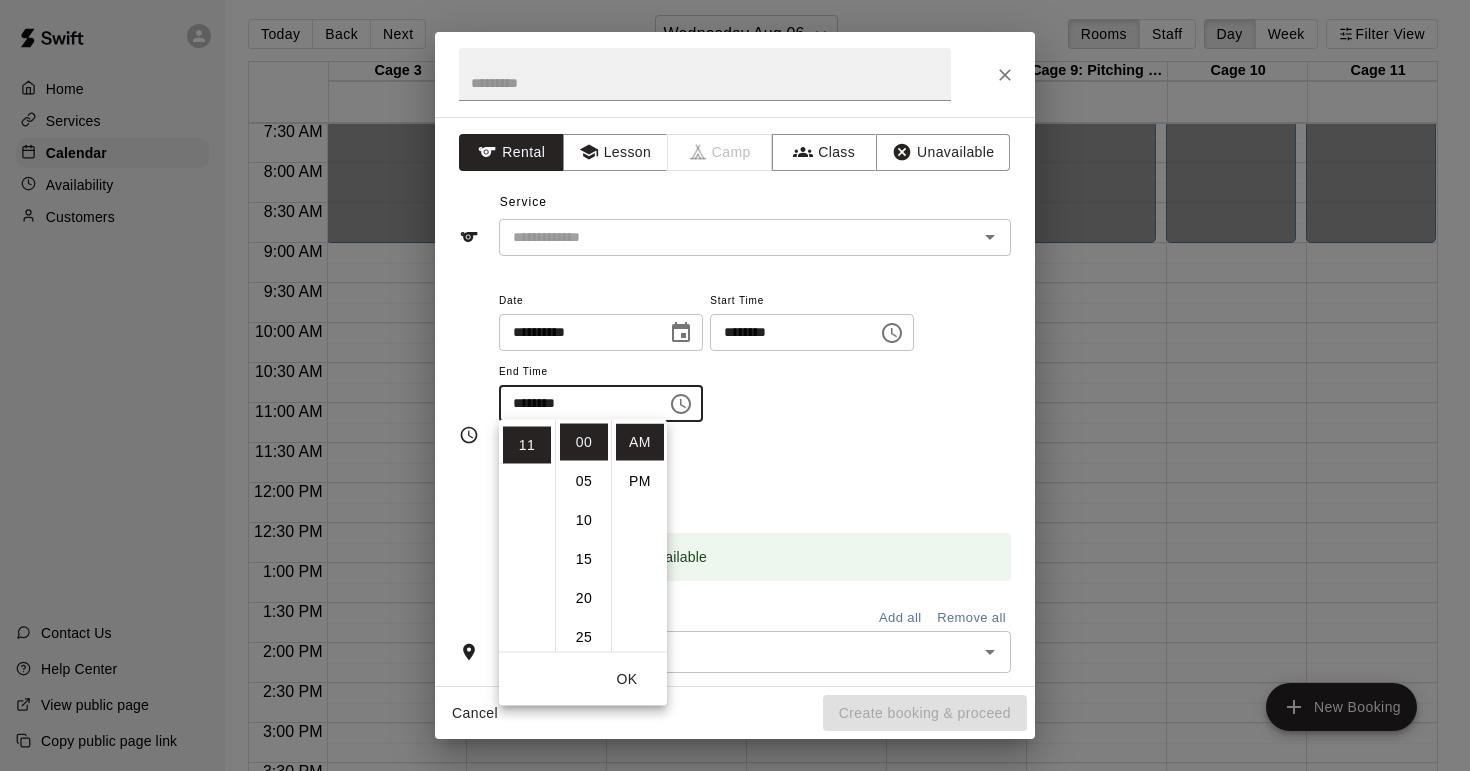 click on "**********" at bounding box center (755, 355) 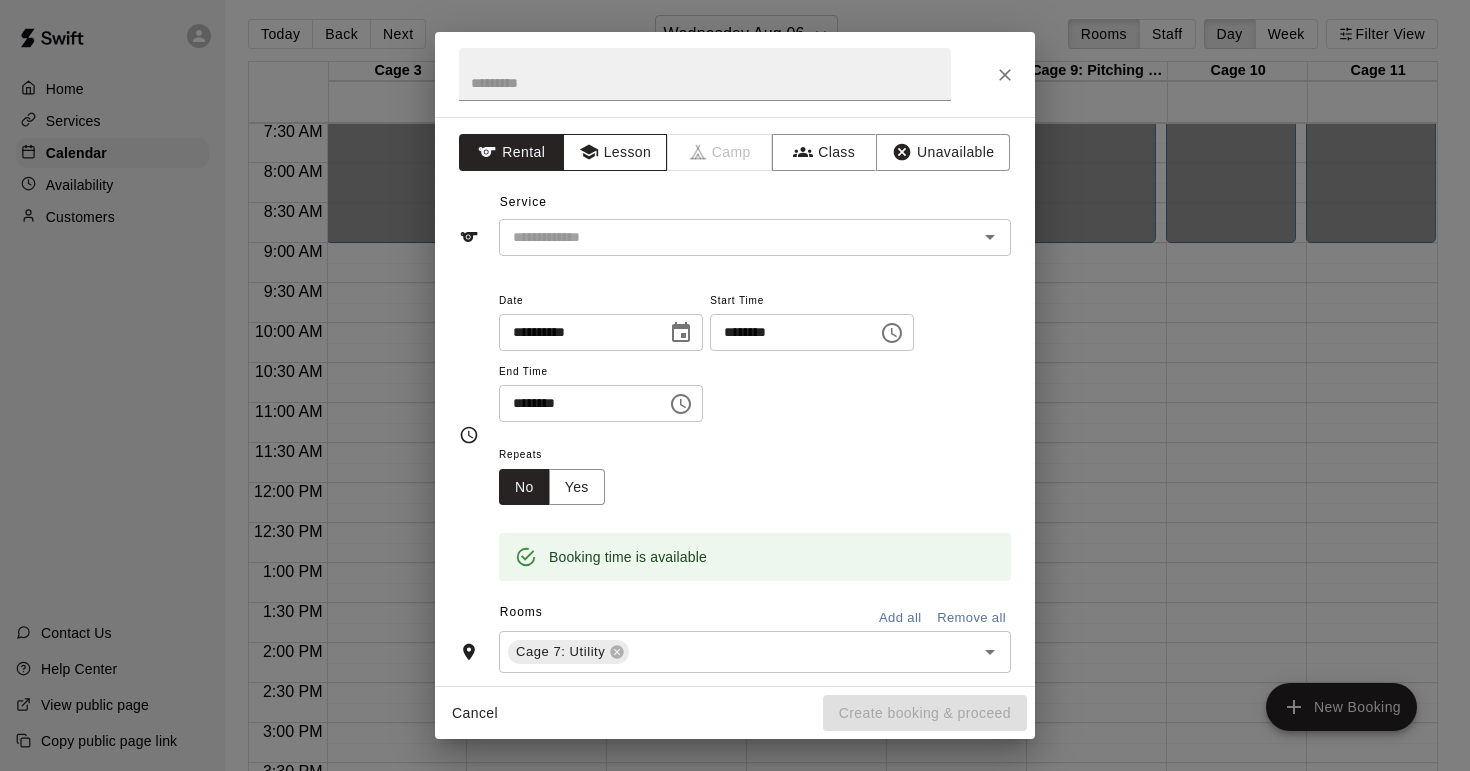 click on "Lesson" at bounding box center [615, 152] 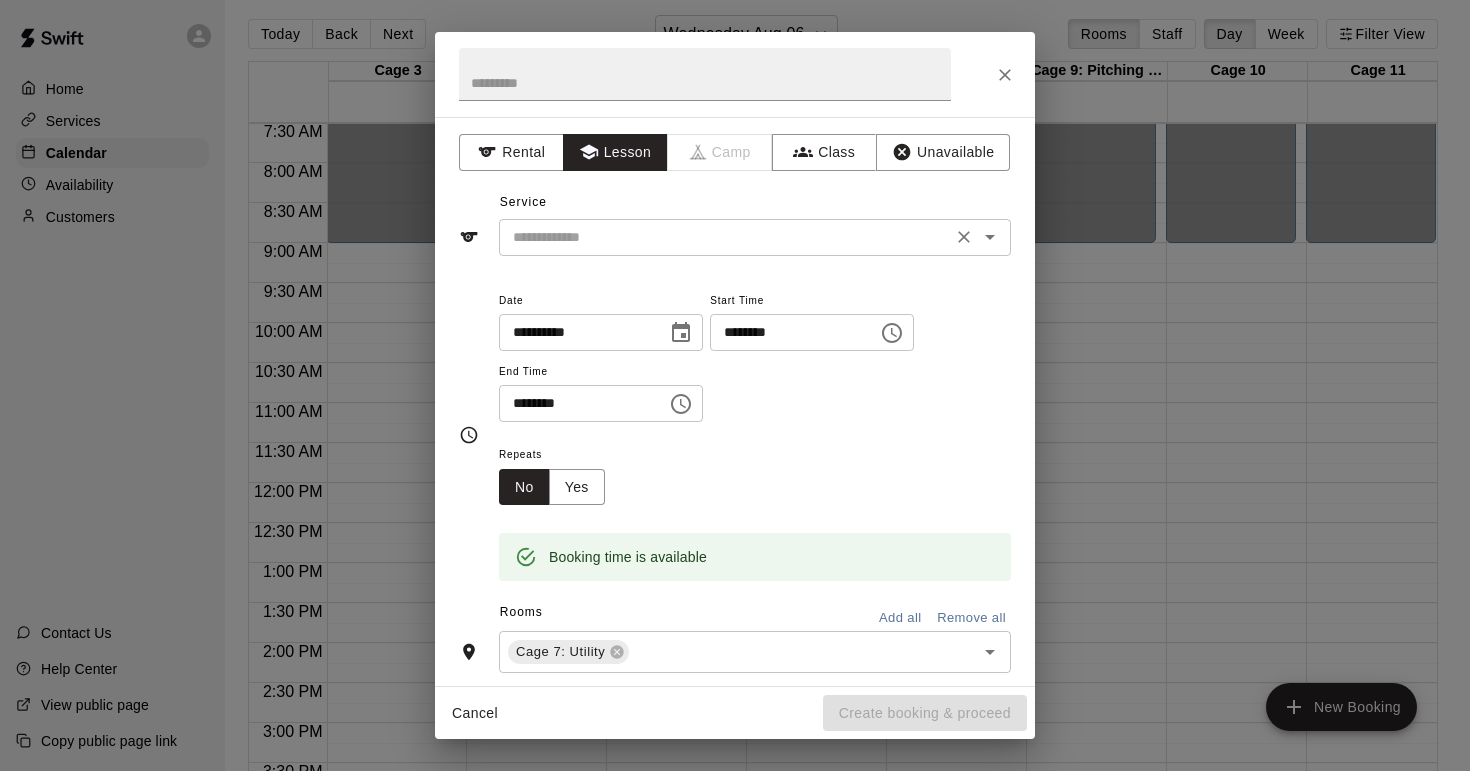 click at bounding box center [725, 237] 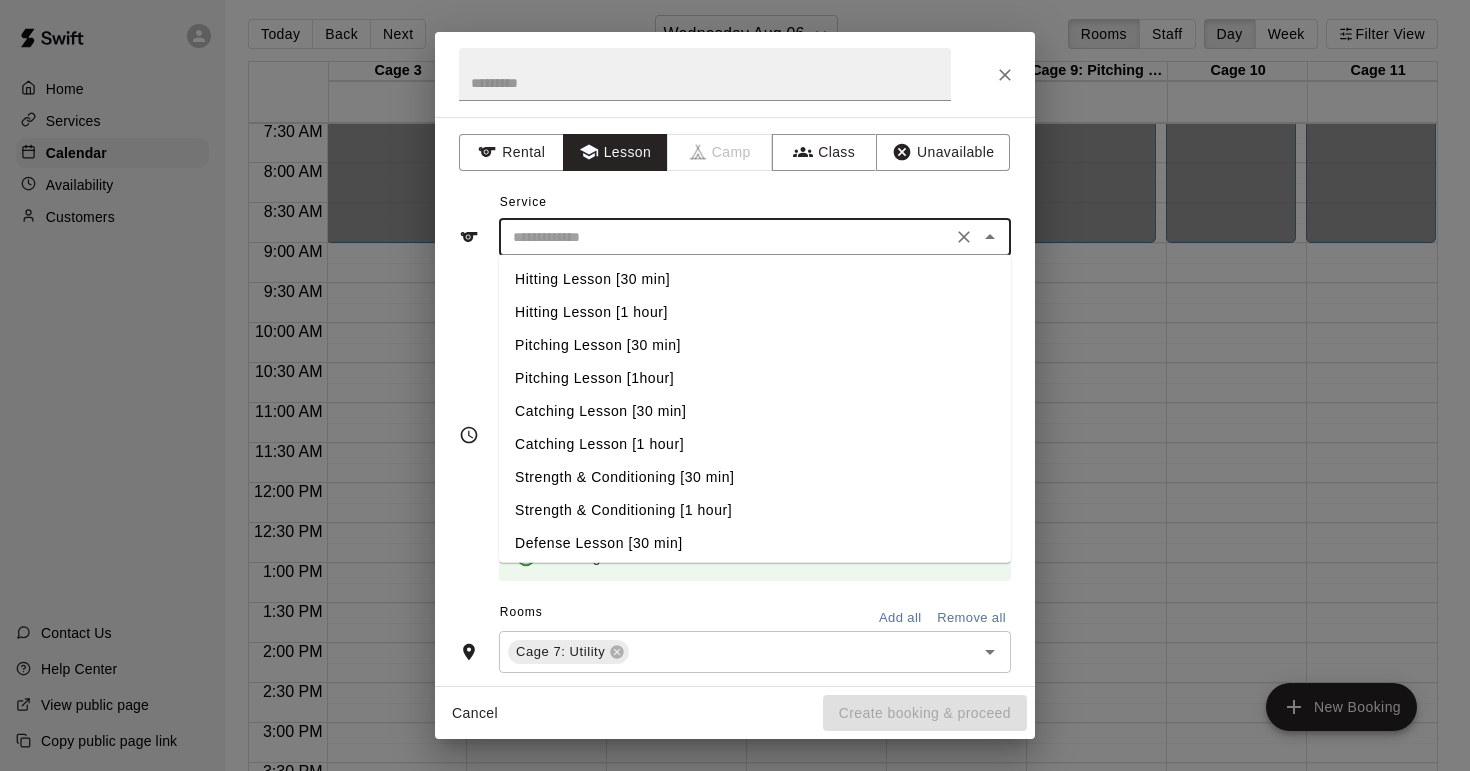 click on "Hitting Lesson [1 hour]" at bounding box center (755, 312) 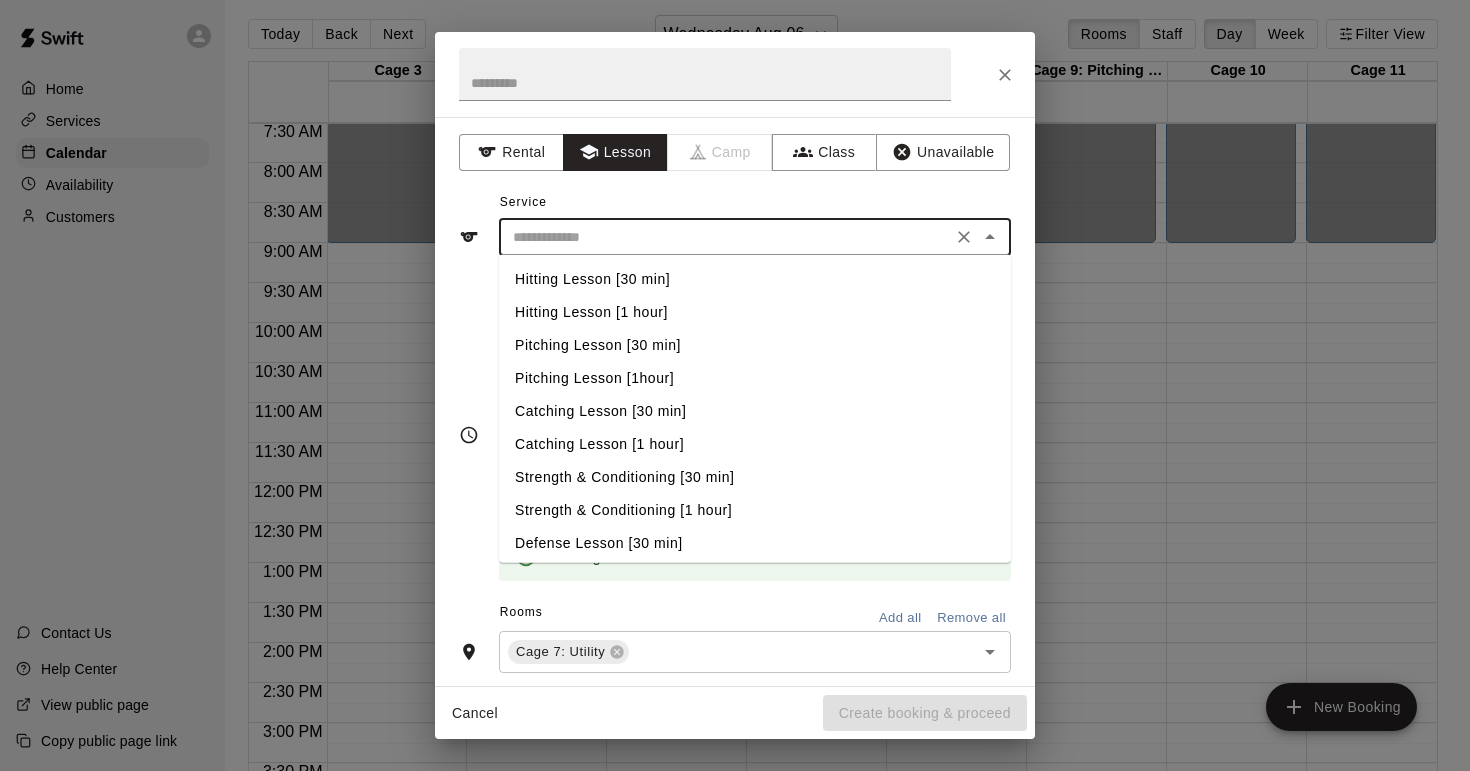 type on "**********" 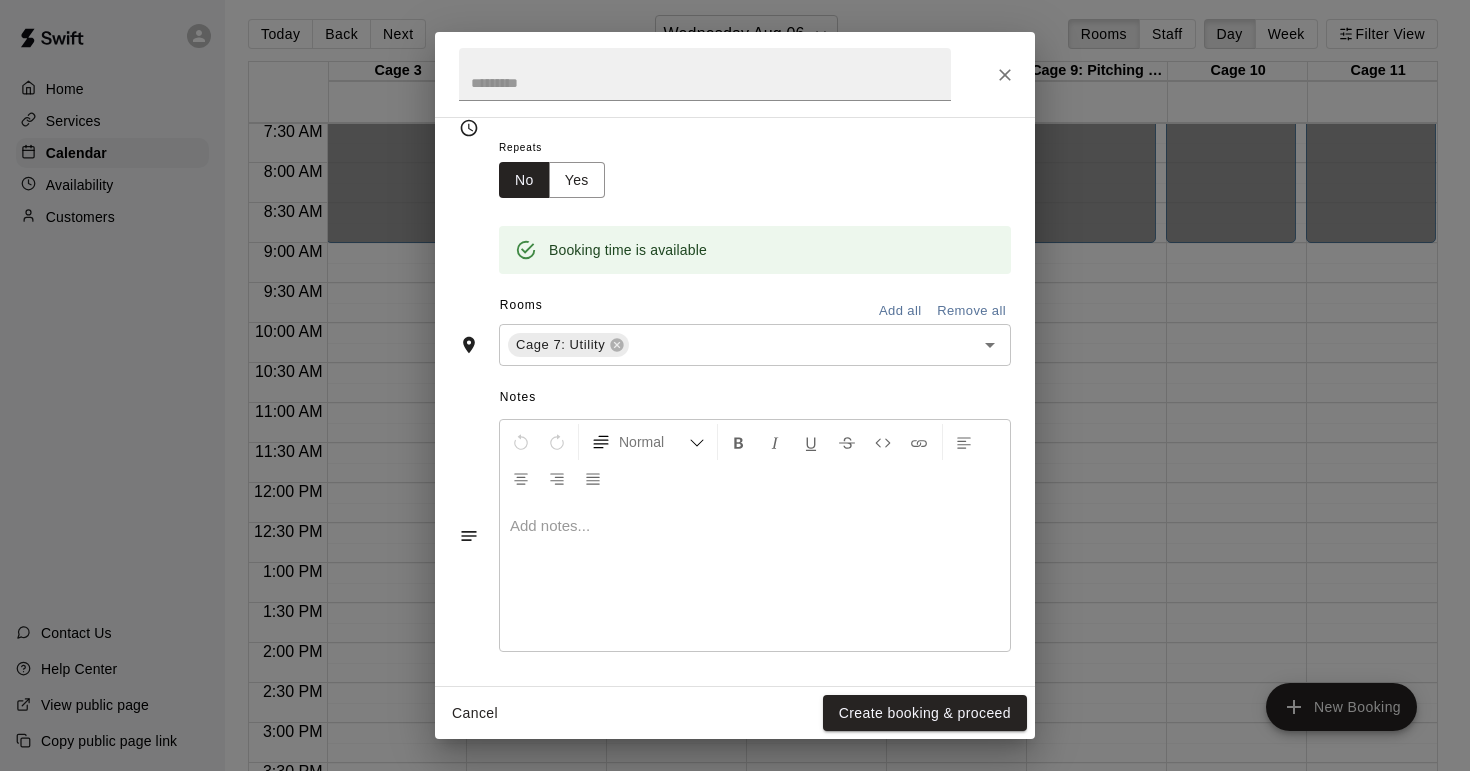 scroll, scrollTop: 305, scrollLeft: 0, axis: vertical 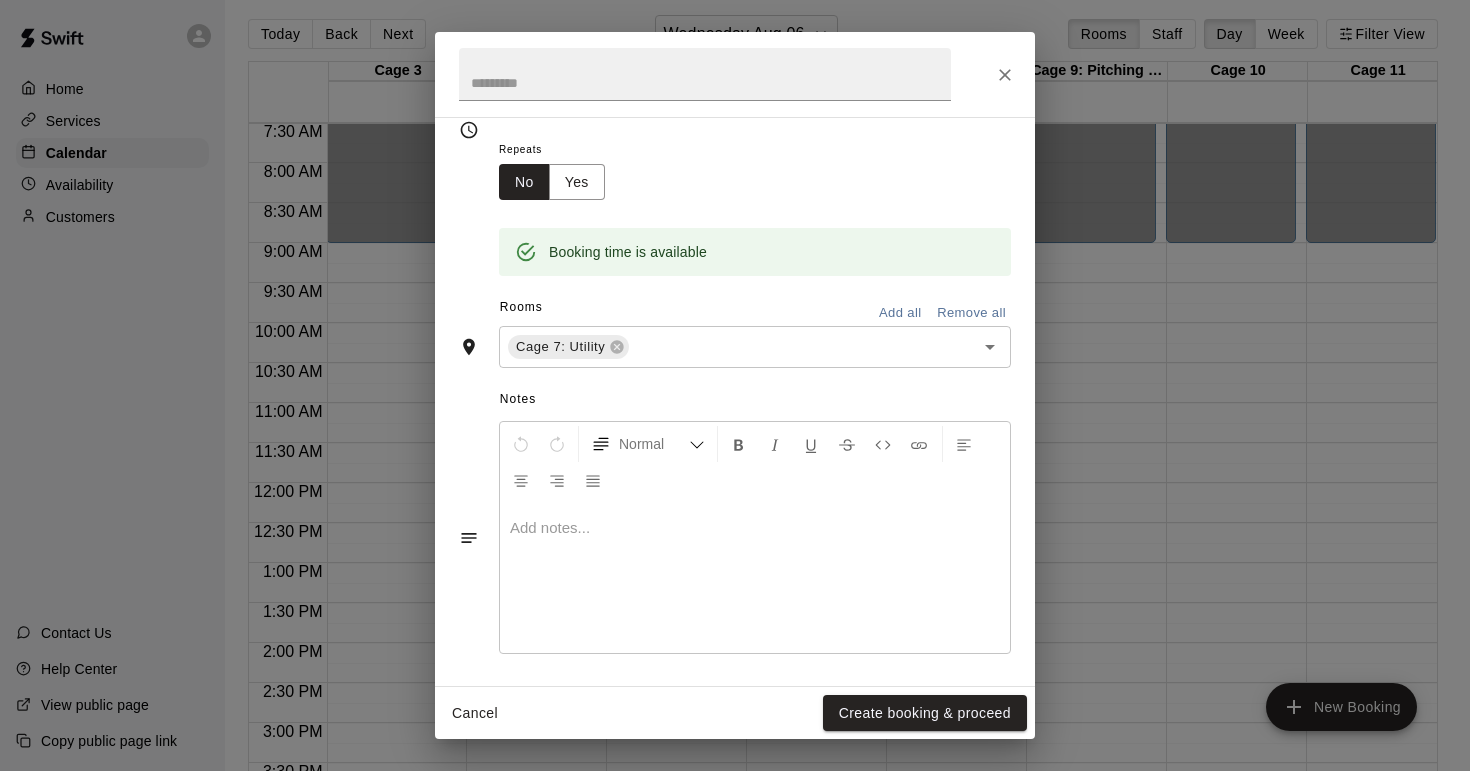 click at bounding box center [755, 578] 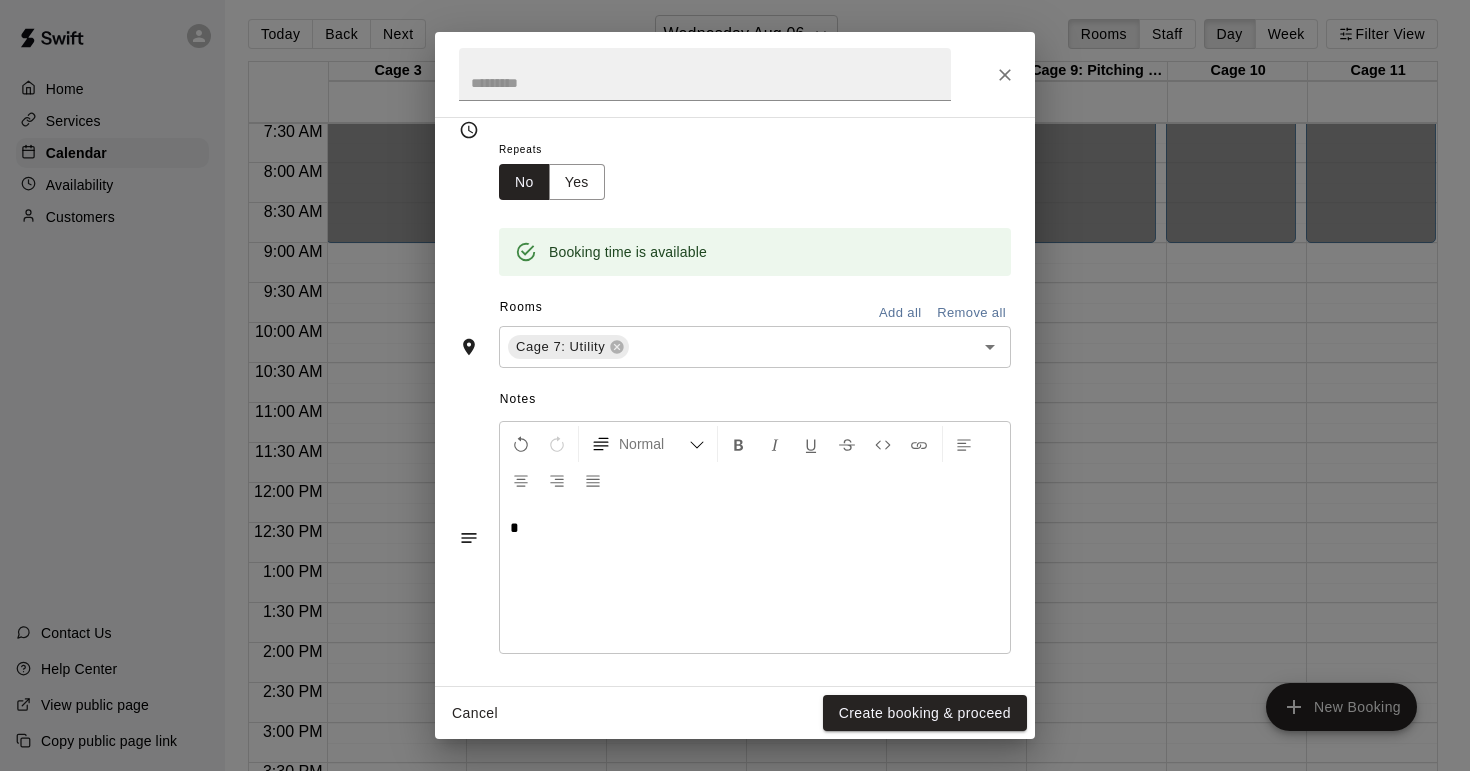 type 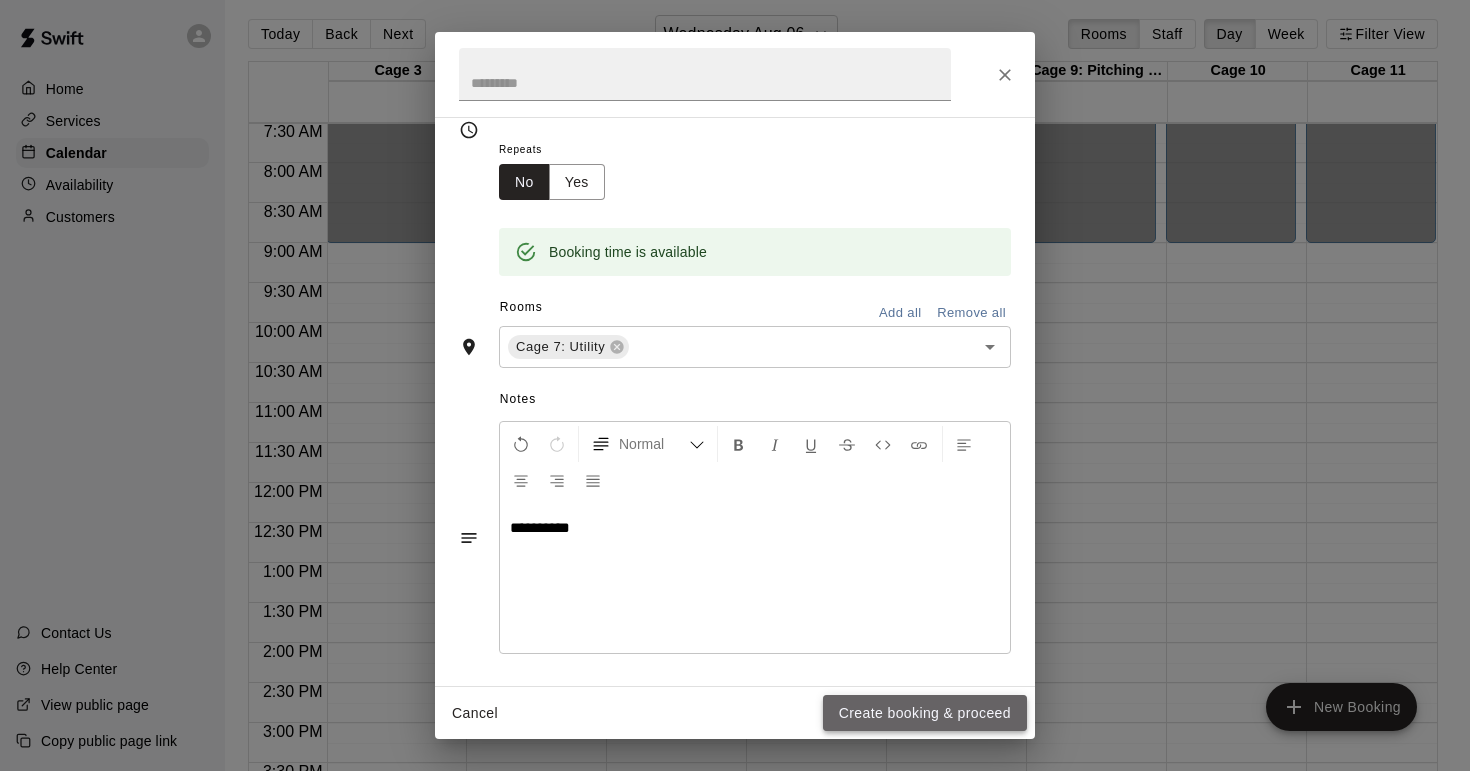 click on "Create booking & proceed" at bounding box center (925, 713) 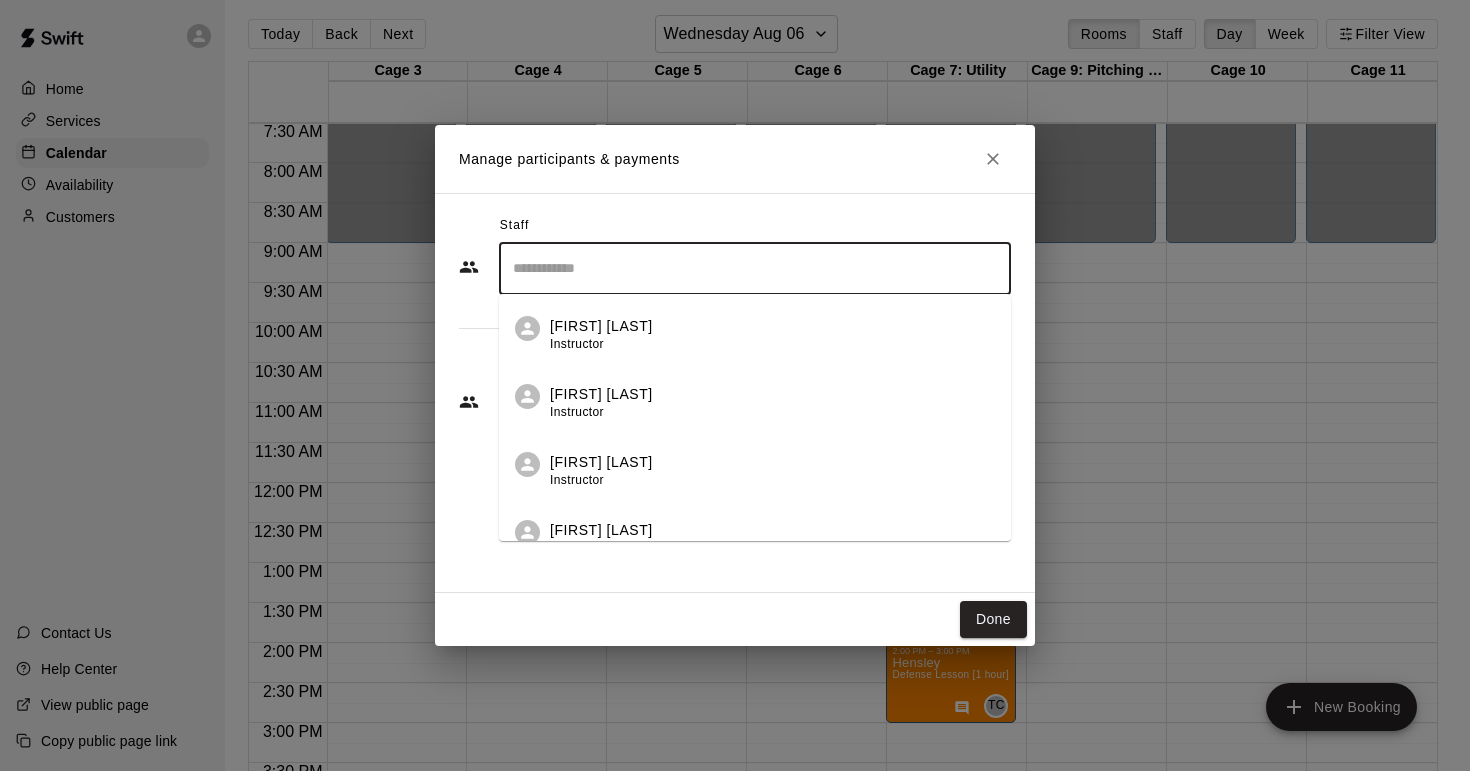 click at bounding box center (755, 268) 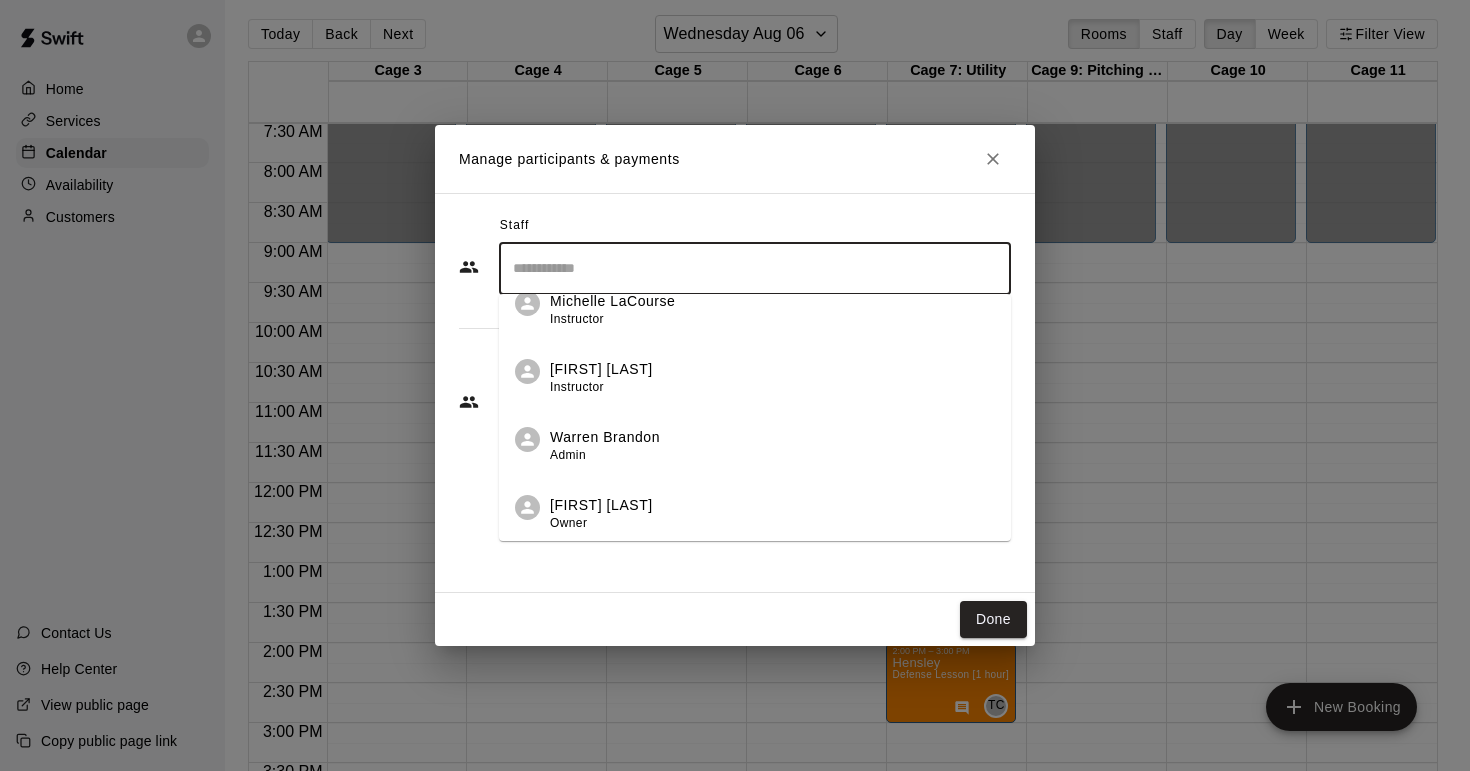 scroll, scrollTop: 705, scrollLeft: 0, axis: vertical 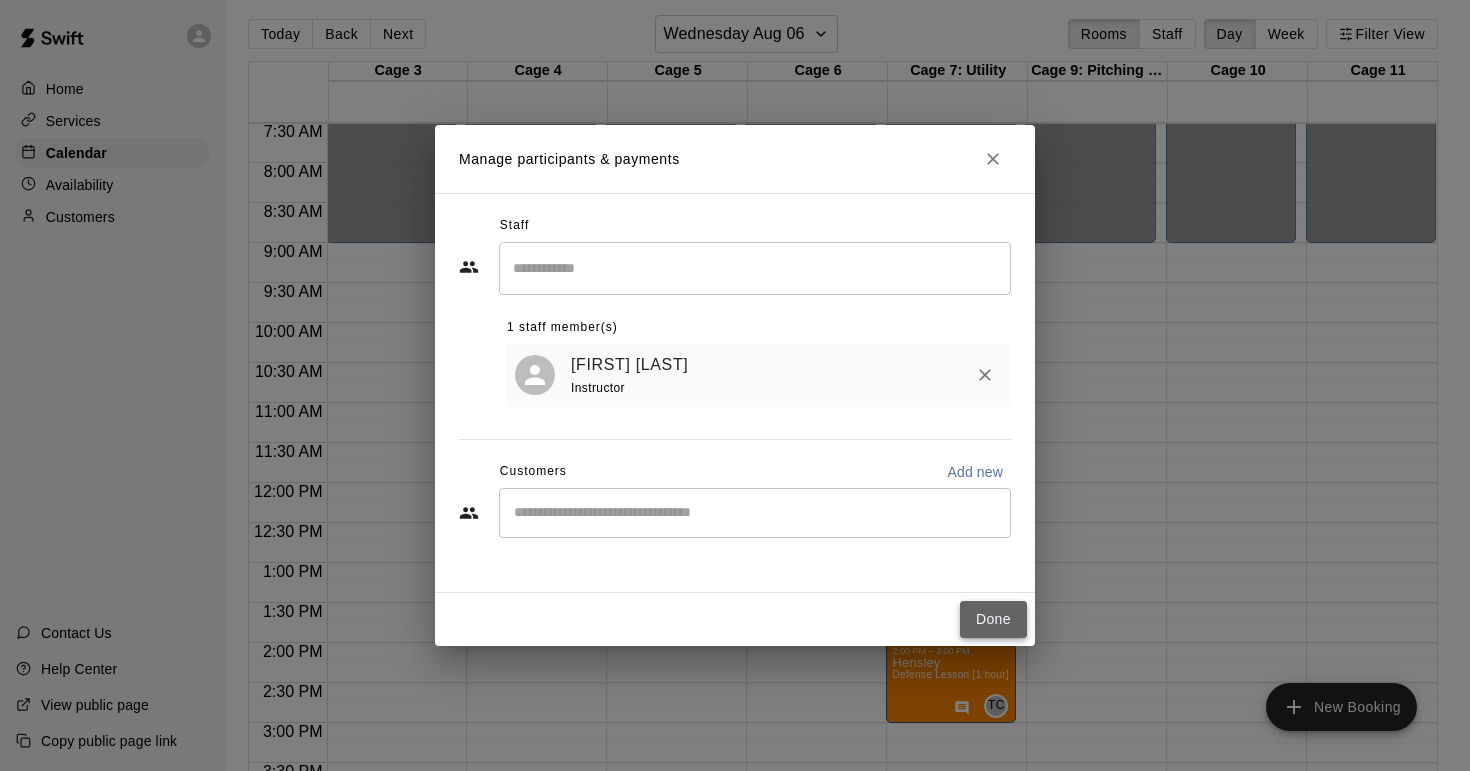 click on "Done" at bounding box center (993, 619) 